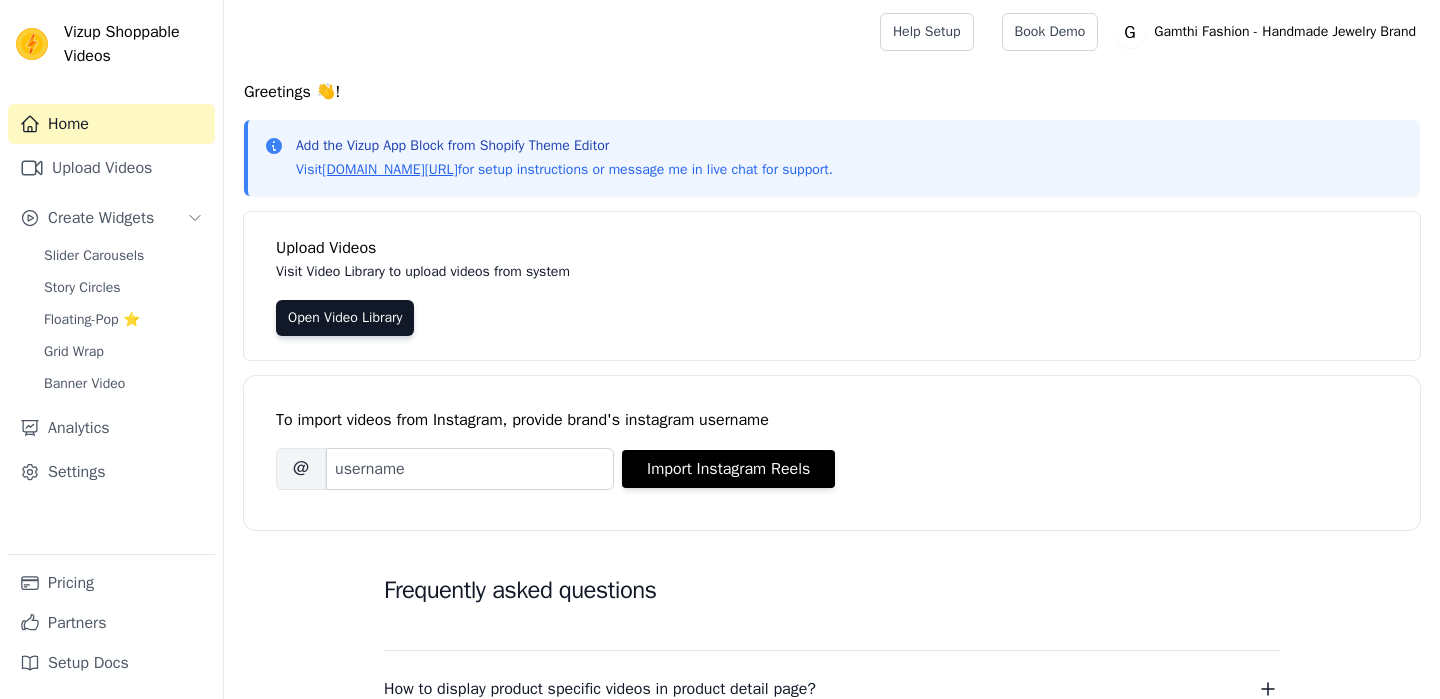 scroll, scrollTop: 0, scrollLeft: 0, axis: both 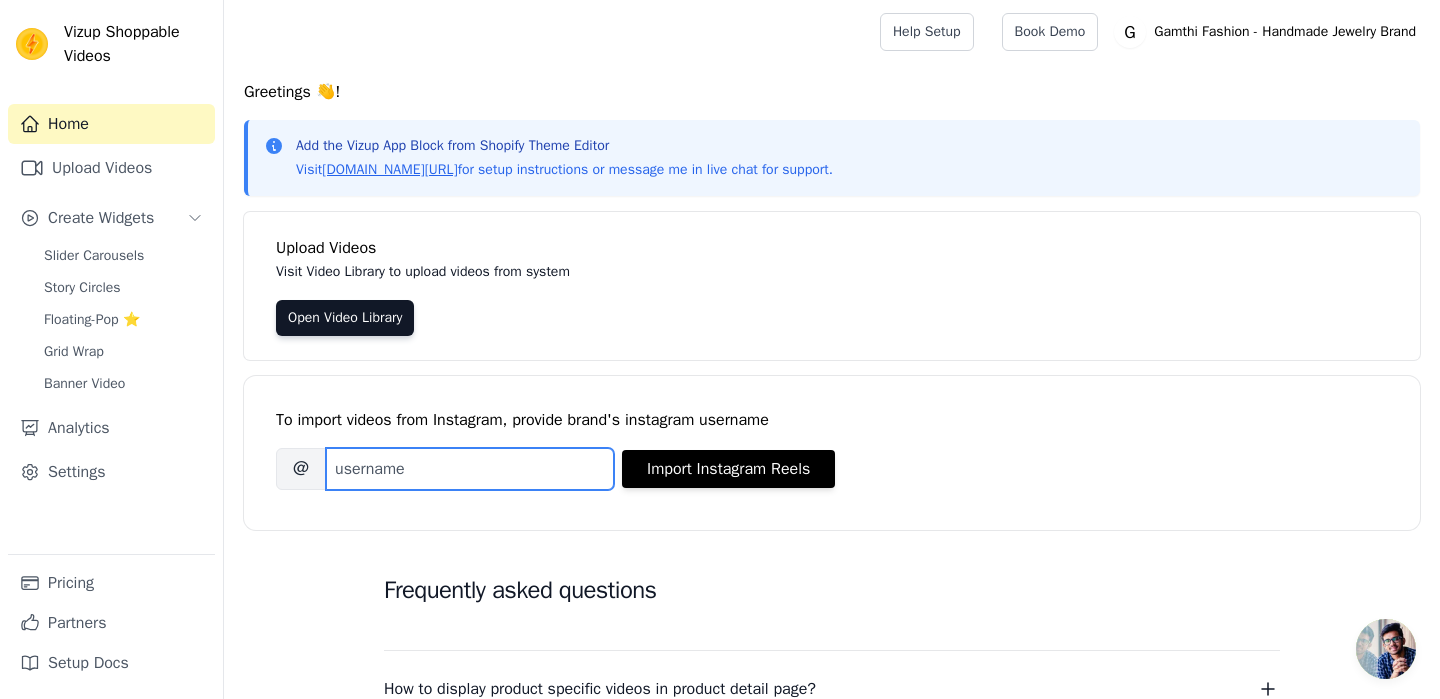 click on "Brand's Instagram Username" at bounding box center (470, 469) 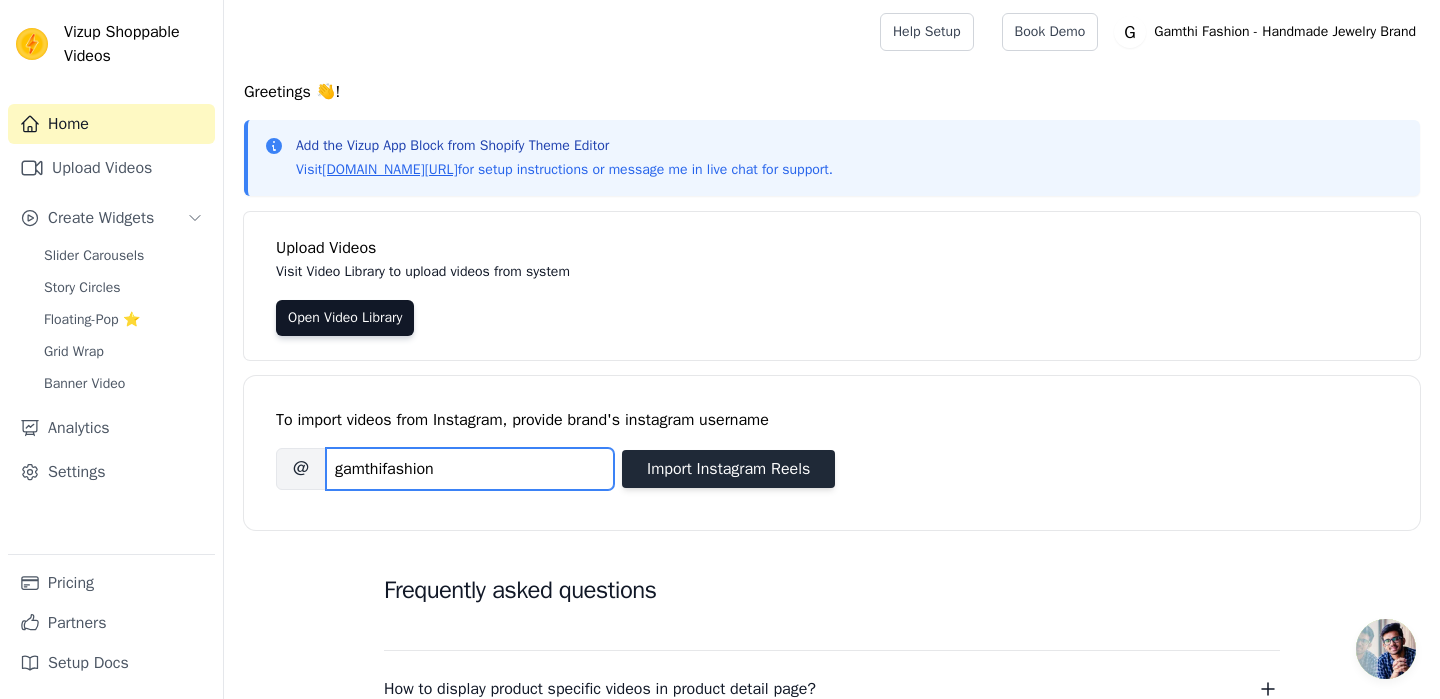 type on "gamthifashion" 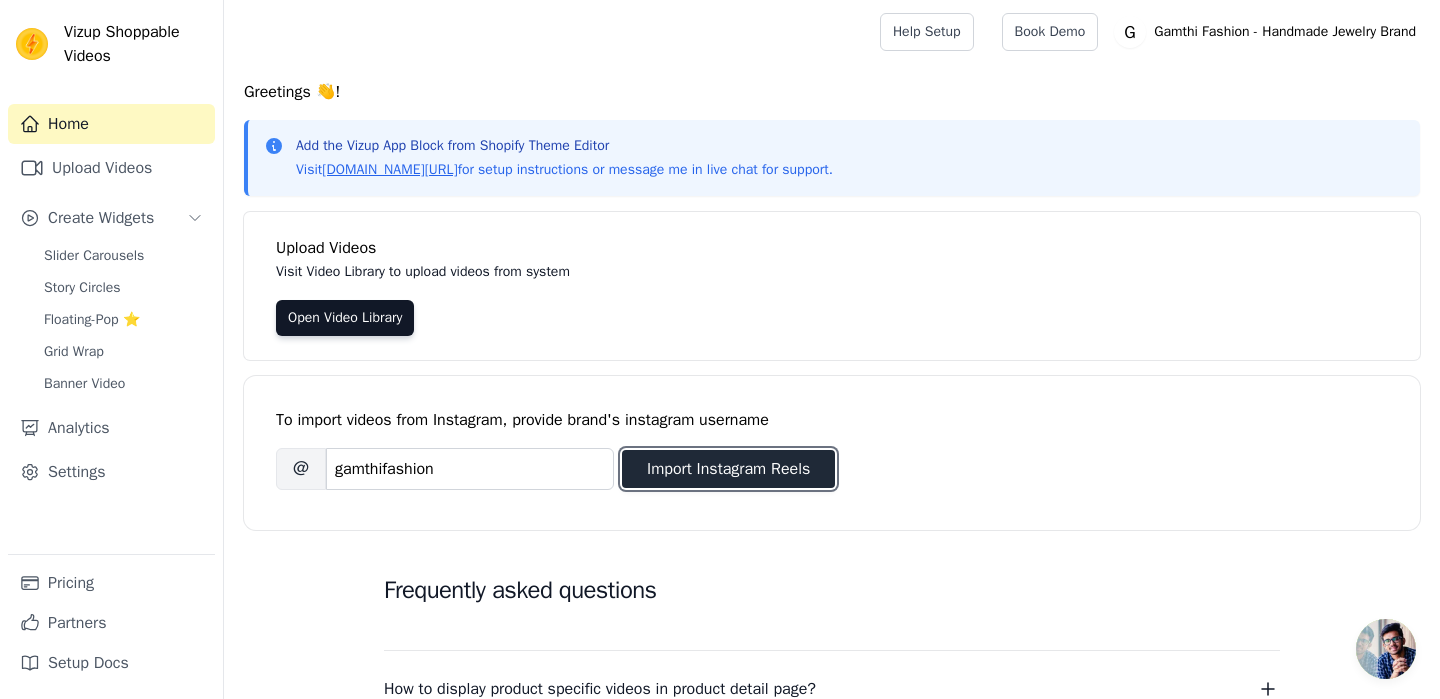click on "Import Instagram Reels" at bounding box center [728, 469] 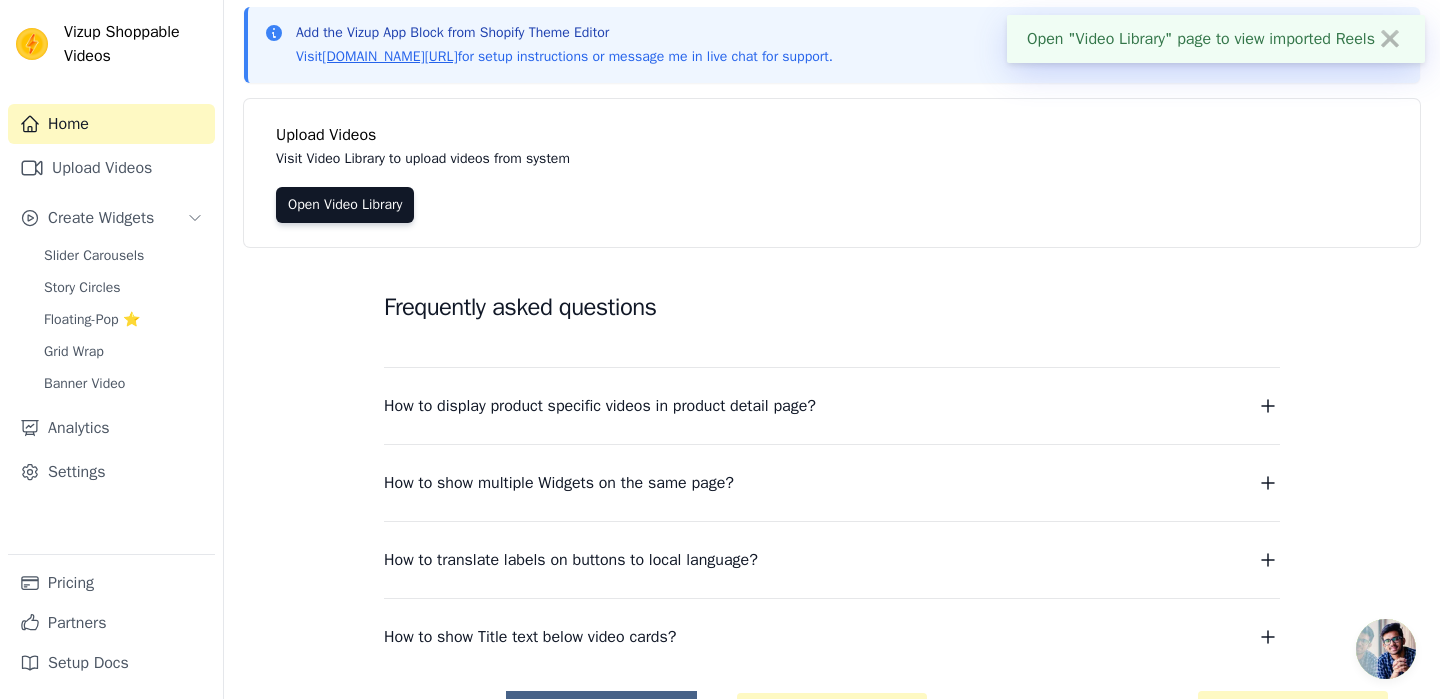 scroll, scrollTop: 0, scrollLeft: 0, axis: both 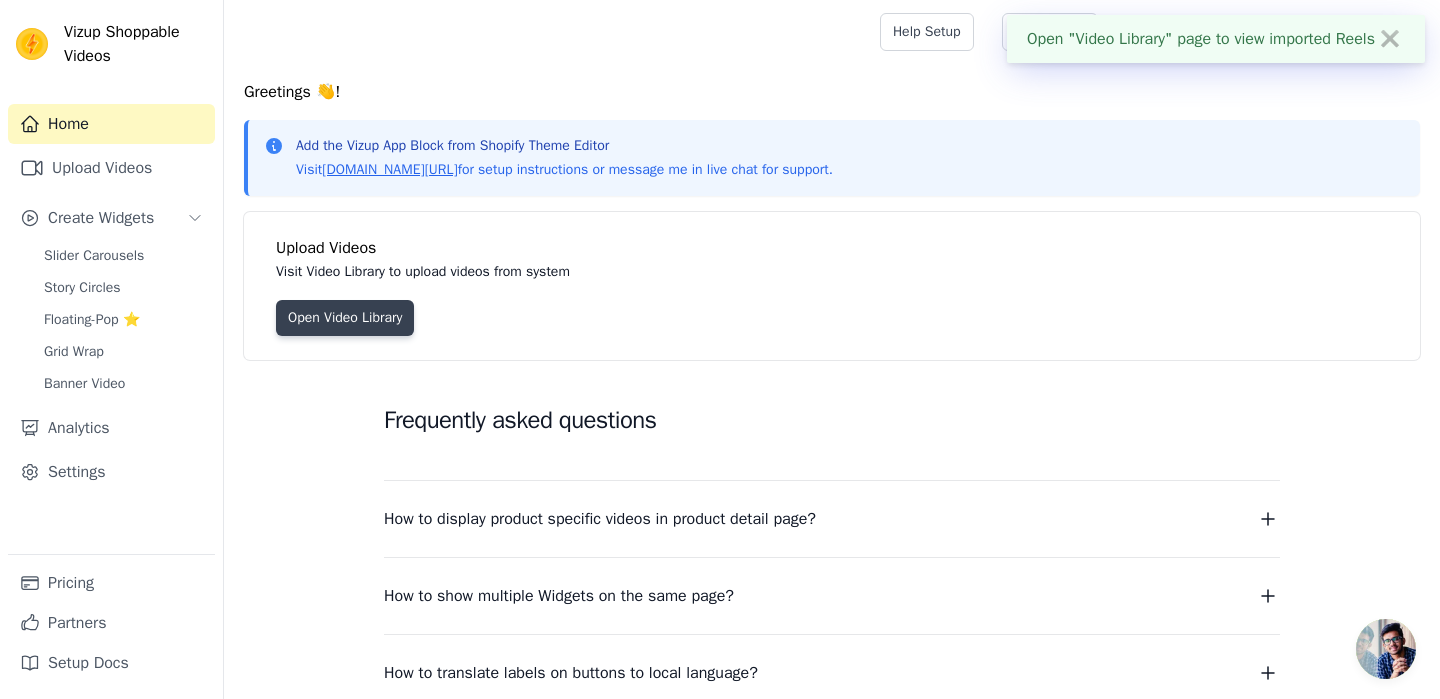 click on "Open Video Library" at bounding box center [345, 318] 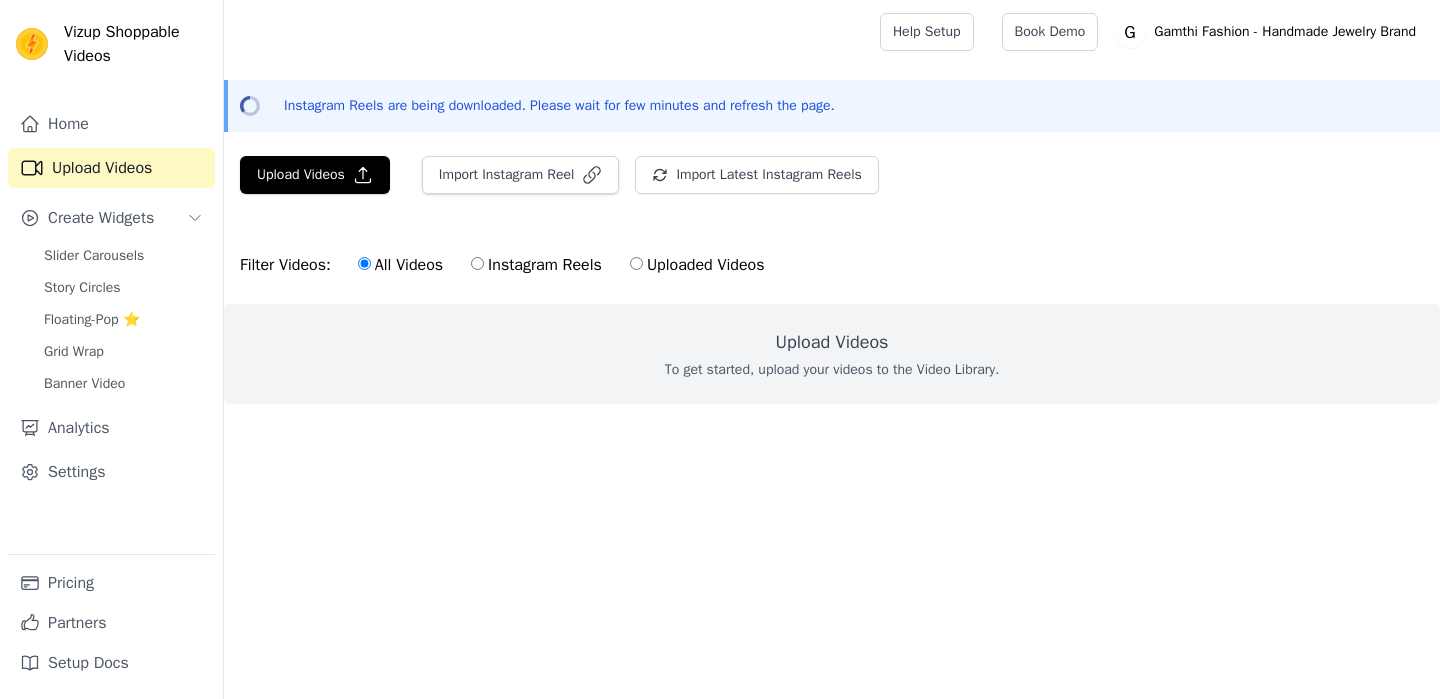 scroll, scrollTop: 0, scrollLeft: 0, axis: both 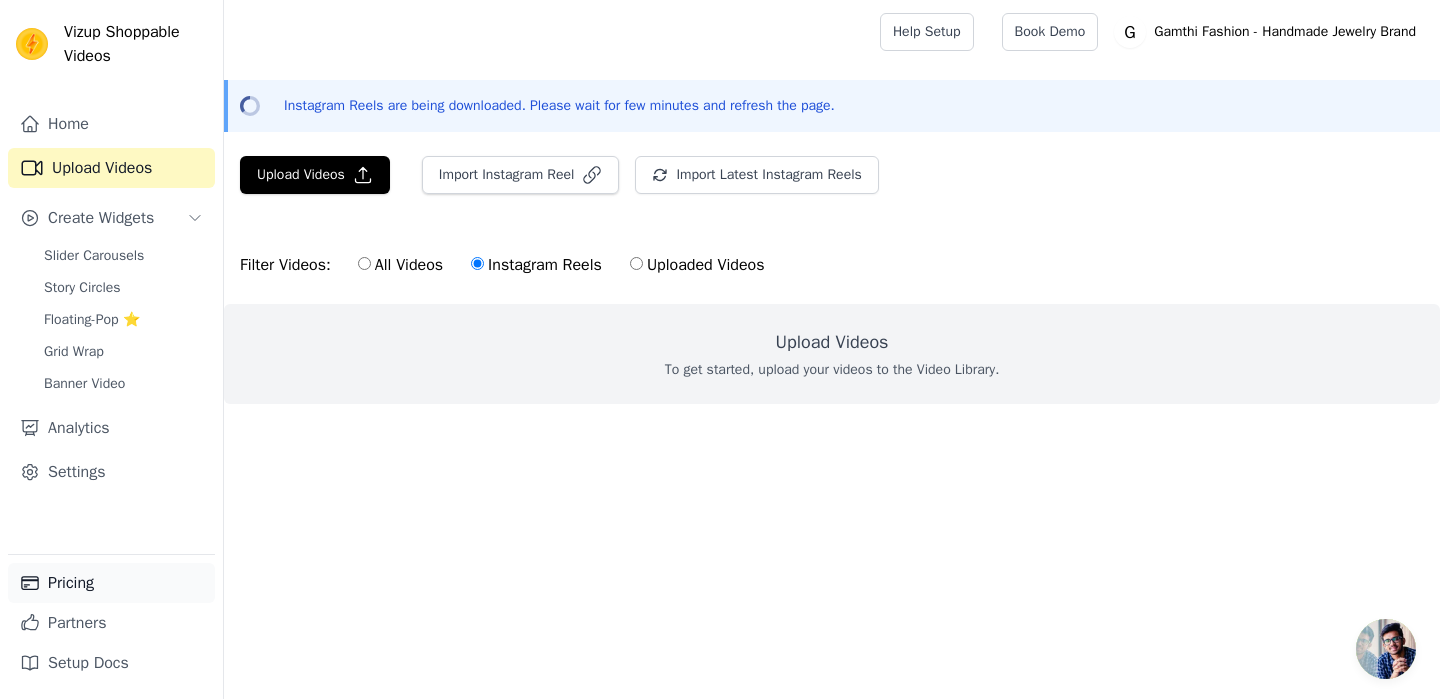 click on "Pricing" at bounding box center [111, 583] 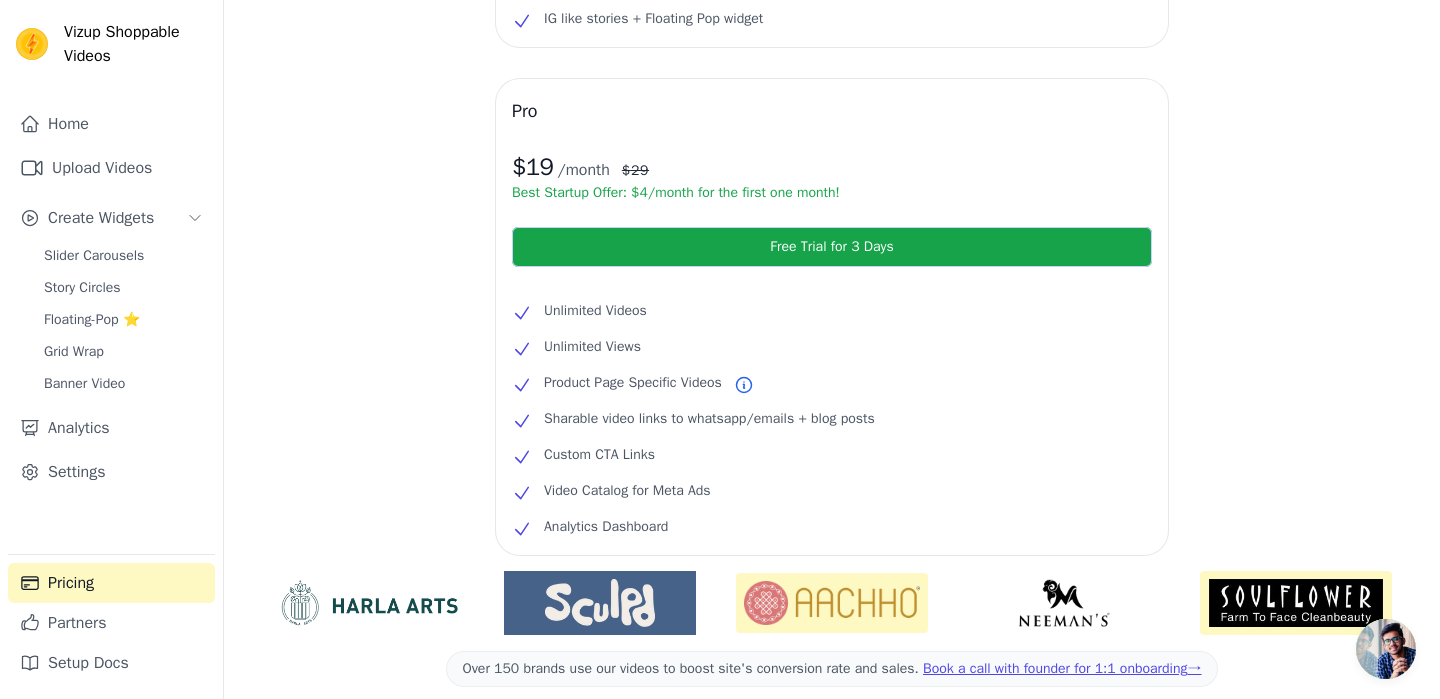 scroll, scrollTop: 0, scrollLeft: 0, axis: both 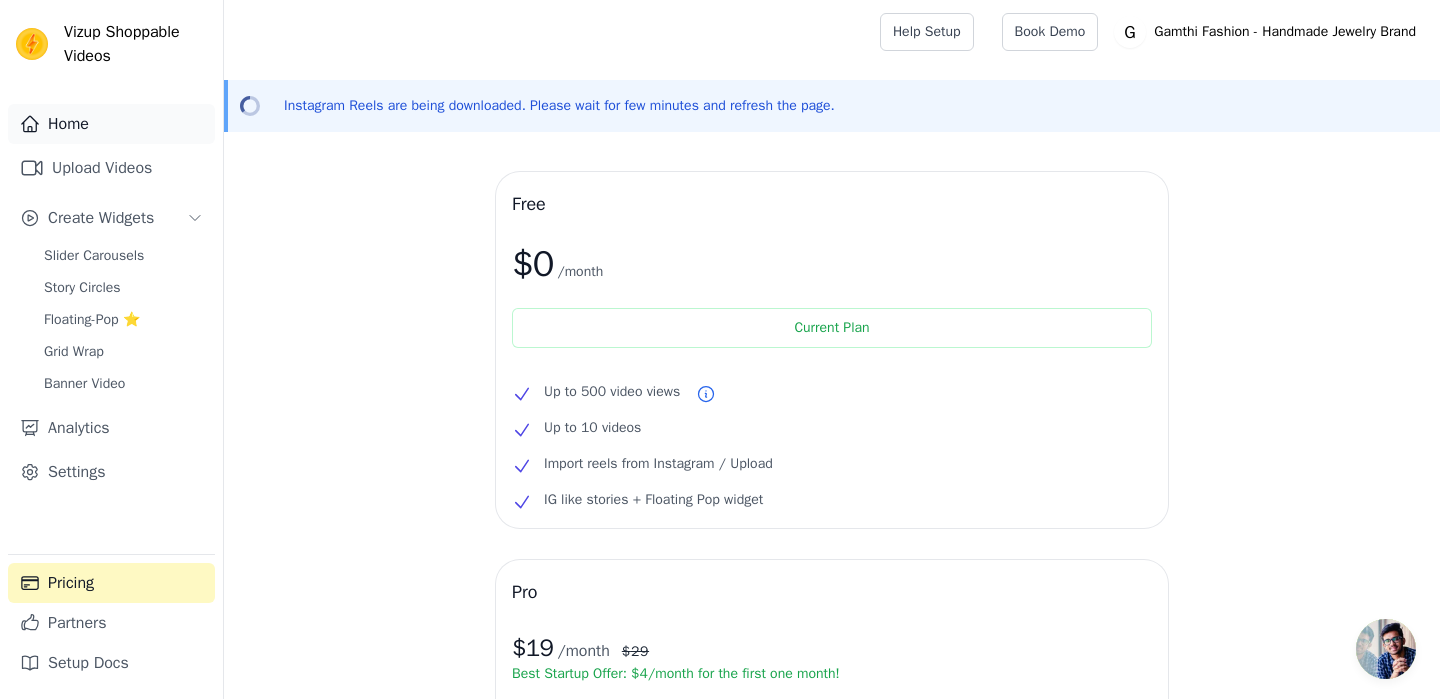 click on "Home" at bounding box center (111, 124) 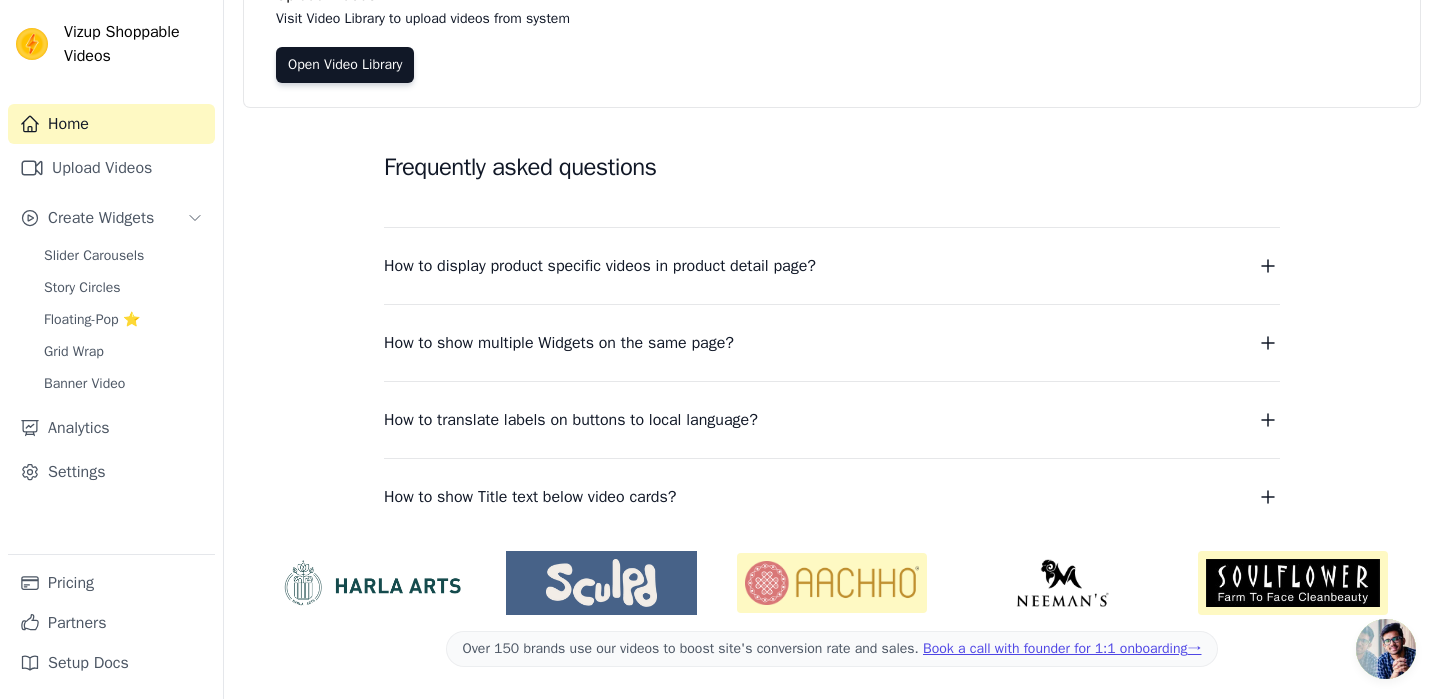 scroll, scrollTop: 0, scrollLeft: 0, axis: both 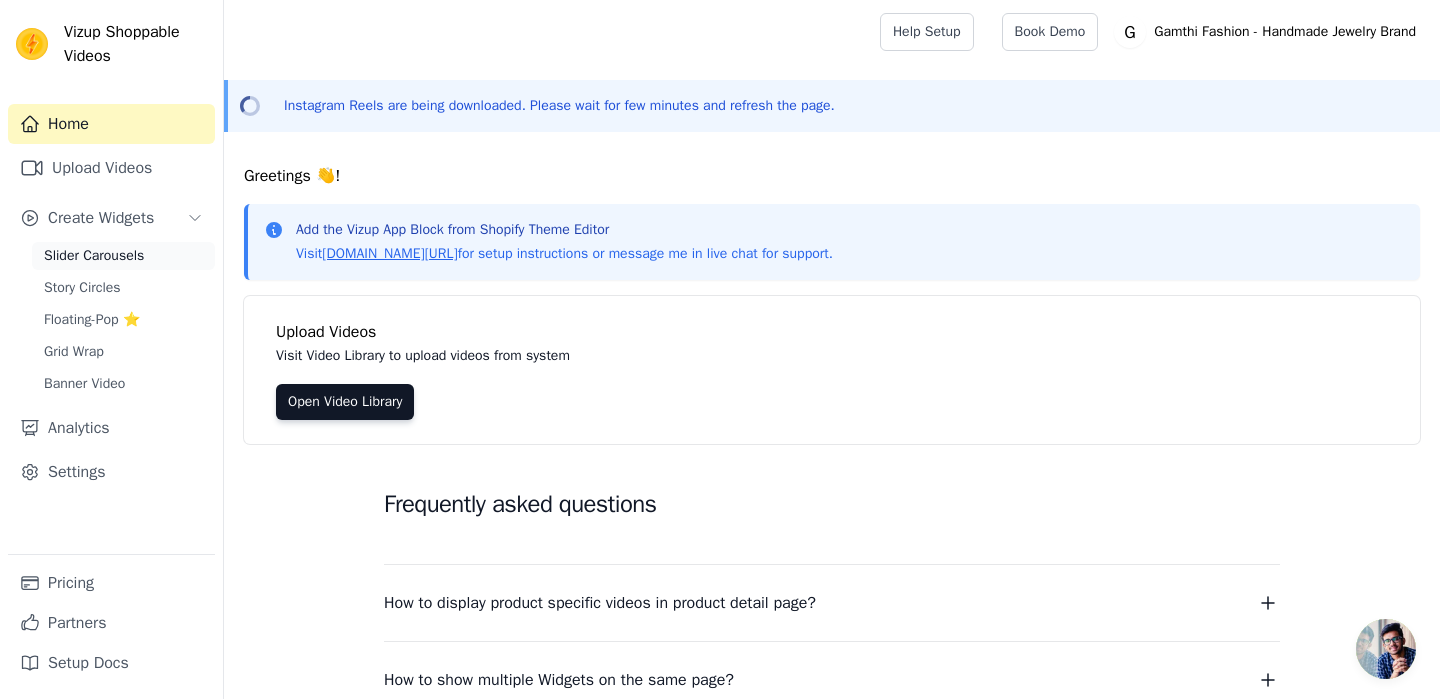 click on "Slider Carousels" at bounding box center (94, 256) 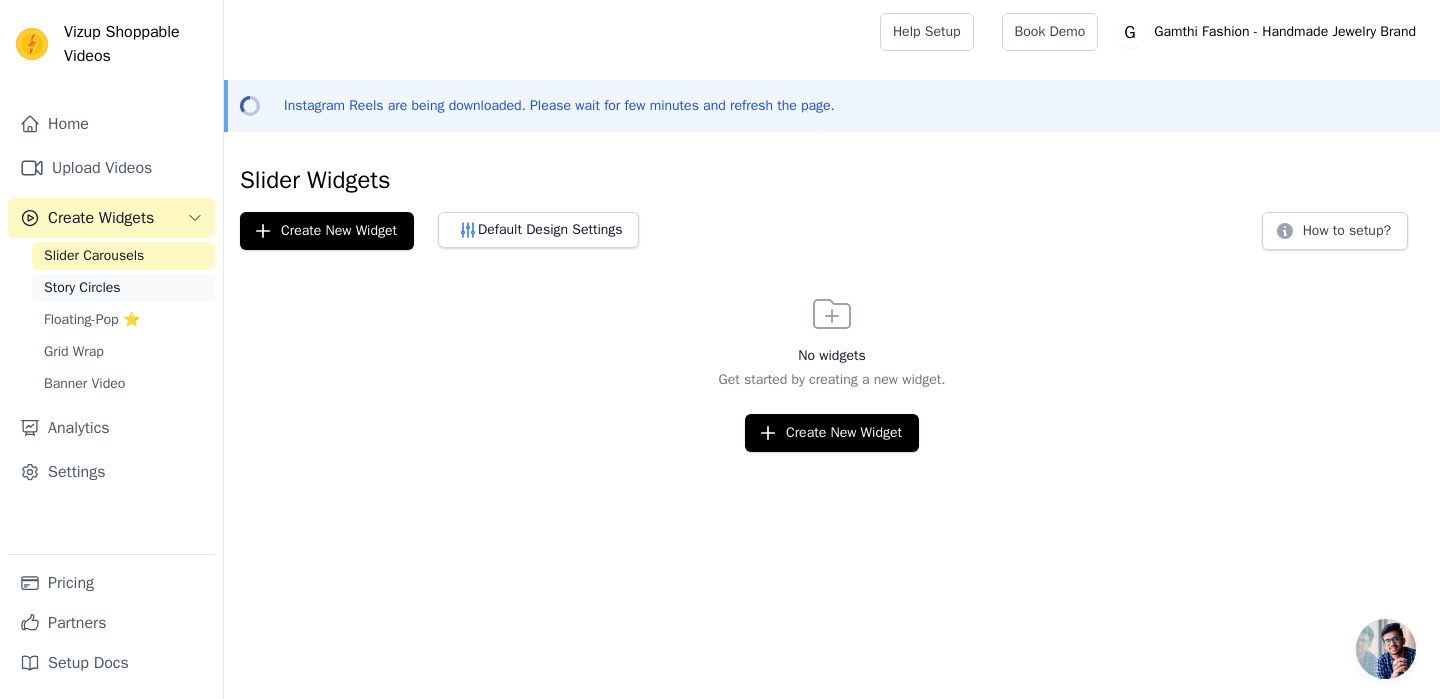 click on "Story Circles" at bounding box center (123, 288) 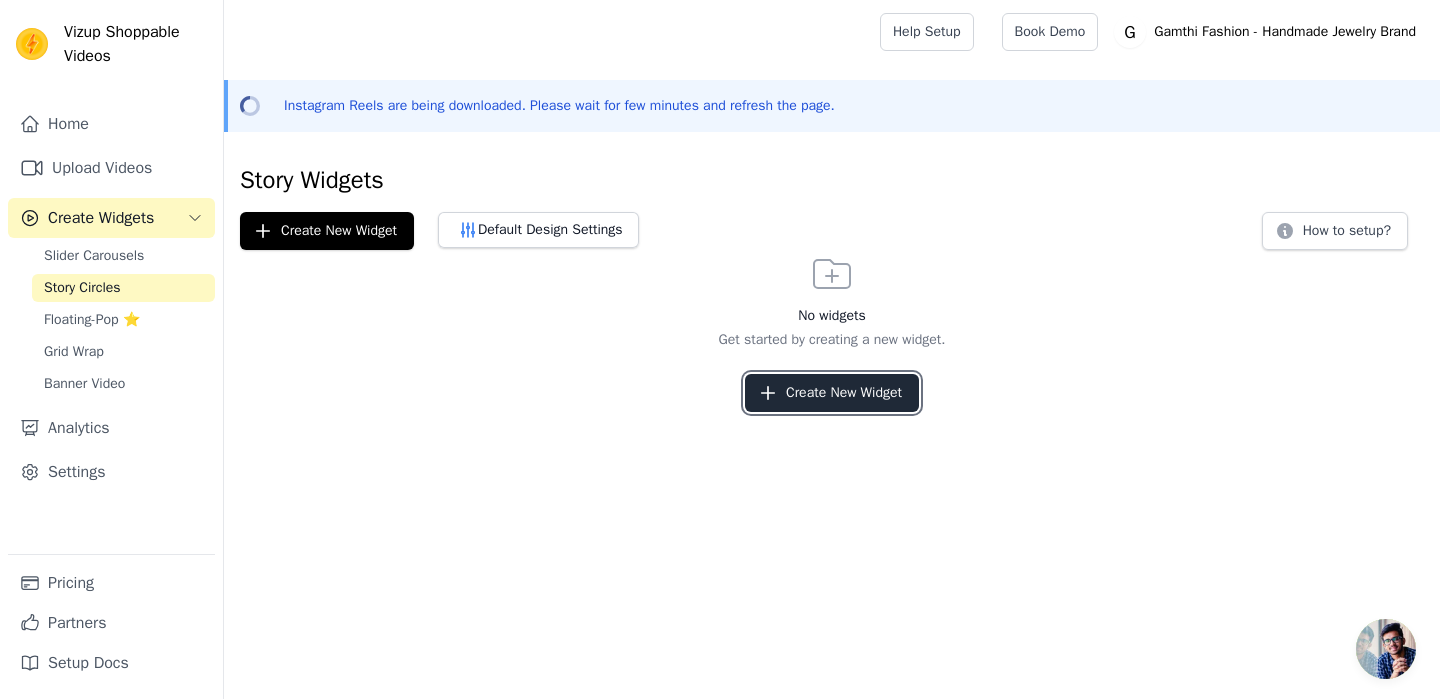 click on "Create New Widget" at bounding box center (832, 393) 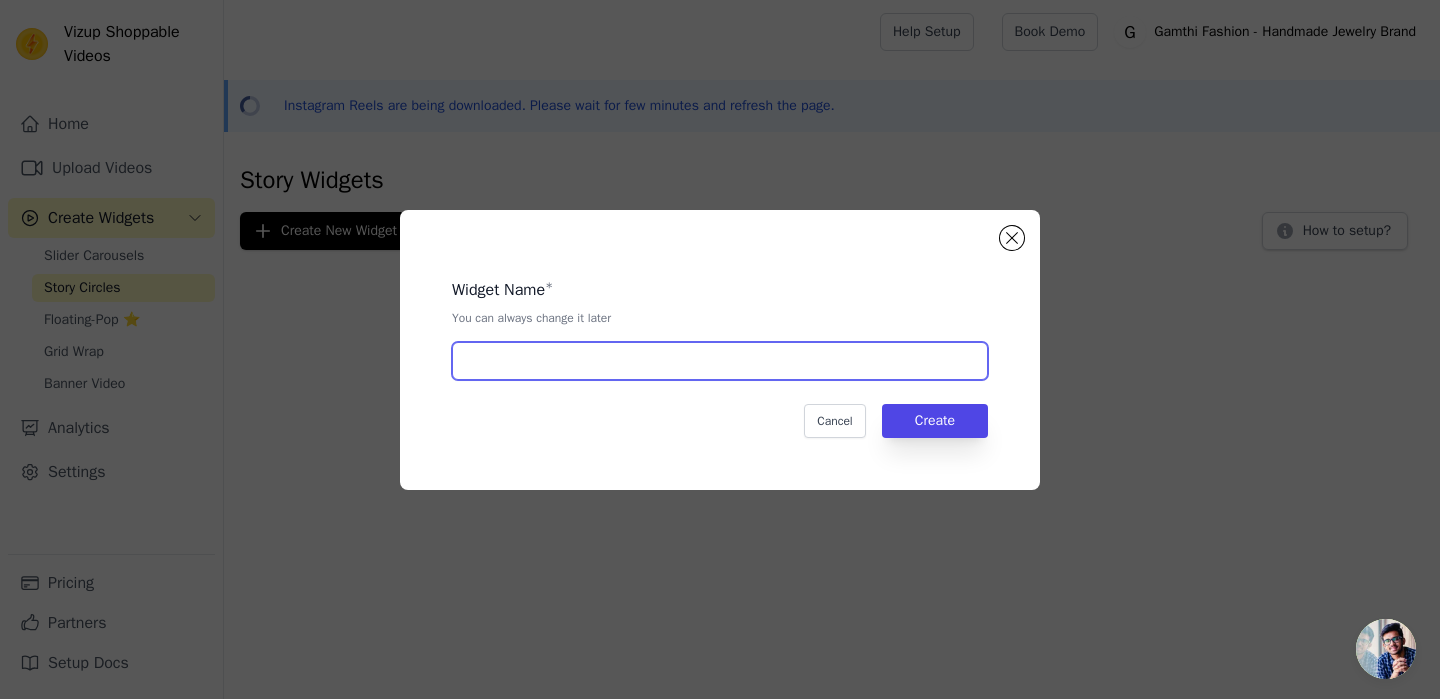 click at bounding box center [720, 361] 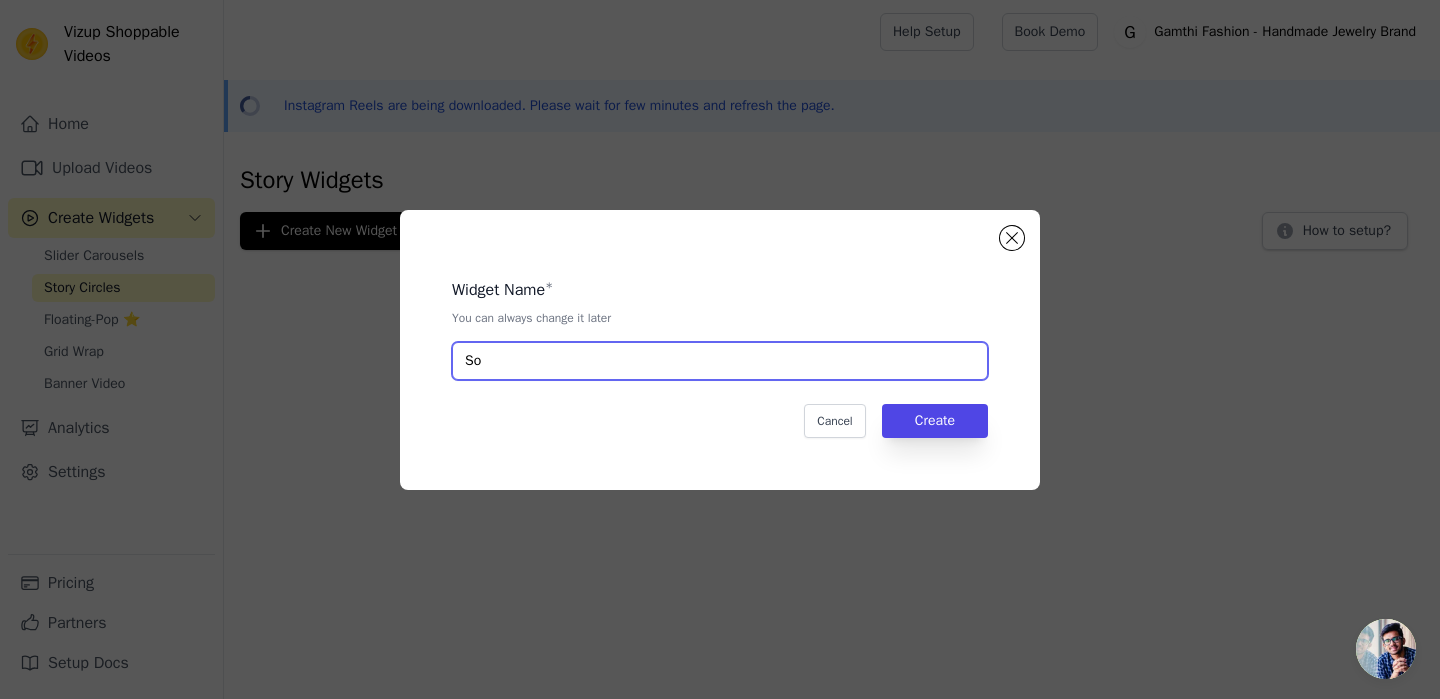 type on "S" 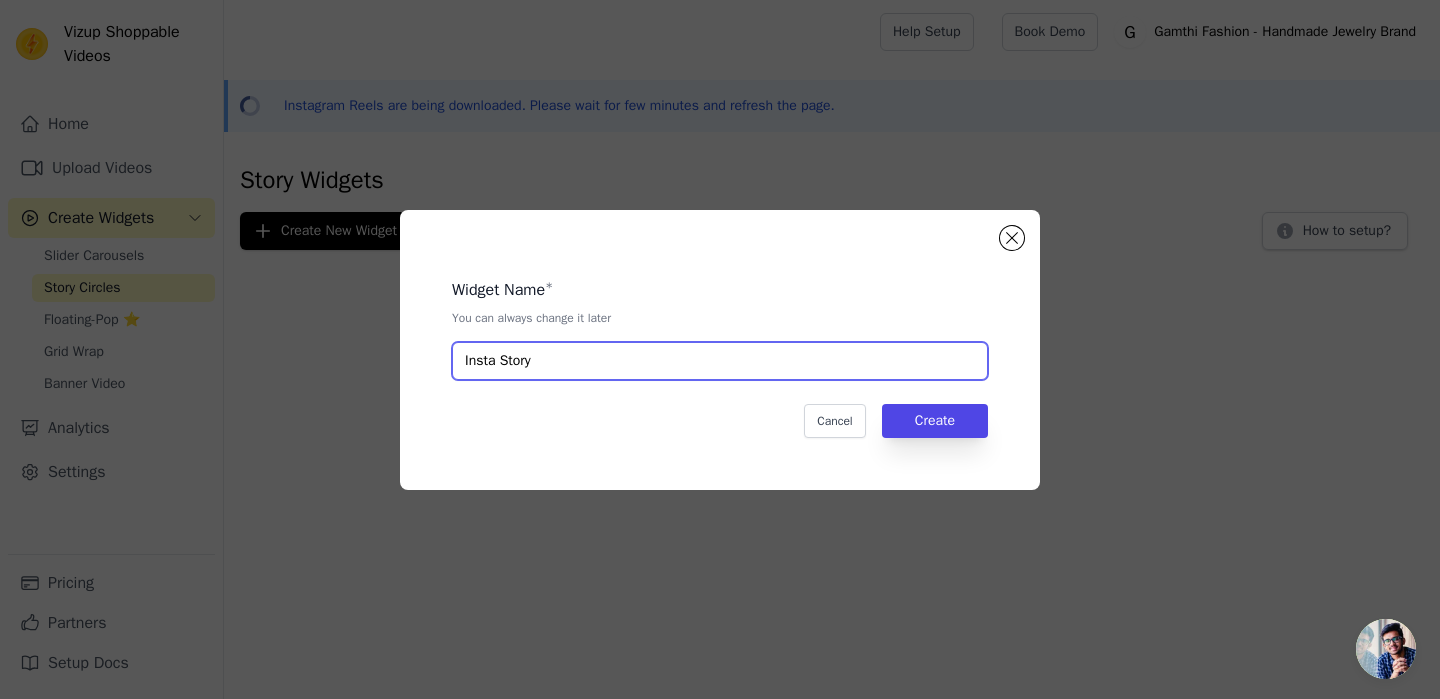 type on "Insta Story" 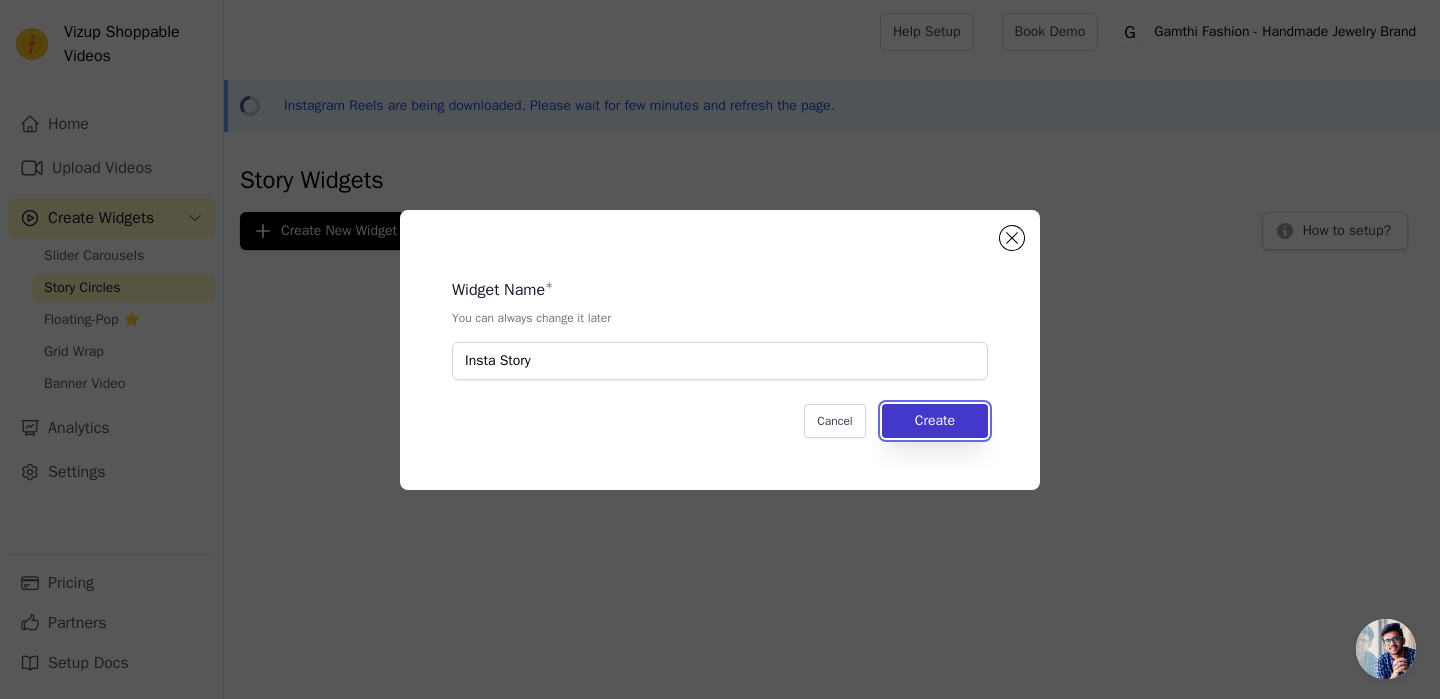 click on "Create" at bounding box center [935, 421] 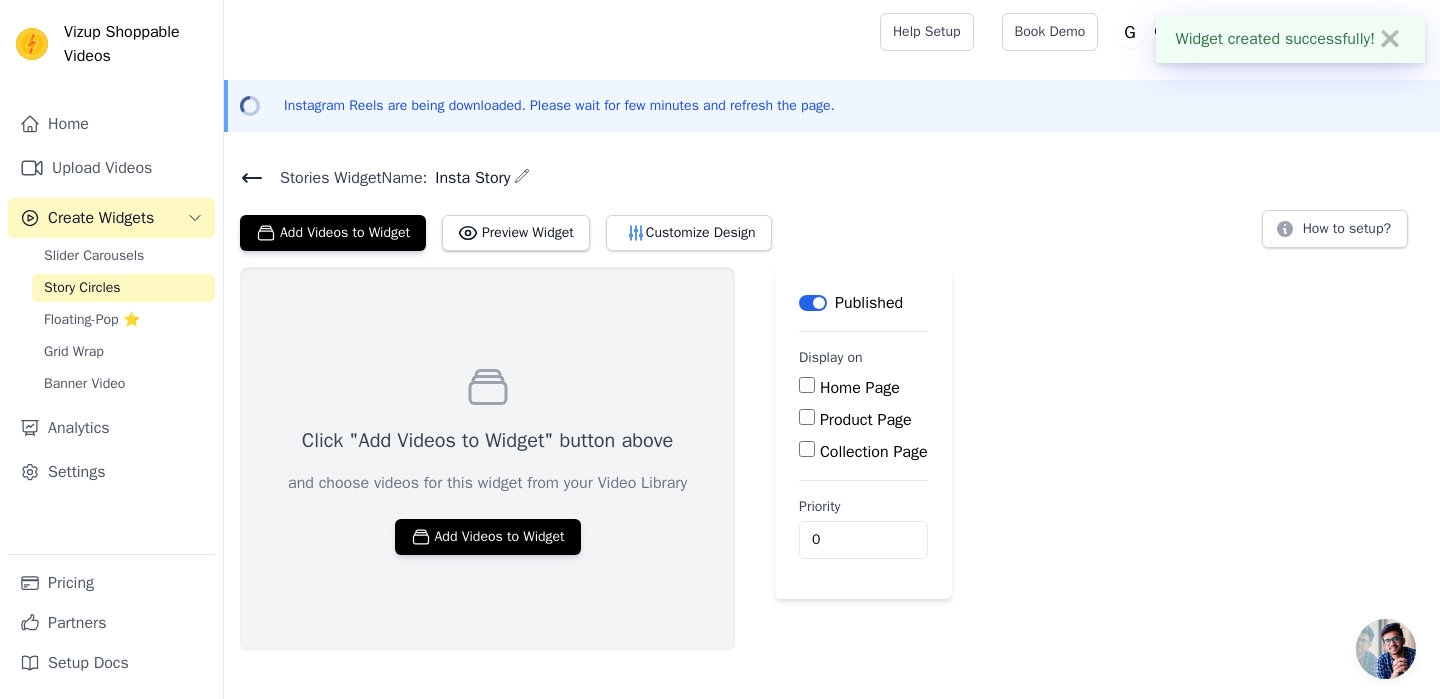 click on "Home Page" at bounding box center [860, 388] 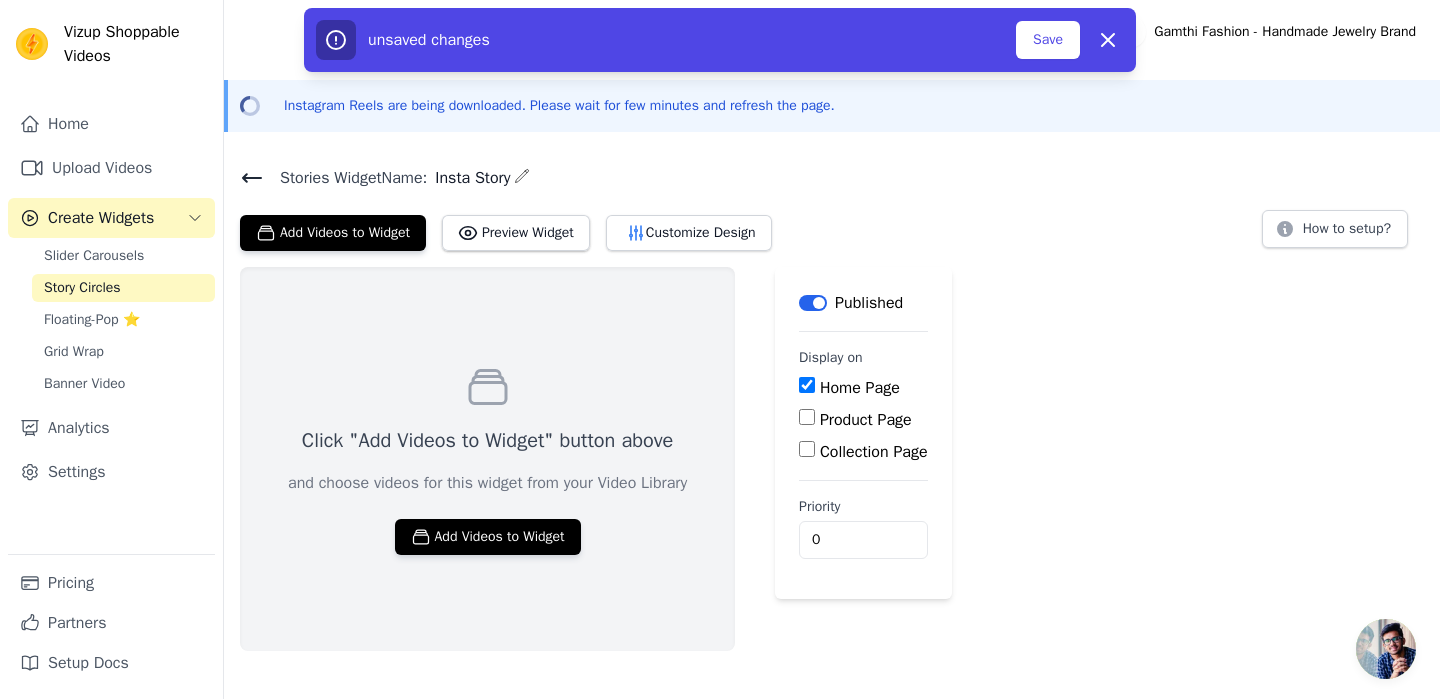 click on "Home Page" at bounding box center [860, 388] 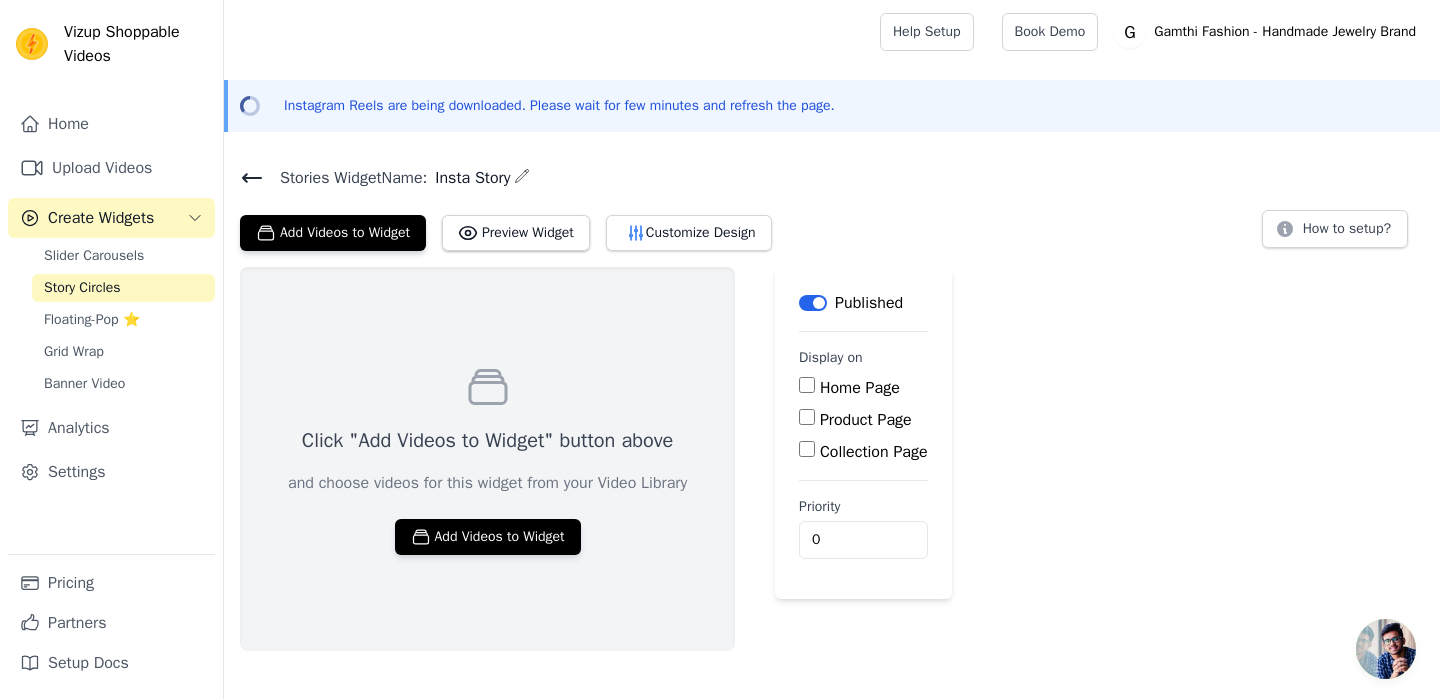 click on "Product Page" at bounding box center (866, 420) 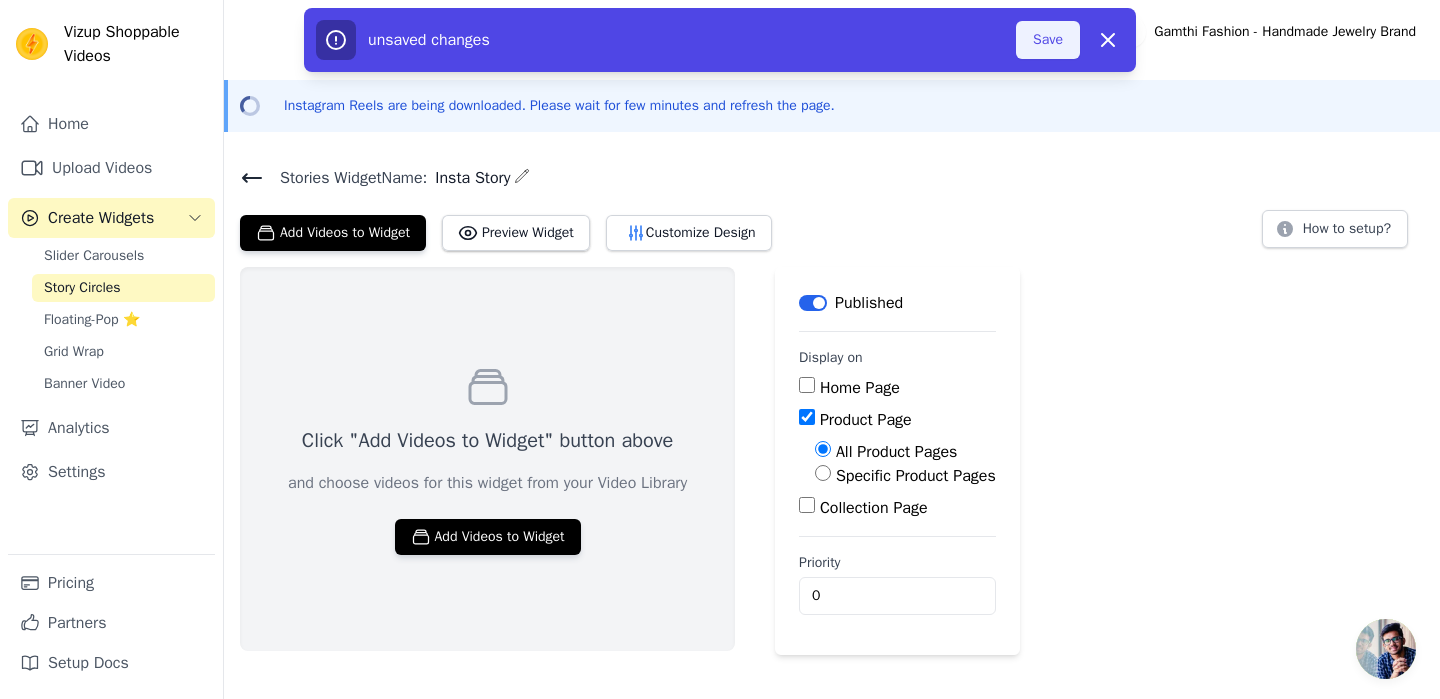 click on "Save" at bounding box center (1048, 40) 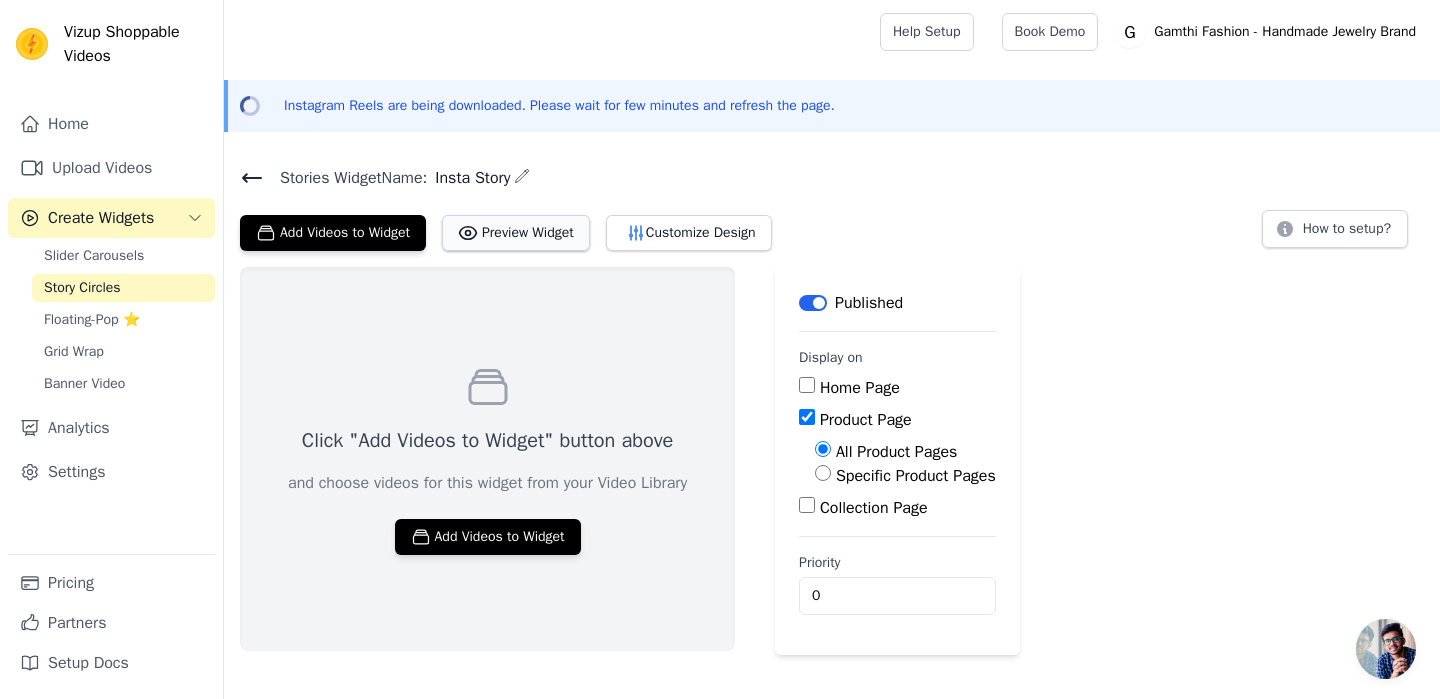 click on "Preview Widget" at bounding box center (516, 233) 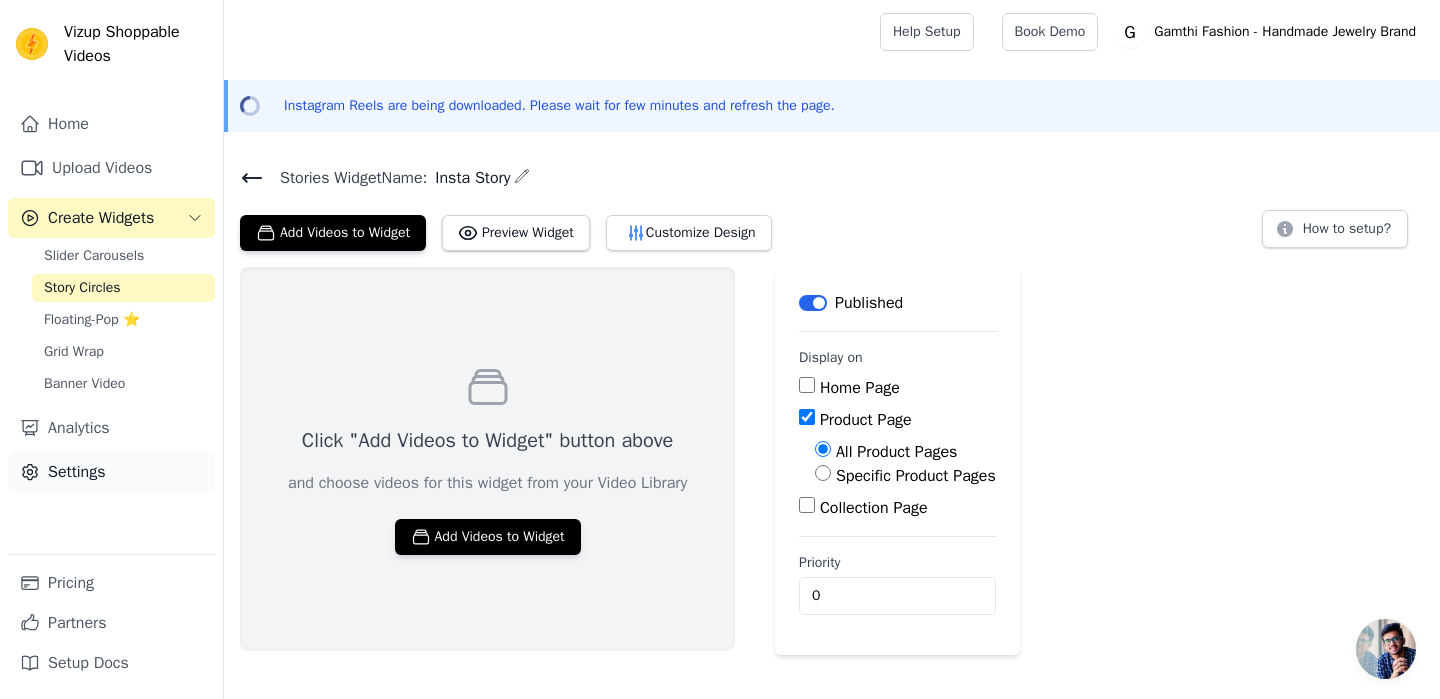 click on "Settings" at bounding box center (111, 472) 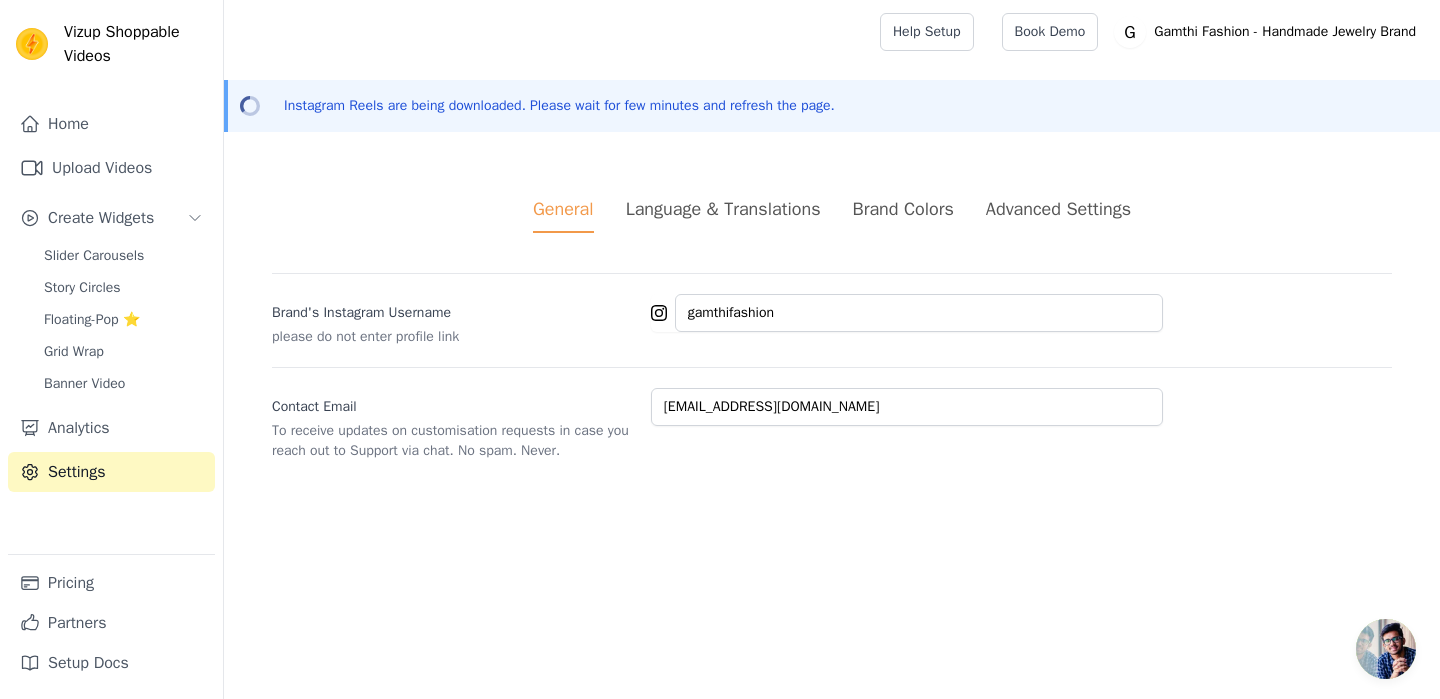 click on "Language & Translations" at bounding box center (723, 209) 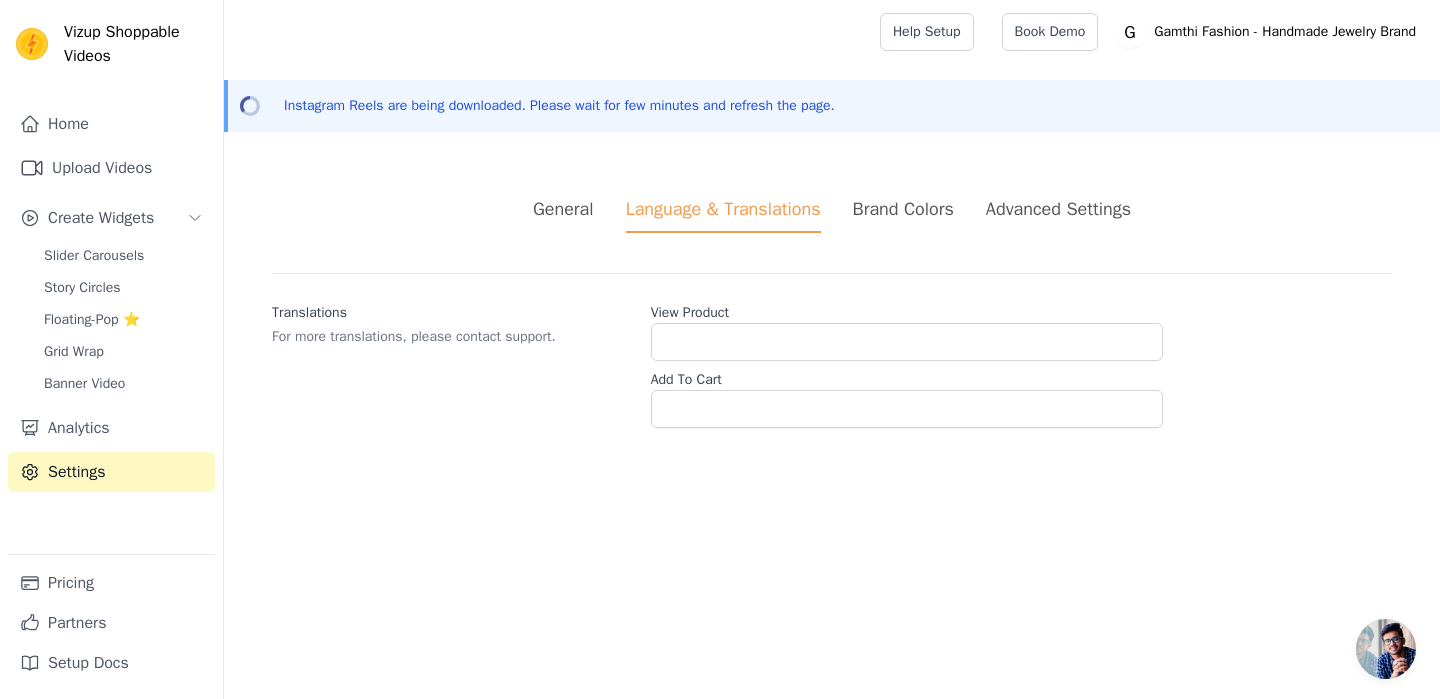 click on "Brand Colors" at bounding box center (903, 209) 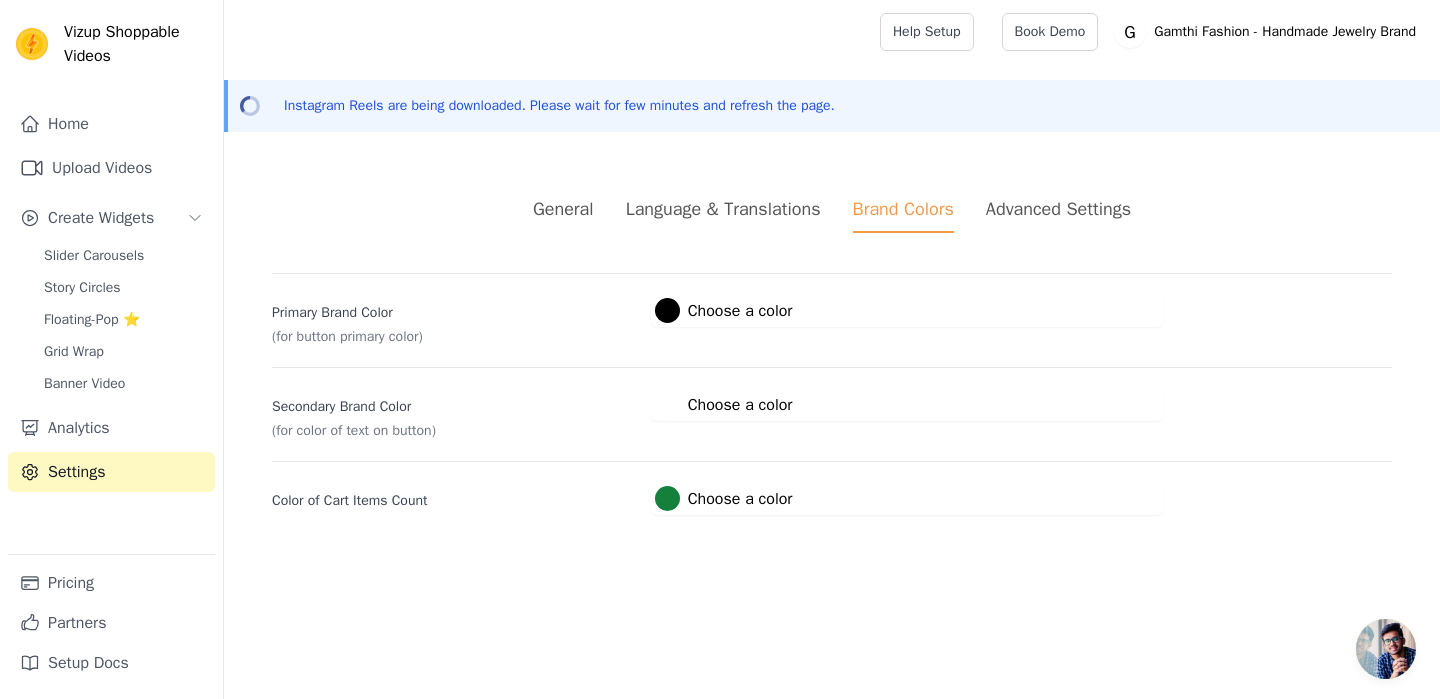 click on "Advanced Settings" at bounding box center (1058, 214) 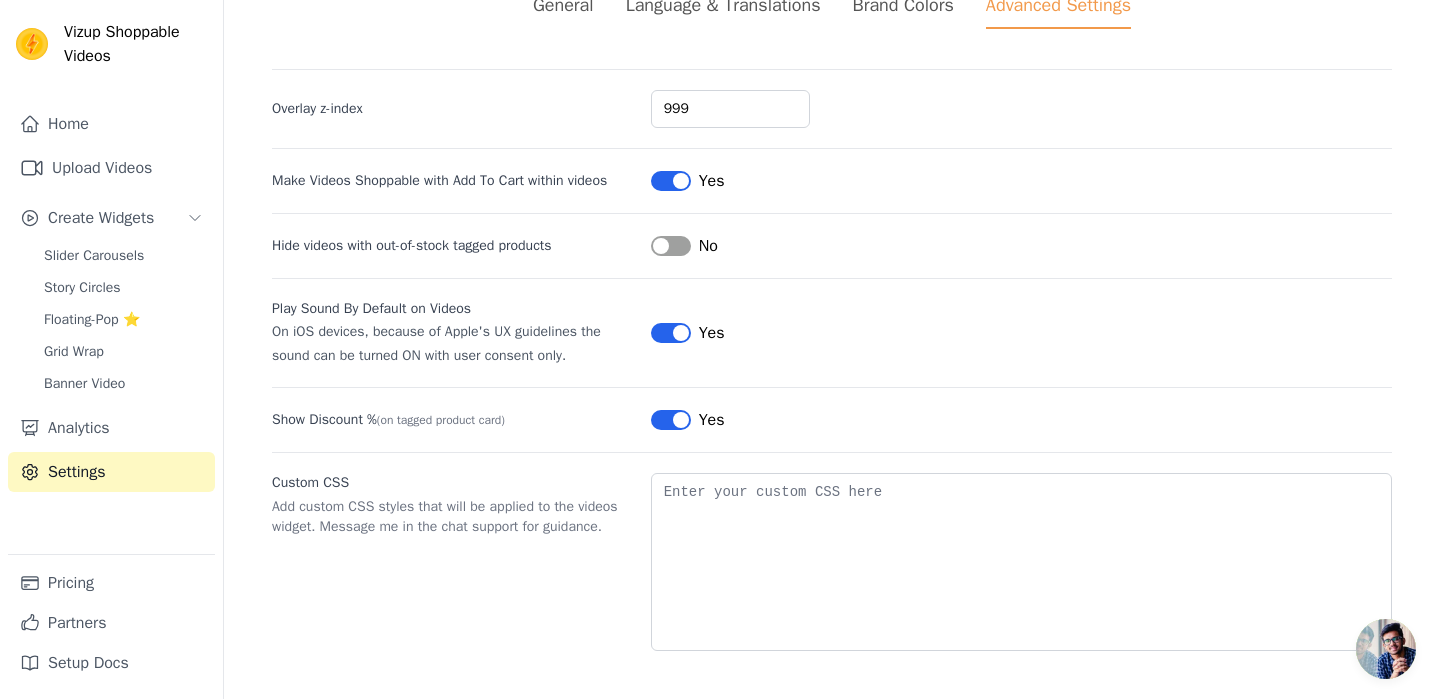 scroll, scrollTop: 0, scrollLeft: 0, axis: both 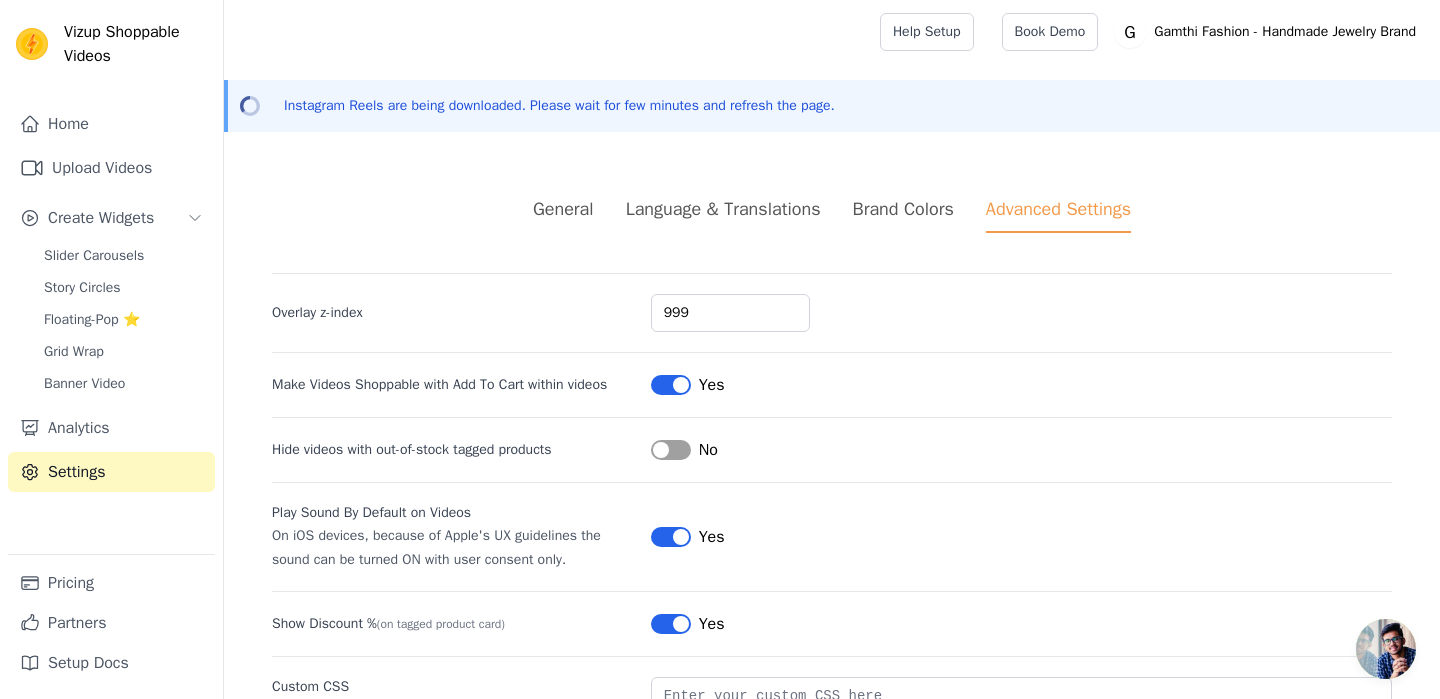 click on "General" at bounding box center (563, 209) 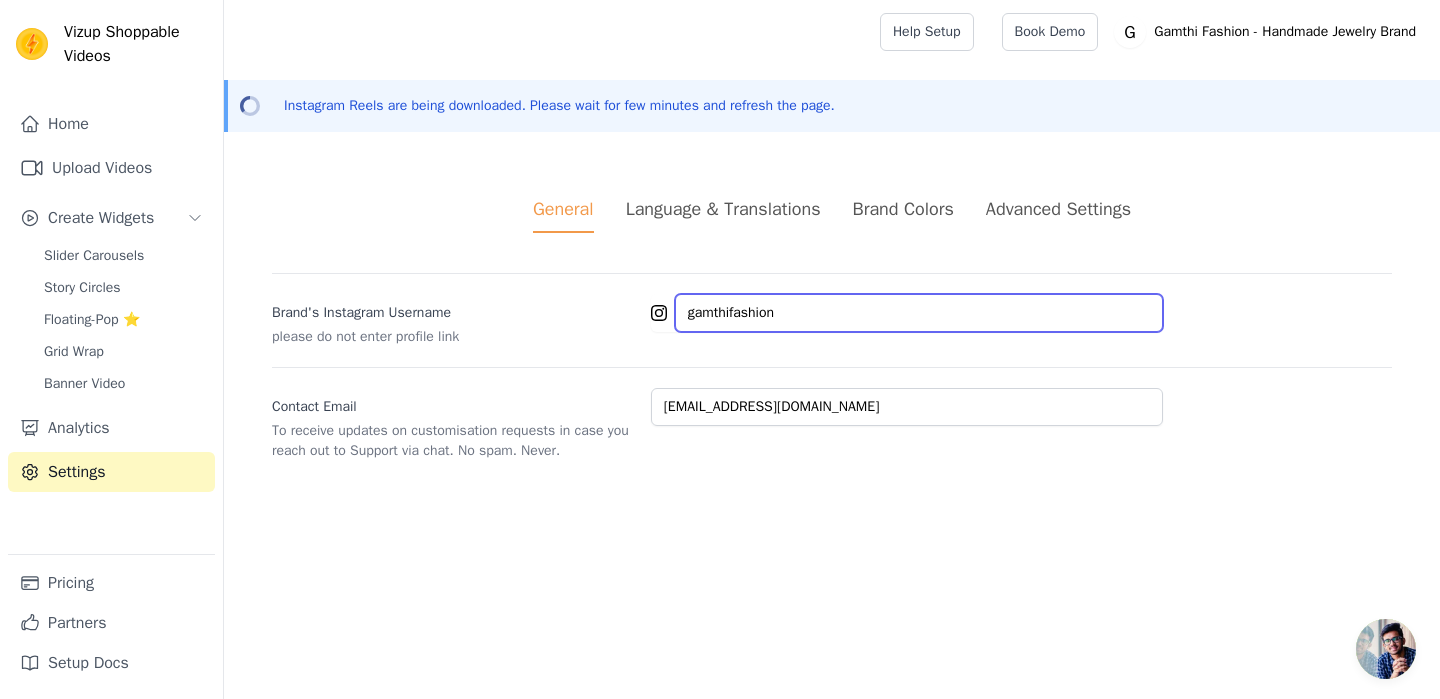 click on "gamthifashion" at bounding box center [919, 313] 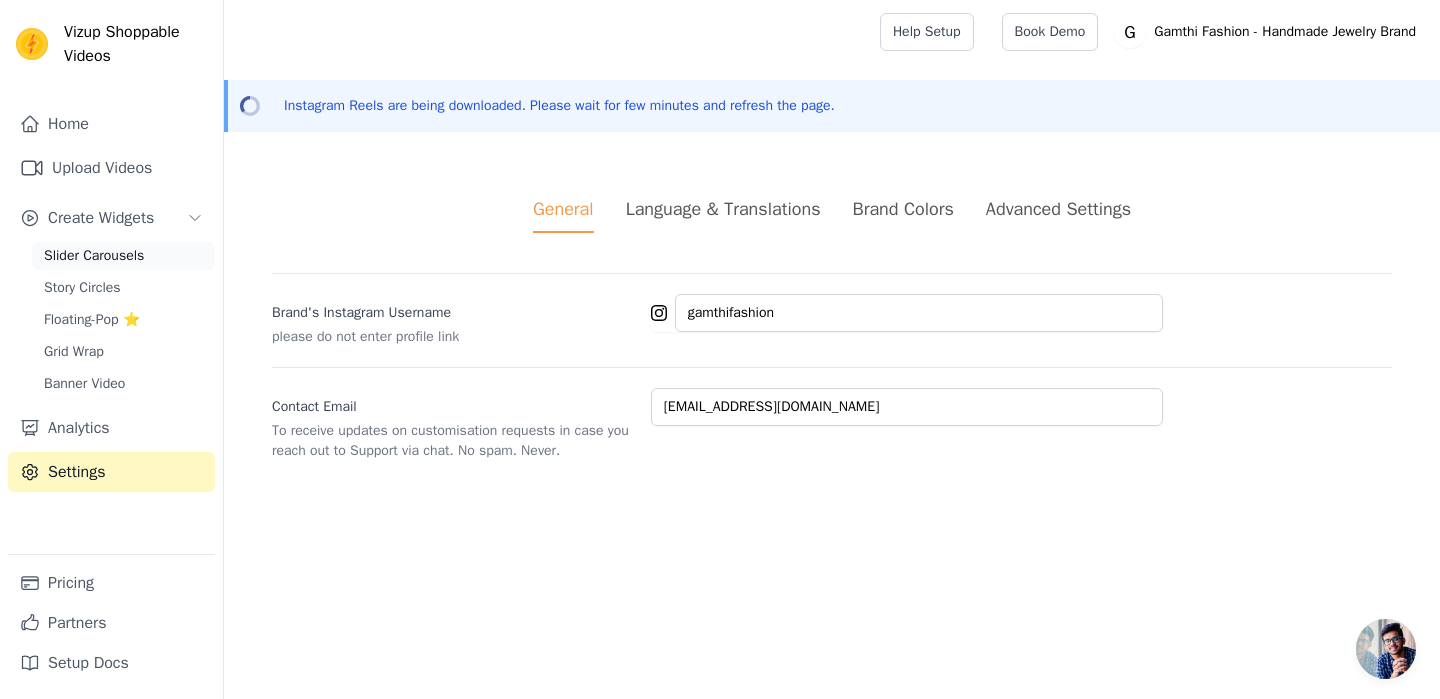 click on "Slider Carousels" at bounding box center (94, 256) 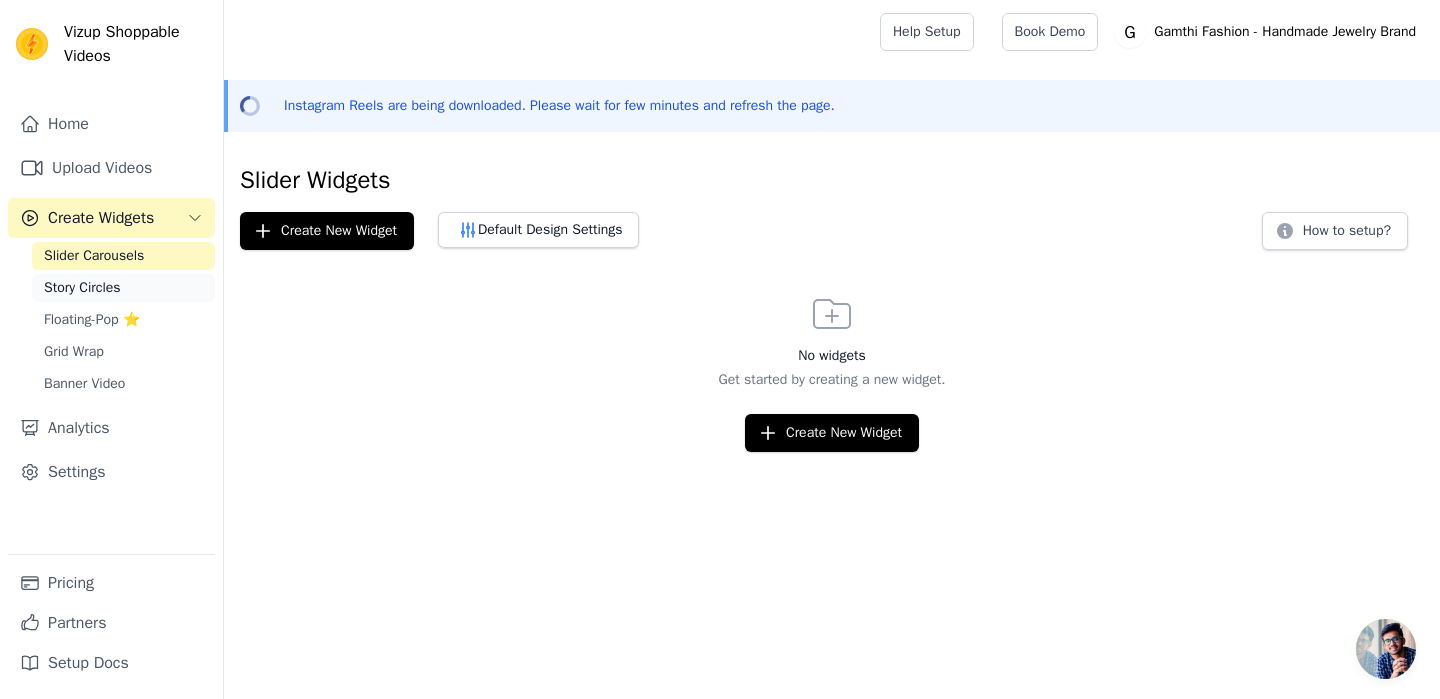 click on "Story Circles" at bounding box center [82, 288] 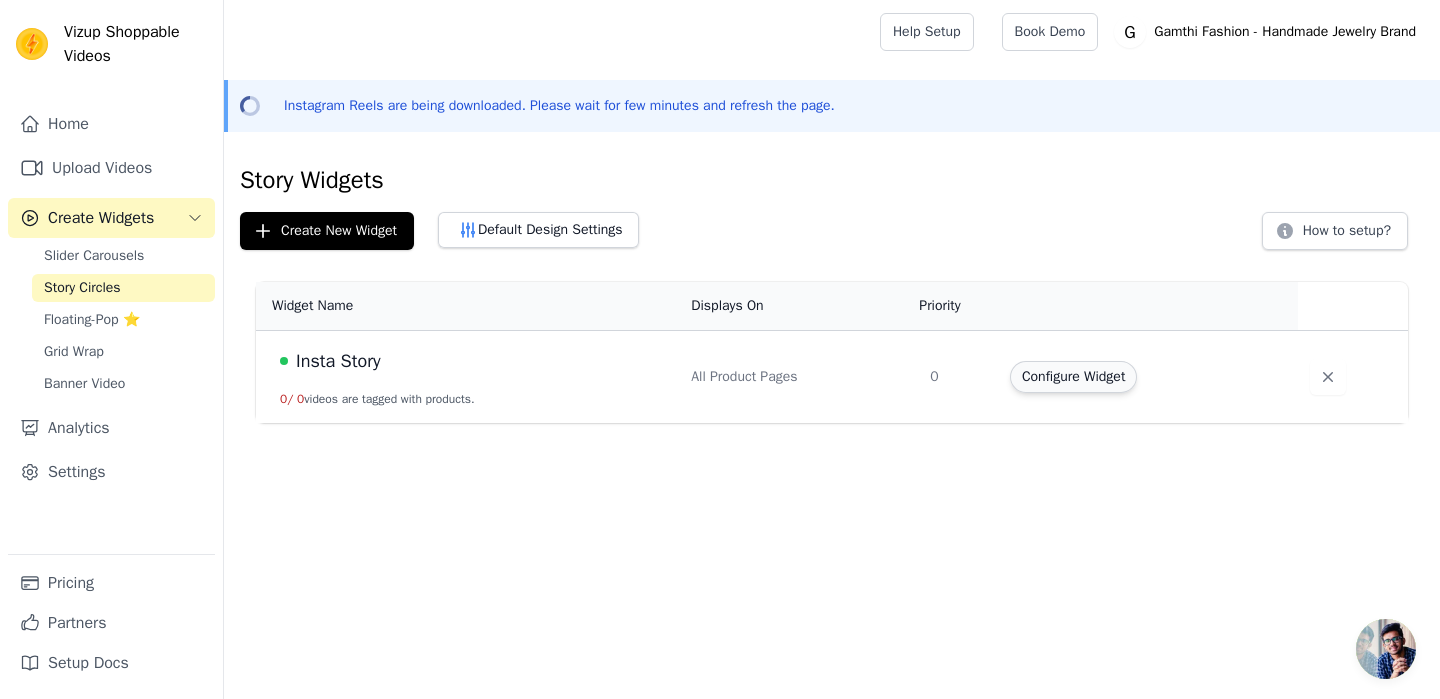 click on "Configure Widget" at bounding box center (1073, 377) 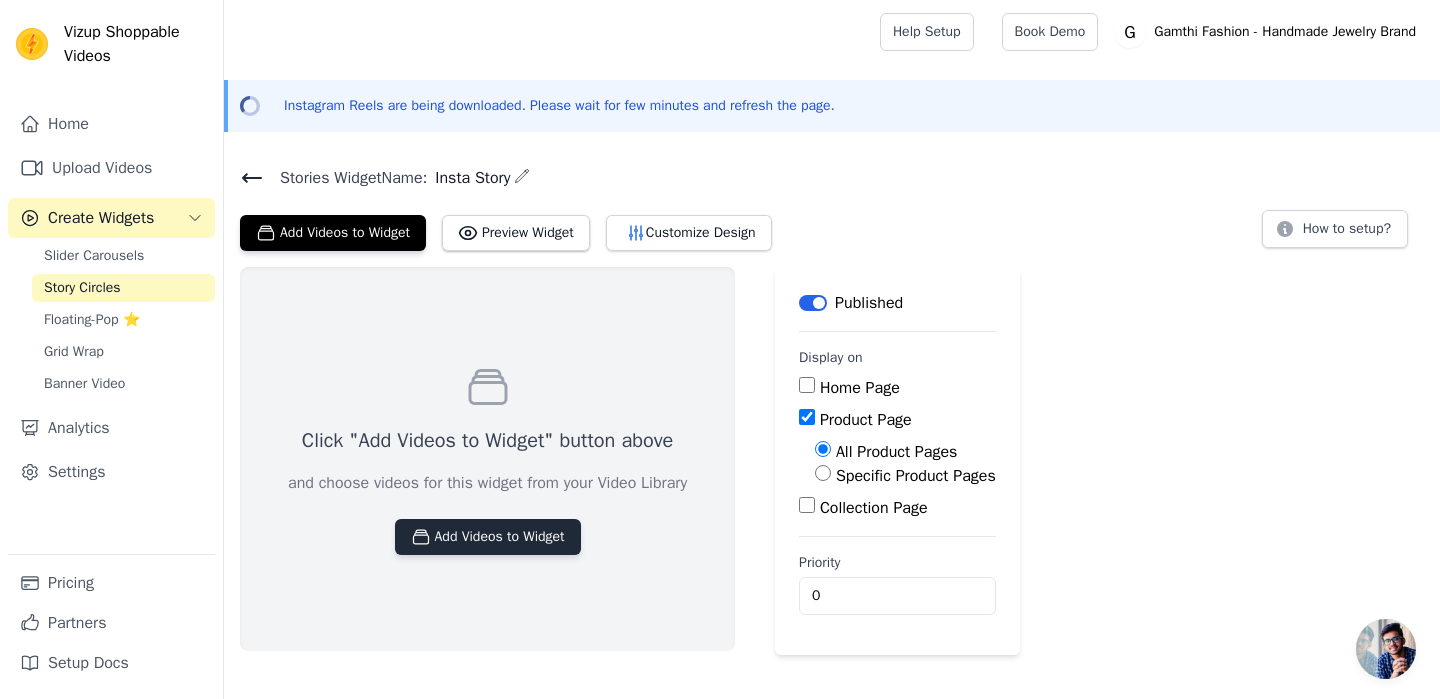 click on "Add Videos to Widget" at bounding box center (488, 537) 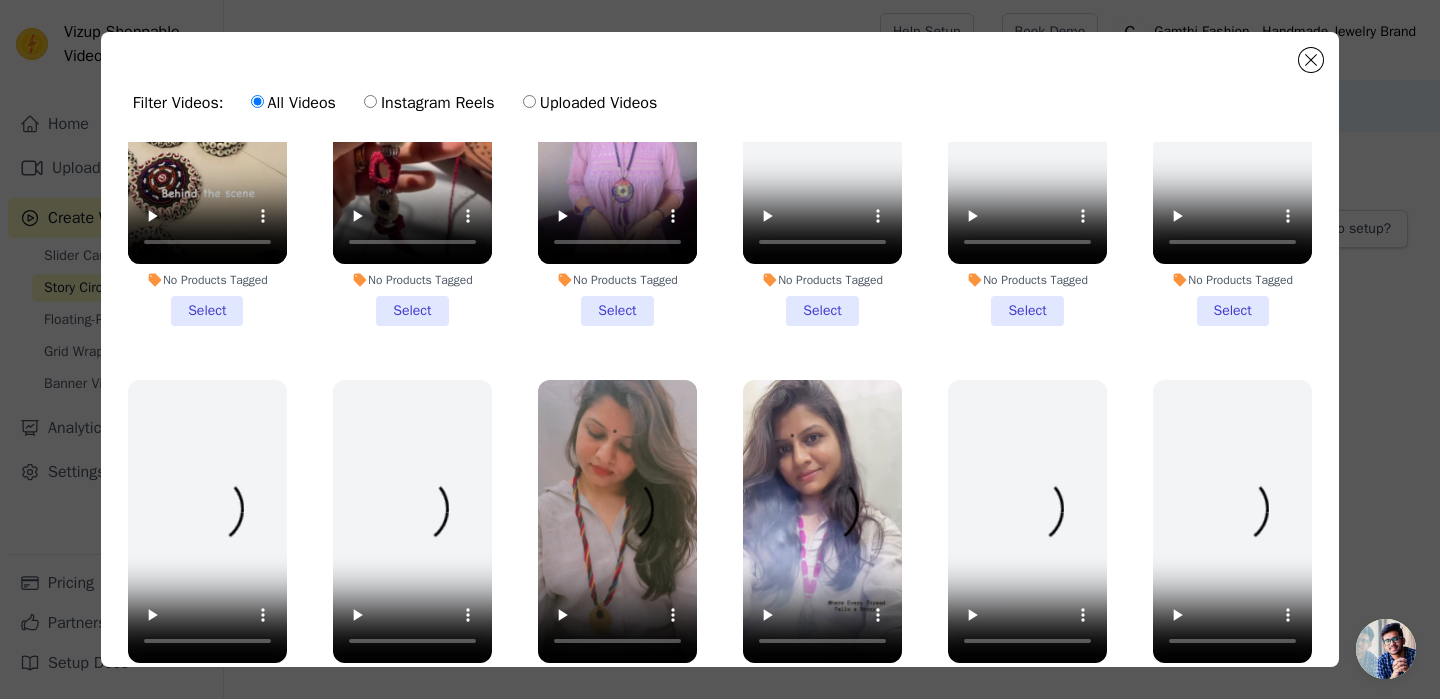 scroll, scrollTop: 0, scrollLeft: 0, axis: both 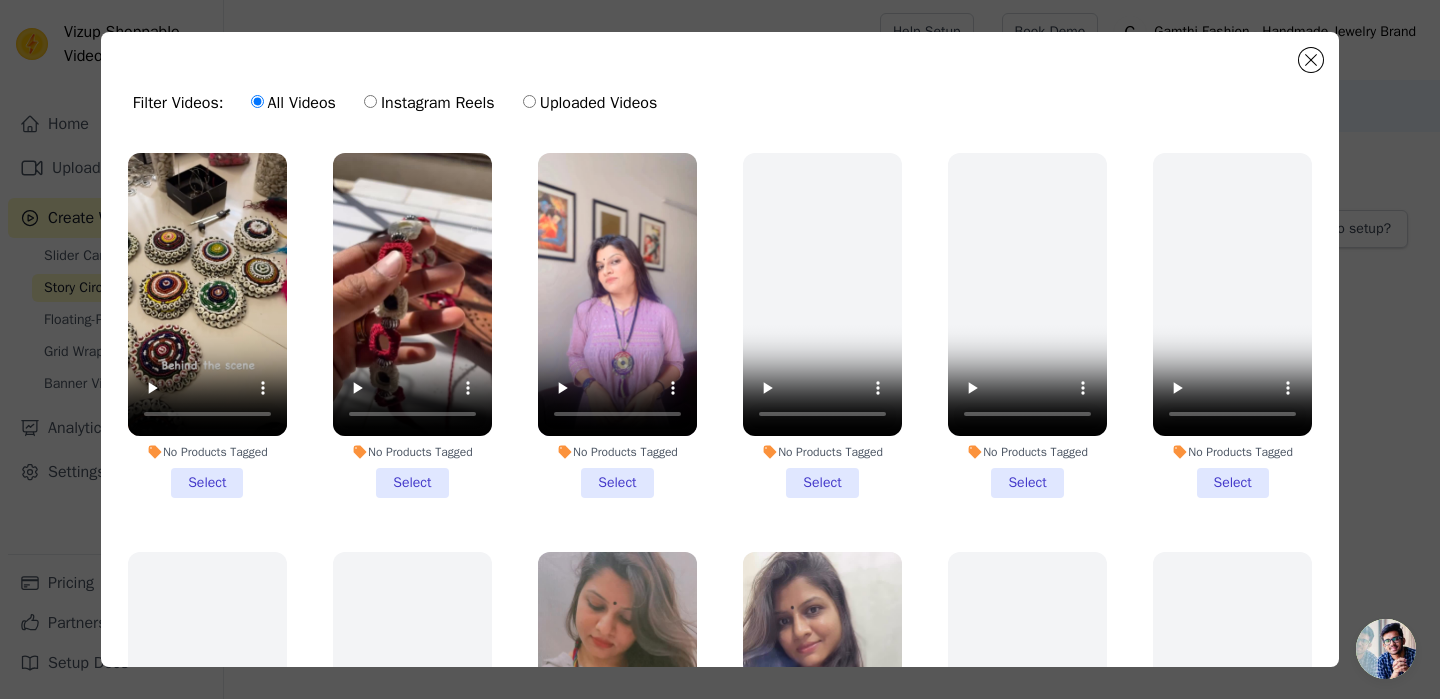 click on "Instagram Reels" at bounding box center [429, 103] 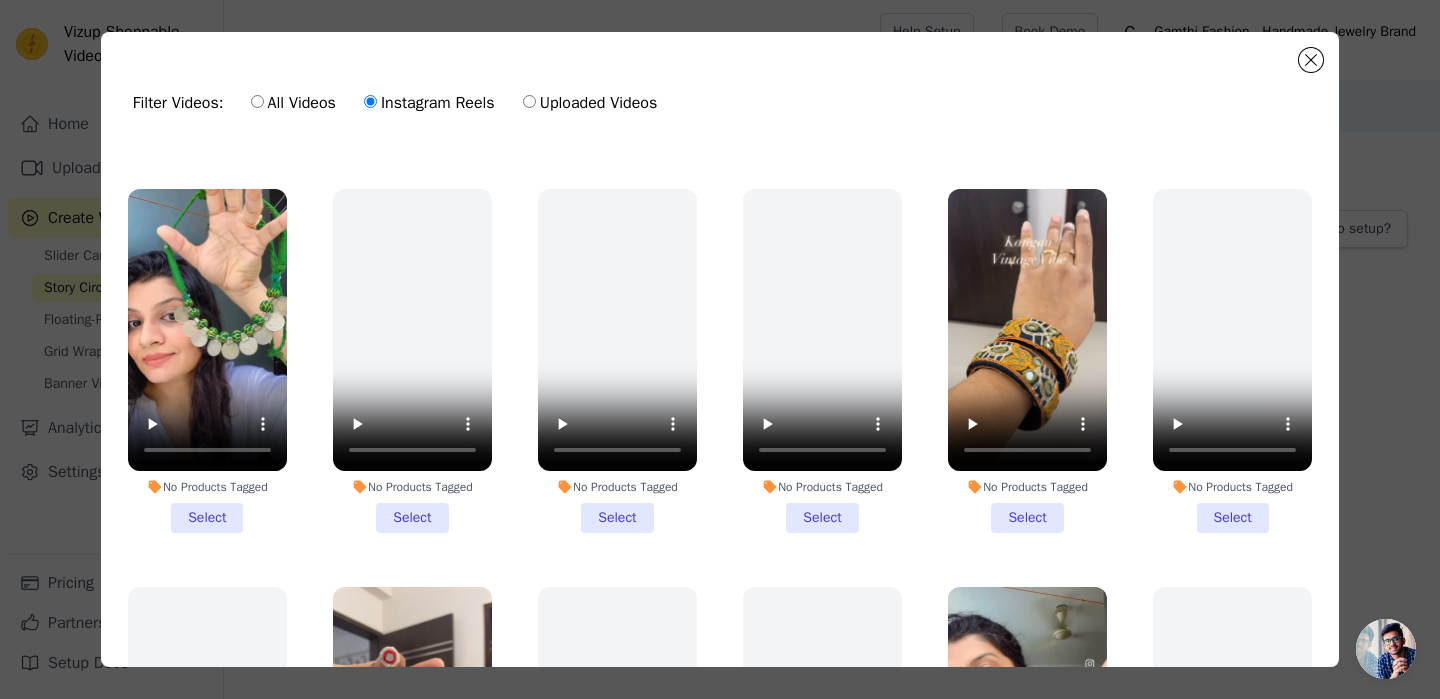 scroll, scrollTop: 1359, scrollLeft: 0, axis: vertical 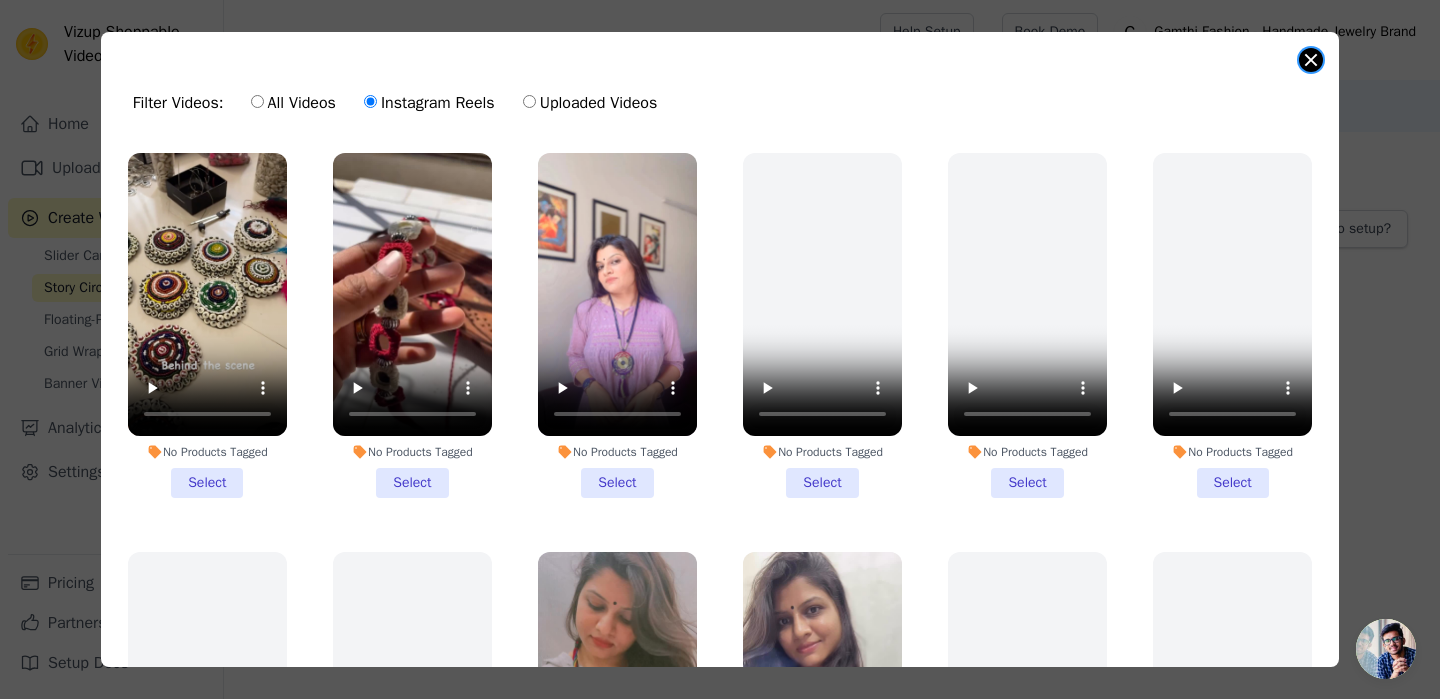 click at bounding box center (1311, 60) 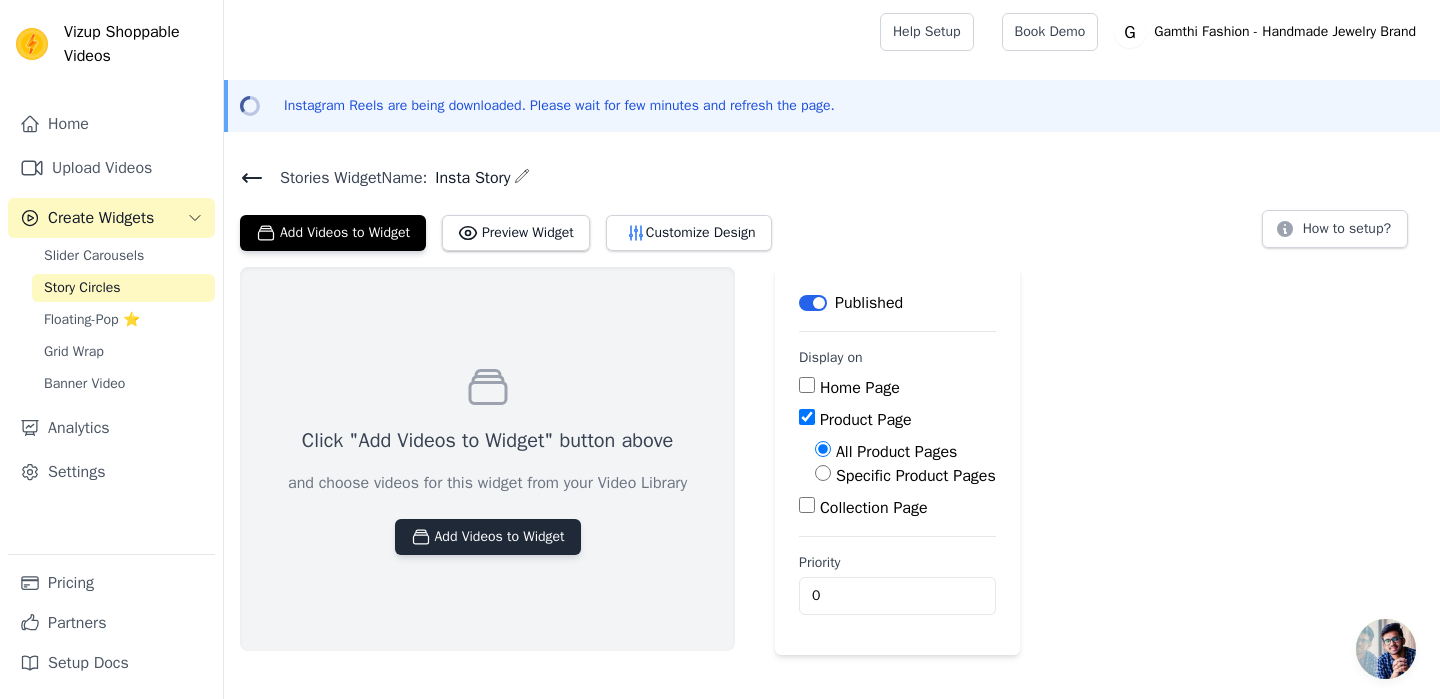 click on "Add Videos to Widget" at bounding box center [488, 537] 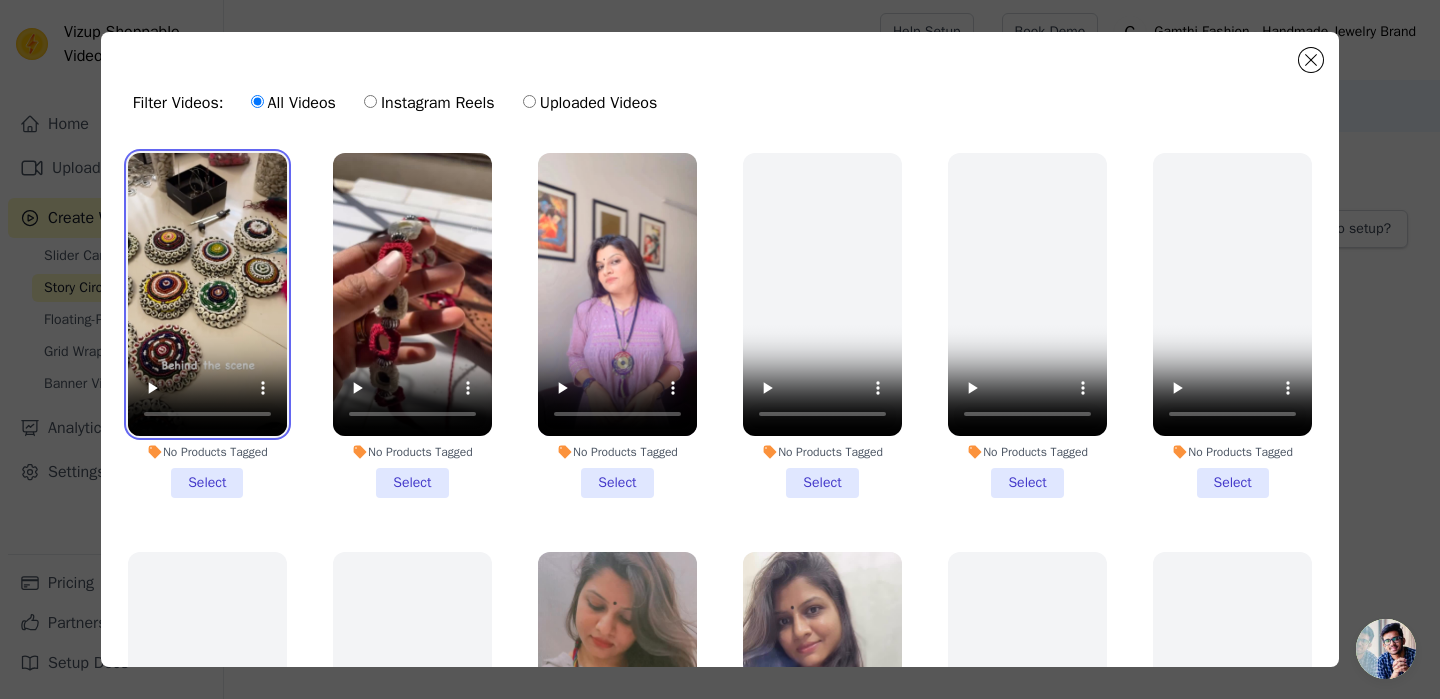 click at bounding box center [207, 294] 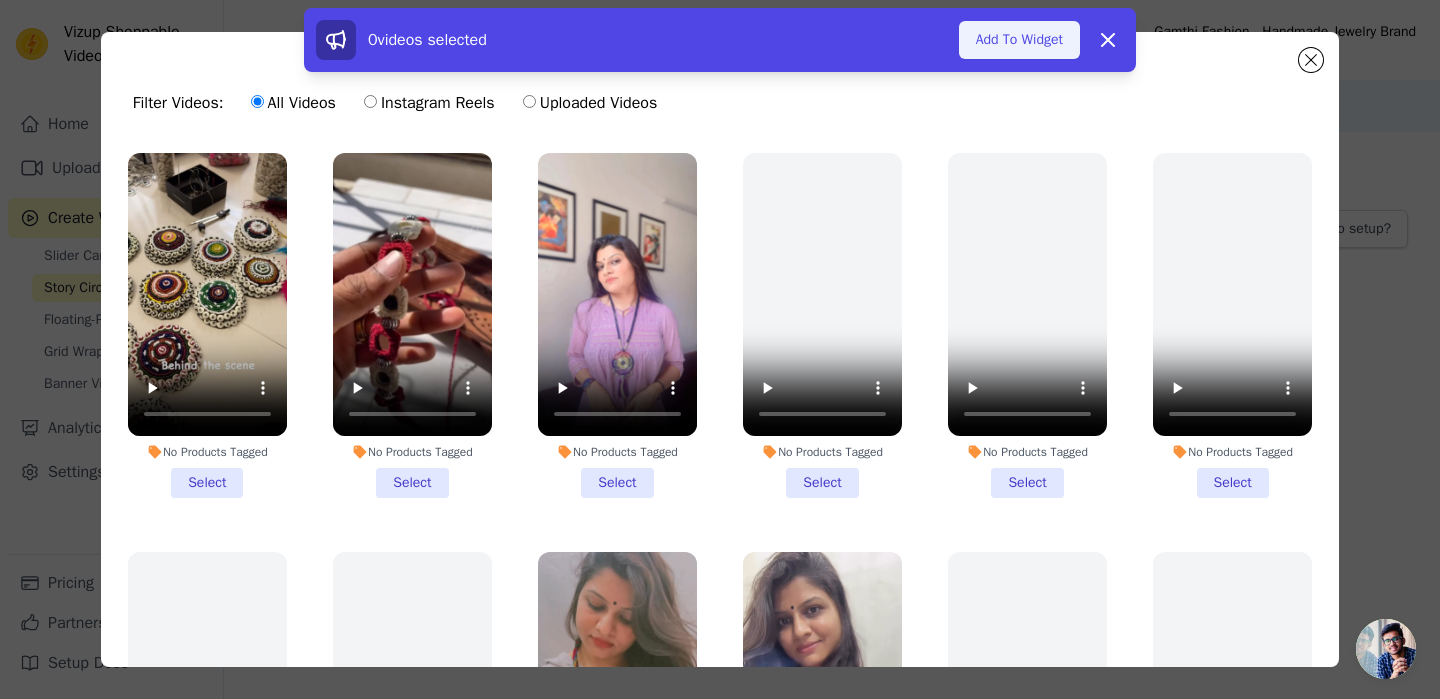 click on "Add To Widget" at bounding box center (1019, 40) 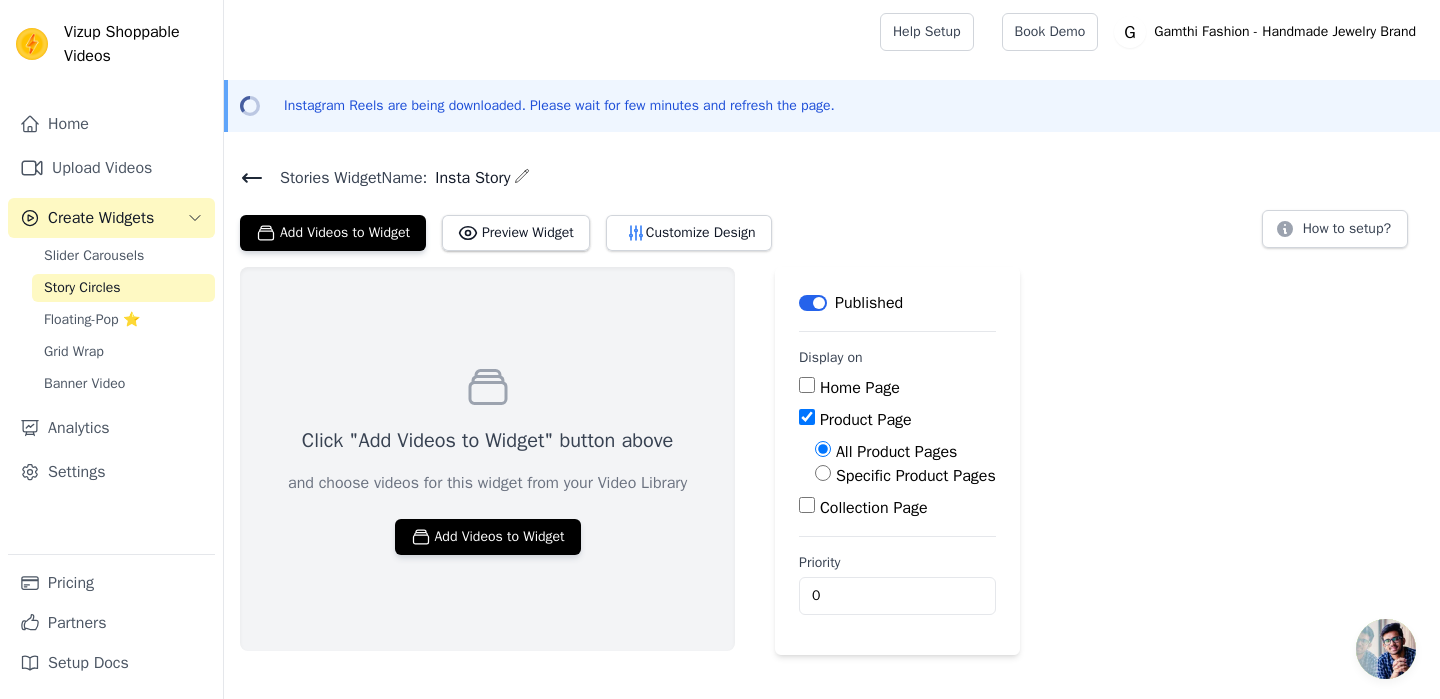 click on "All Product Pages     Specific Product Pages" at bounding box center (897, 464) 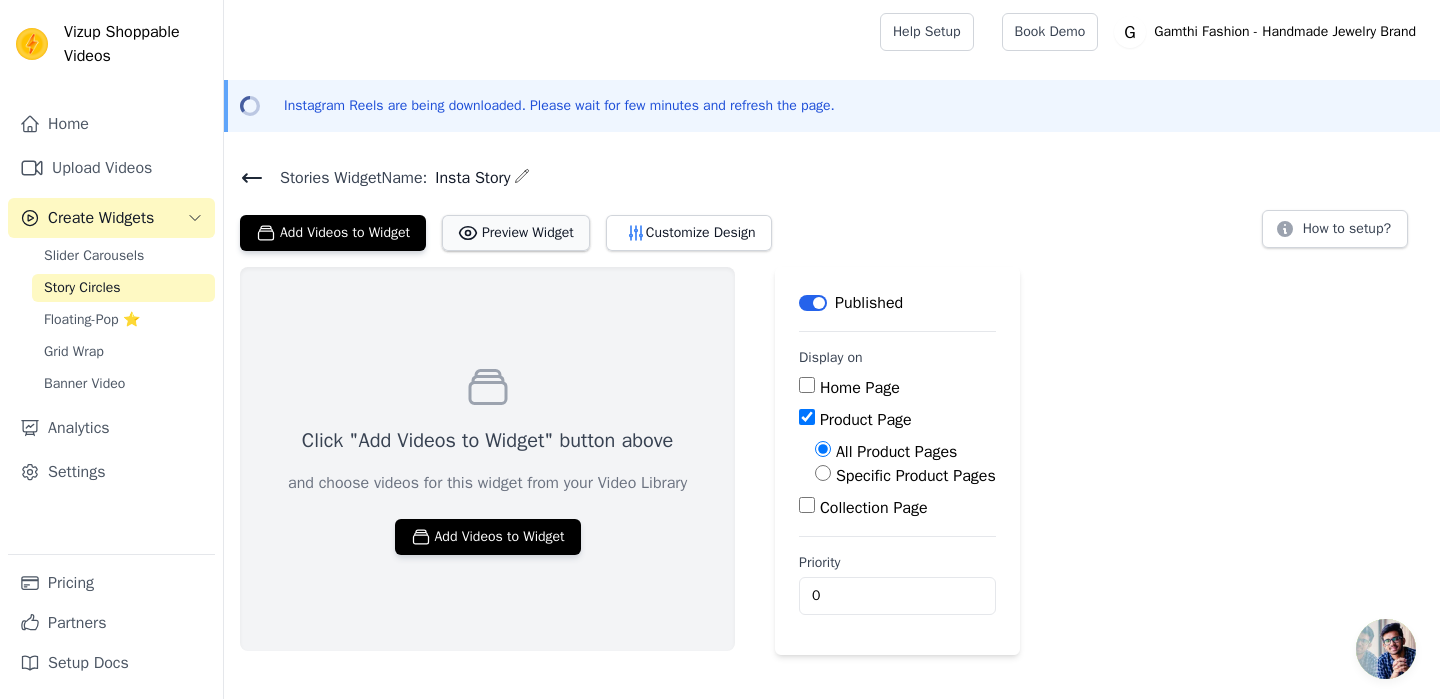 click on "Preview Widget" at bounding box center [516, 233] 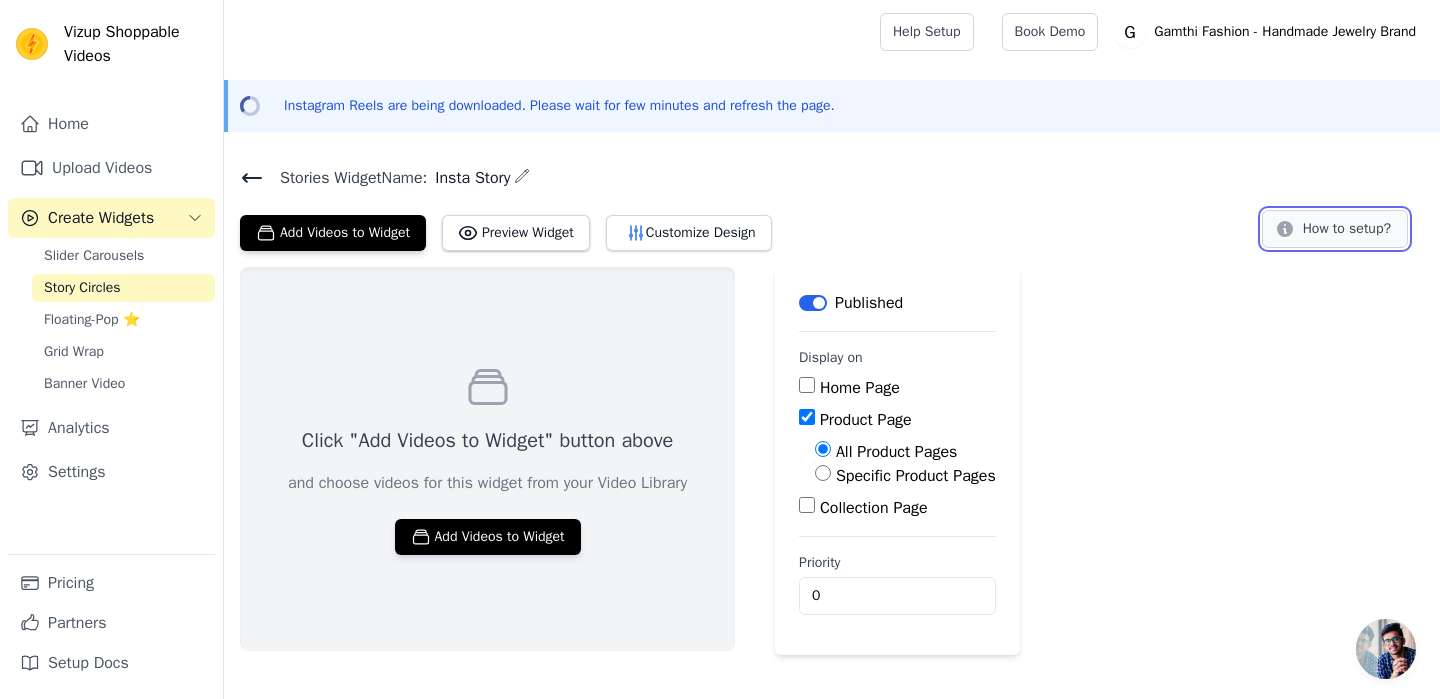 click on "How to setup?" at bounding box center (1335, 229) 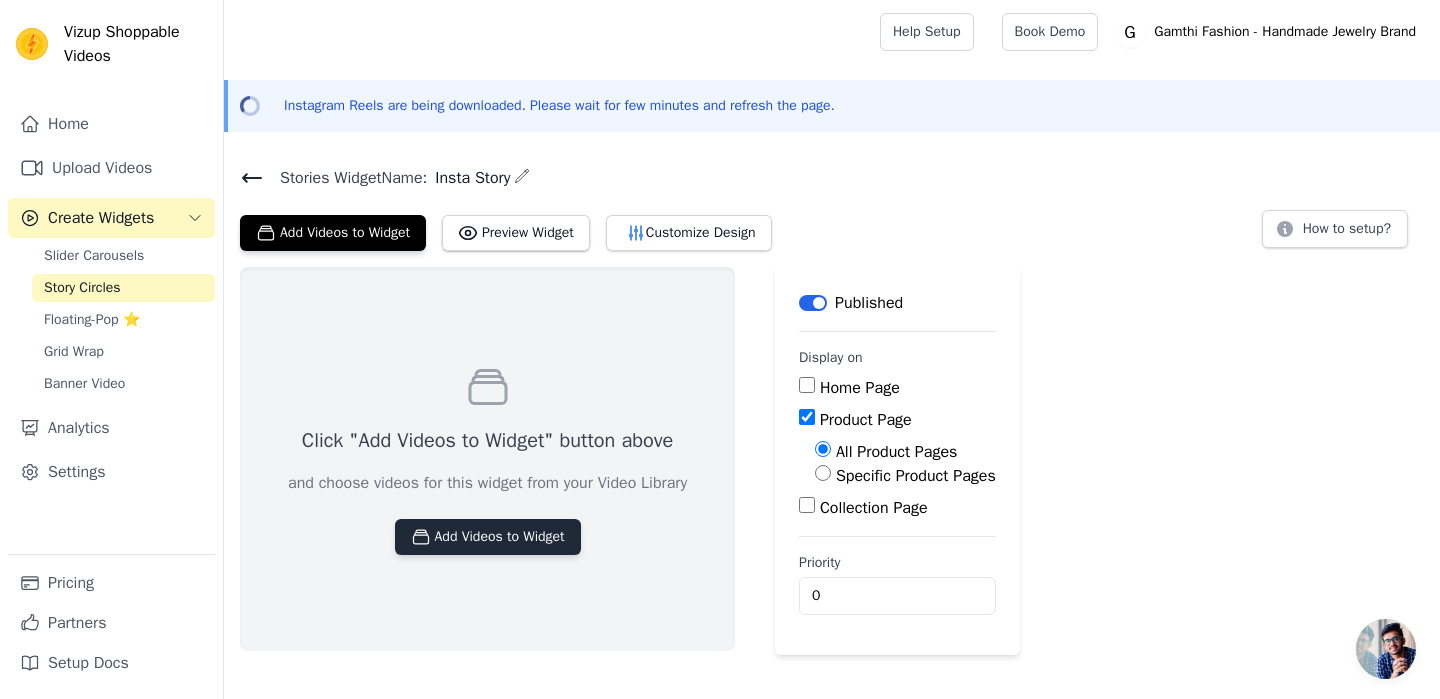 click on "Add Videos to Widget" at bounding box center (488, 537) 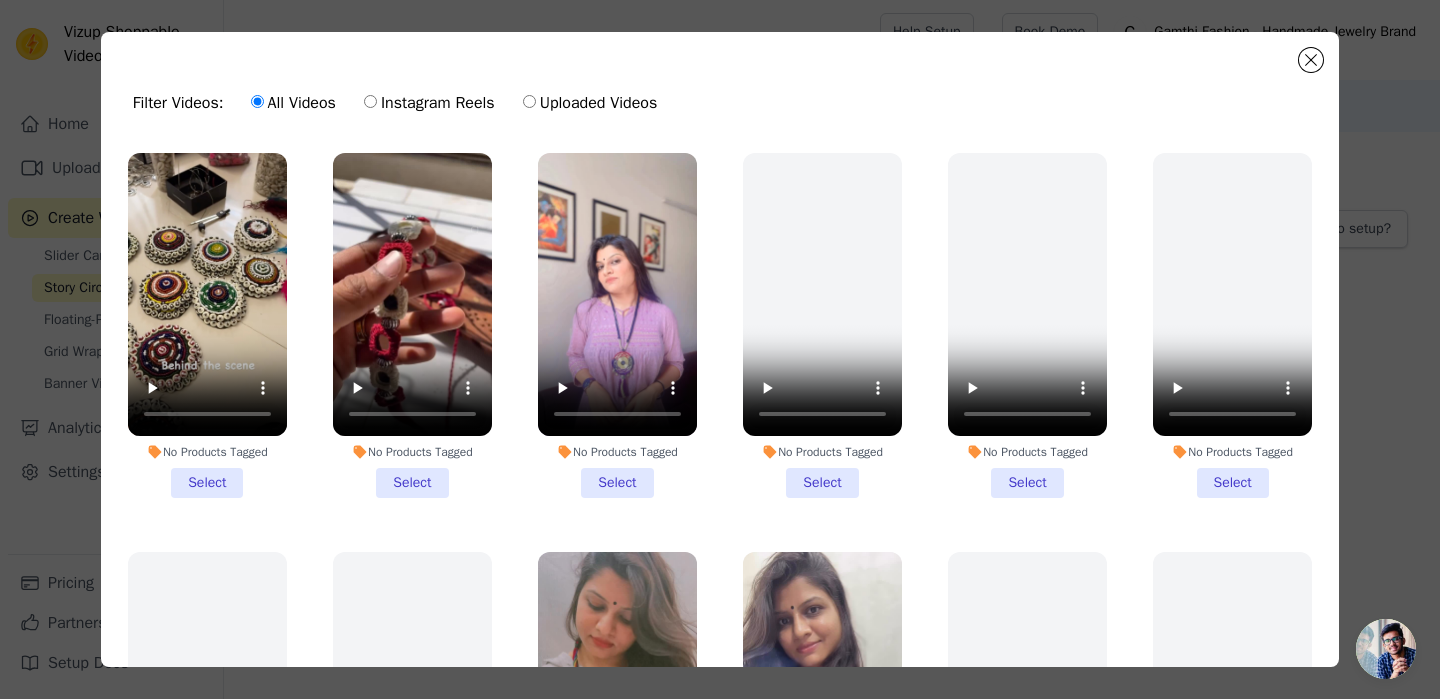 click on "No Products Tagged     Select" at bounding box center (207, 325) 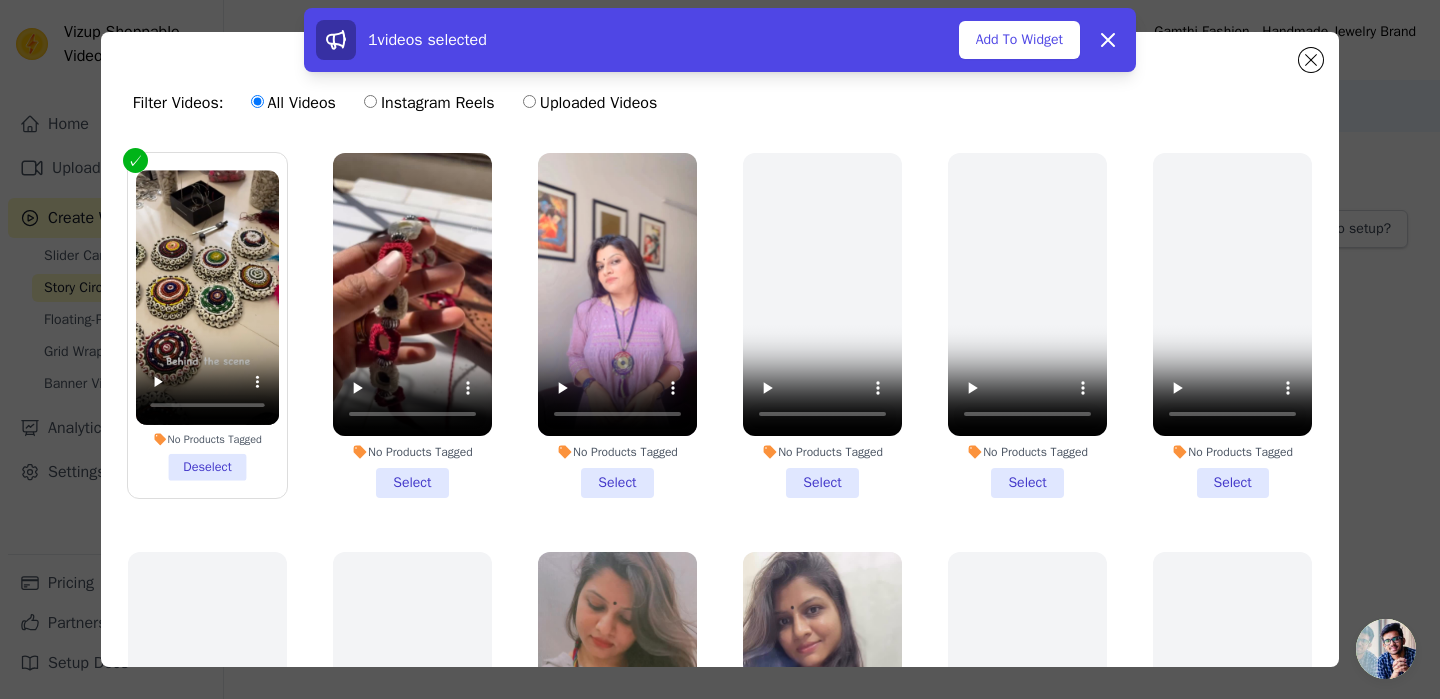 click on "No Products Tagged     Select" at bounding box center [412, 325] 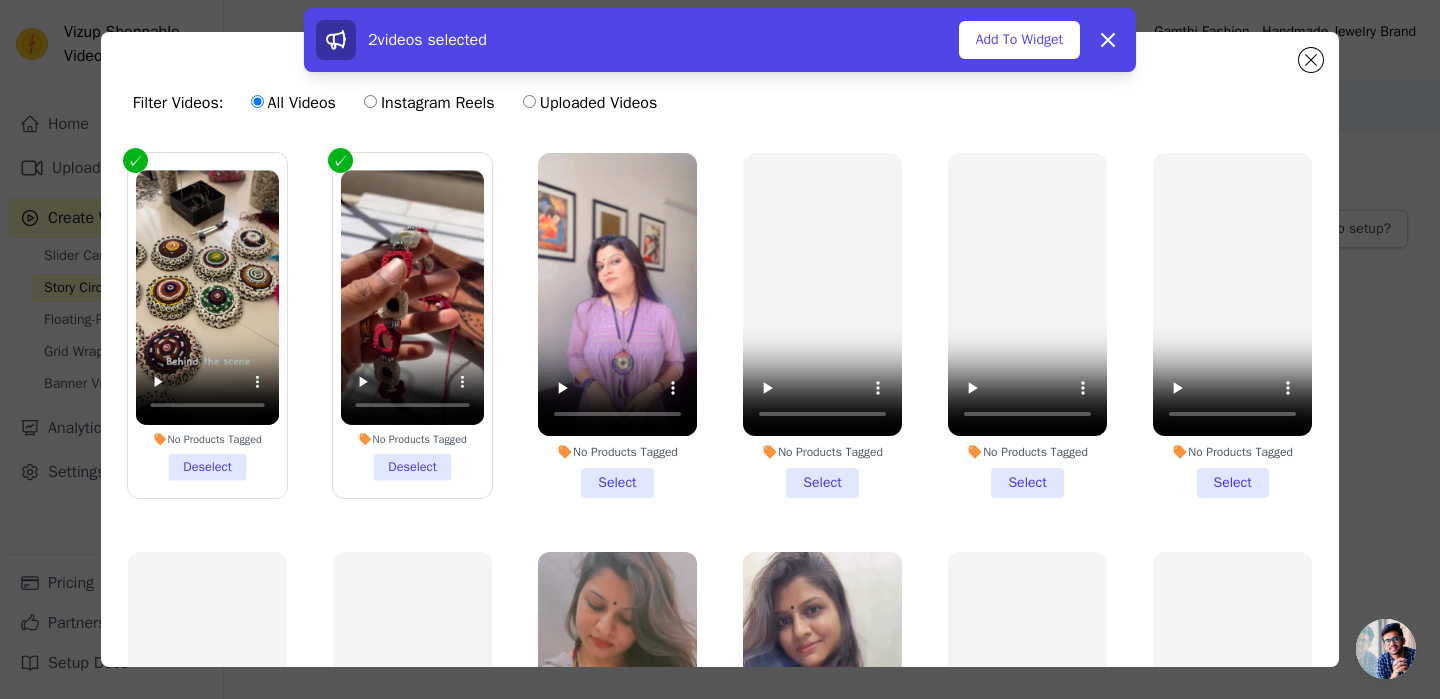 click on "No Products Tagged     Select" at bounding box center (617, 325) 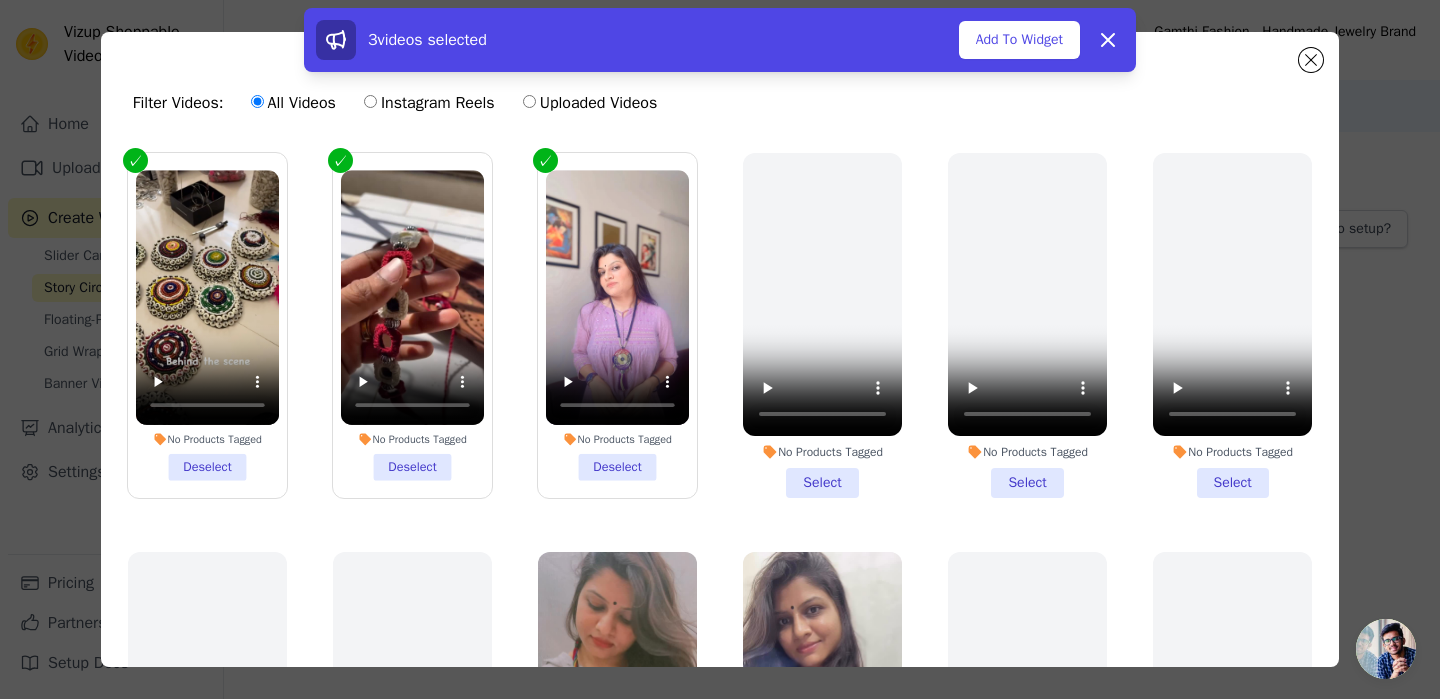 click on "3  videos selected     Add To Widget   Dismiss" at bounding box center (720, 40) 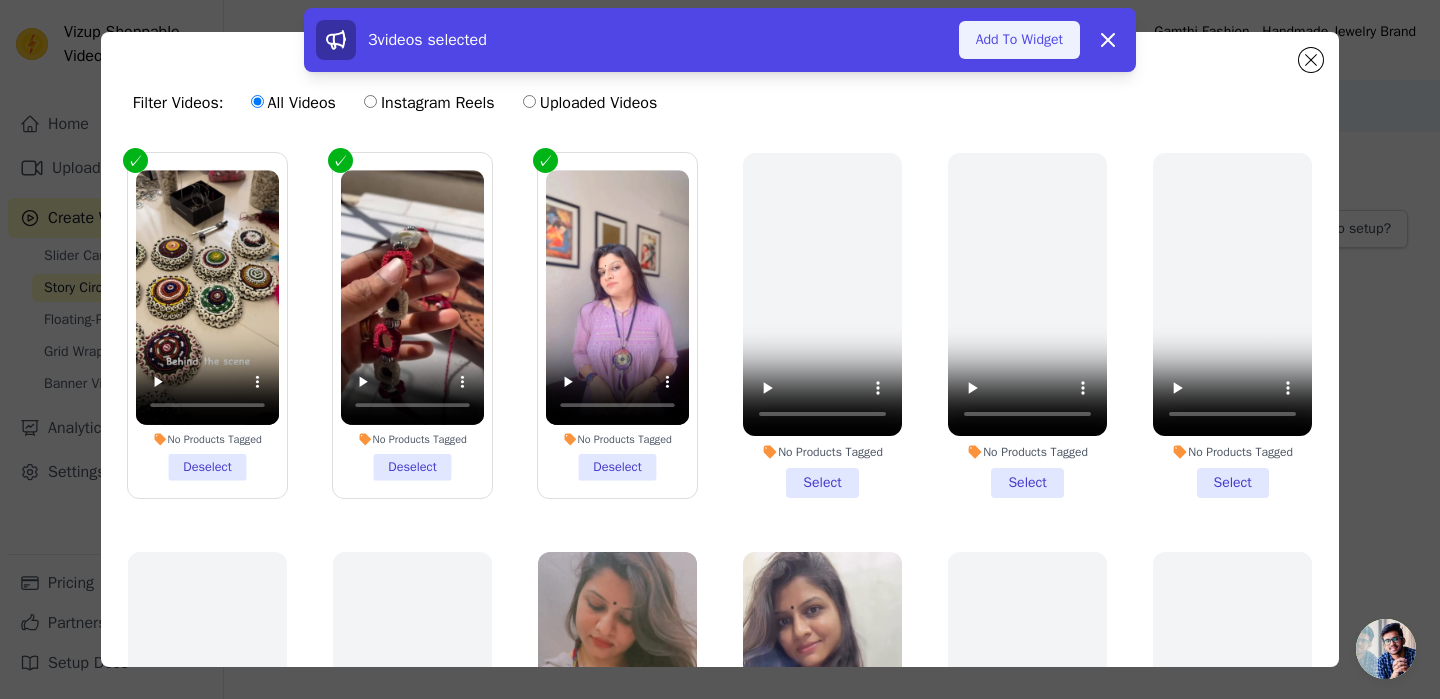 click on "Add To Widget" at bounding box center (1019, 40) 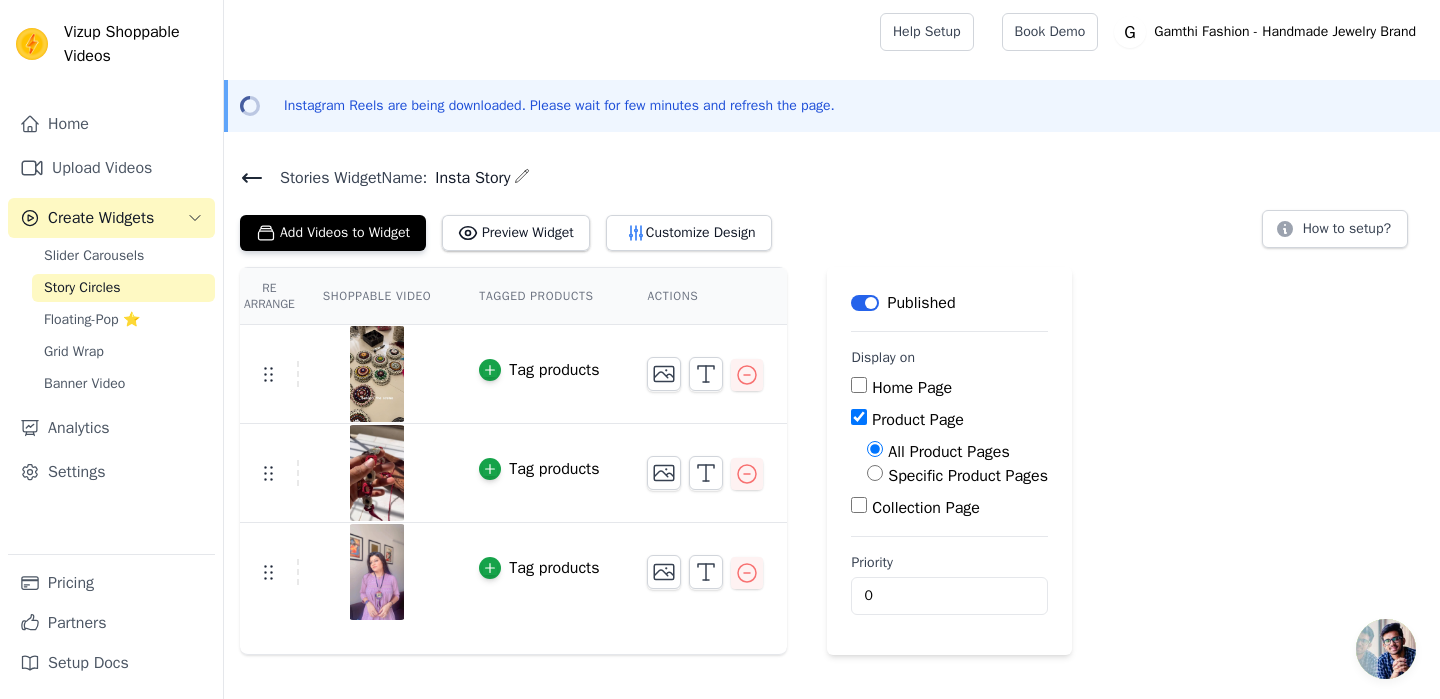 click on "Tag products" at bounding box center [554, 370] 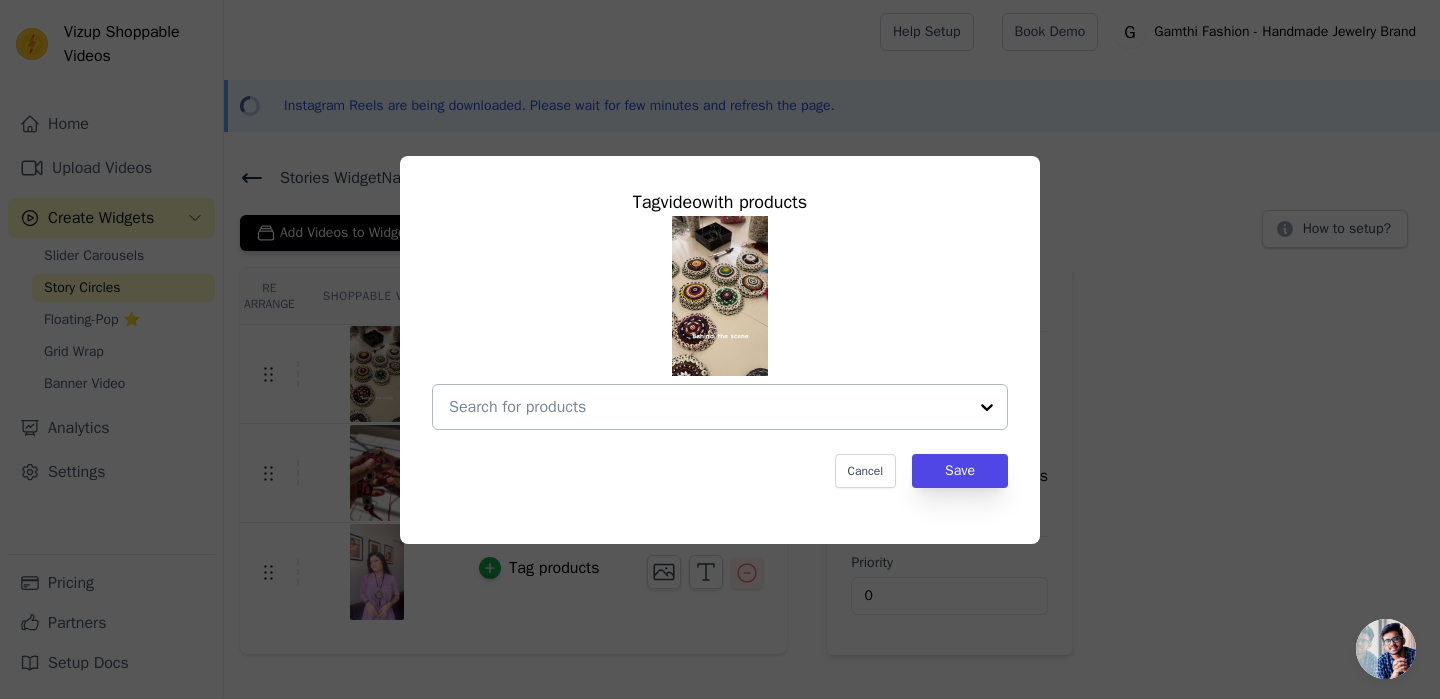 click at bounding box center (708, 407) 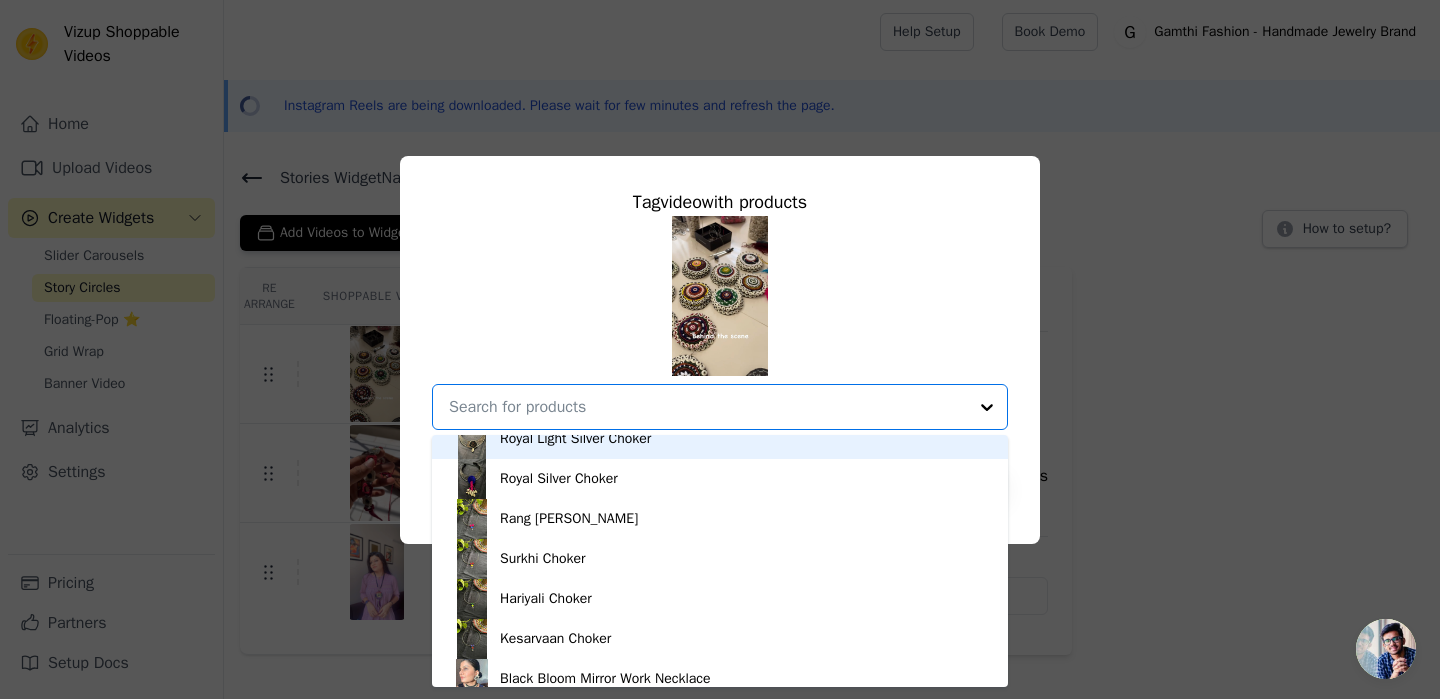 scroll, scrollTop: 1936, scrollLeft: 0, axis: vertical 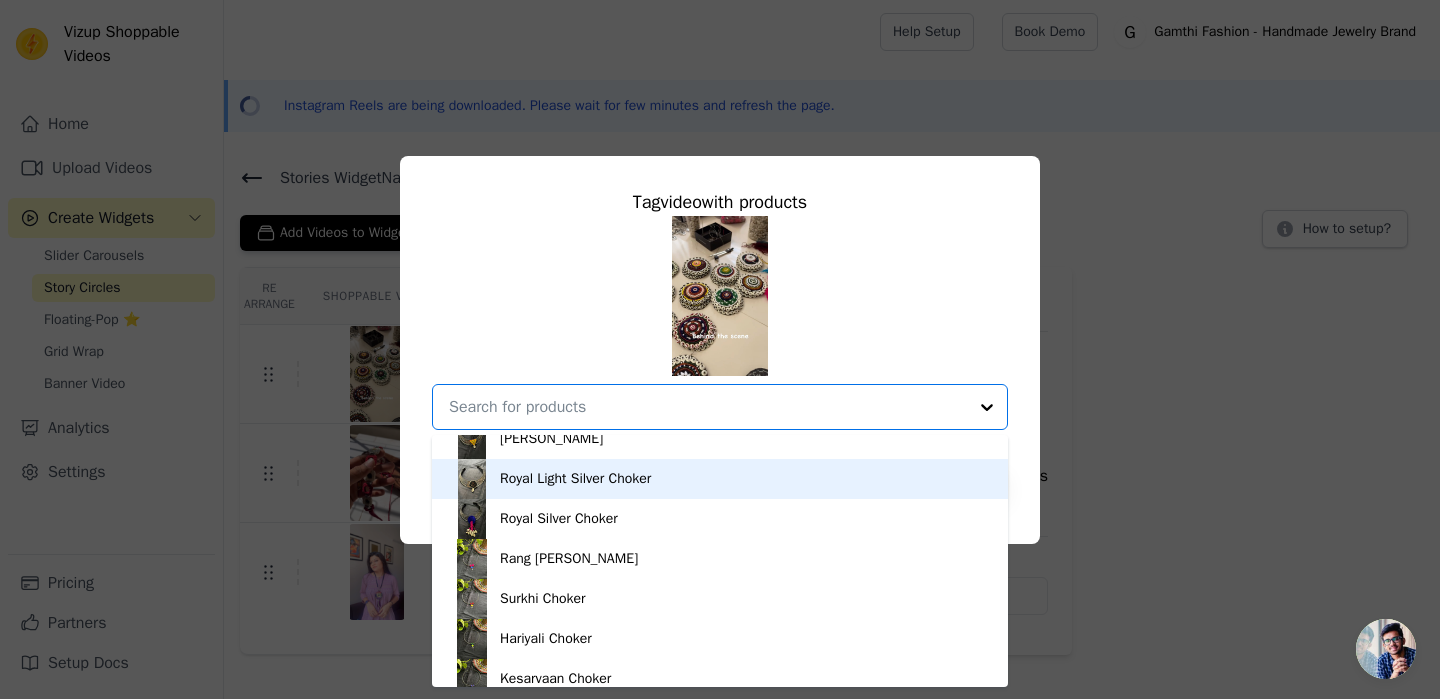 click on "Royal Light Silver Choker" at bounding box center [575, 479] 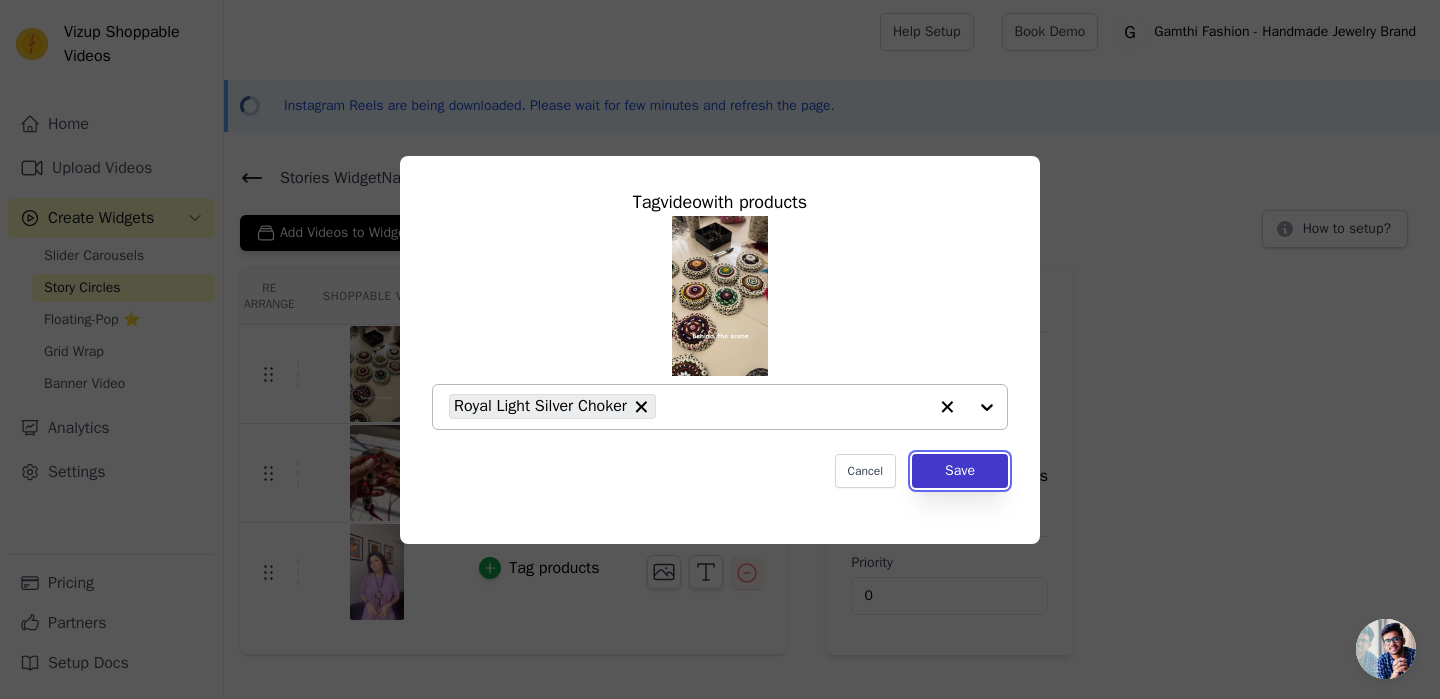 click on "Save" at bounding box center (960, 471) 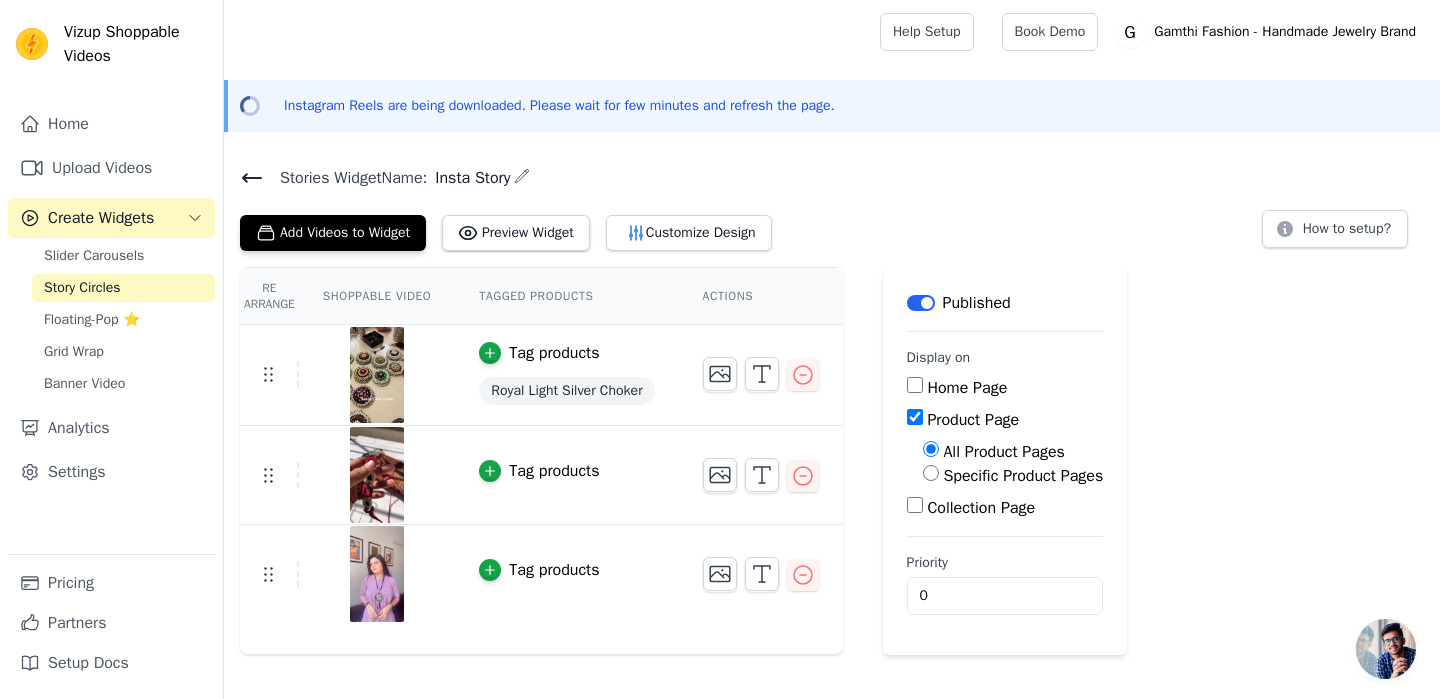 click on "Label" at bounding box center [921, 303] 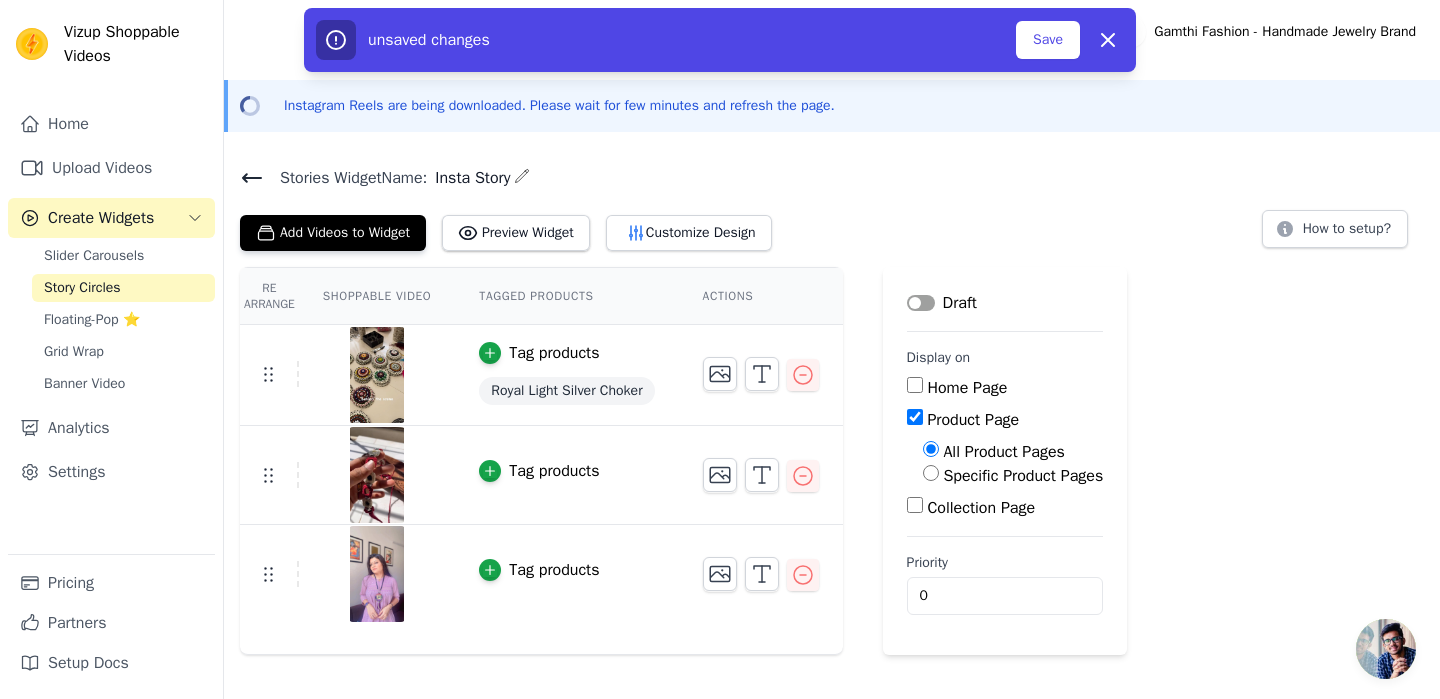 click on "Label" at bounding box center (921, 303) 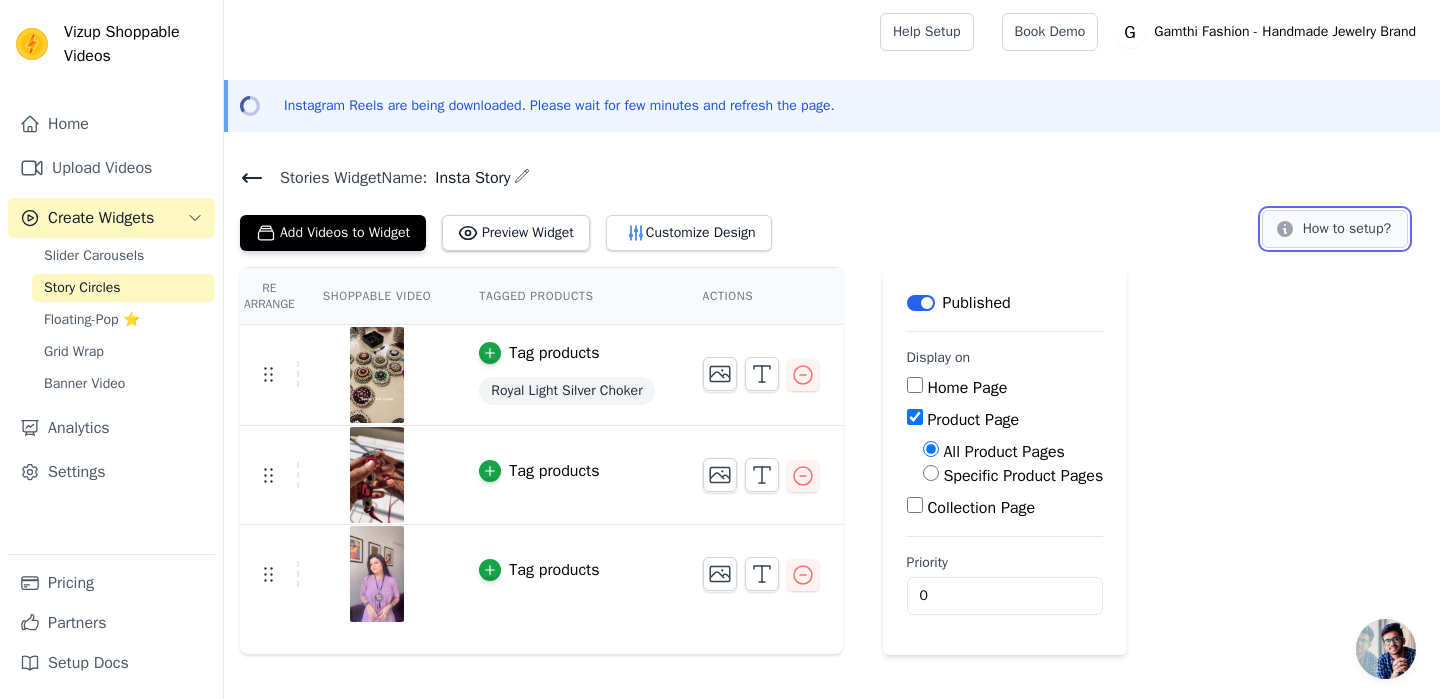 click on "How to setup?" at bounding box center (1335, 229) 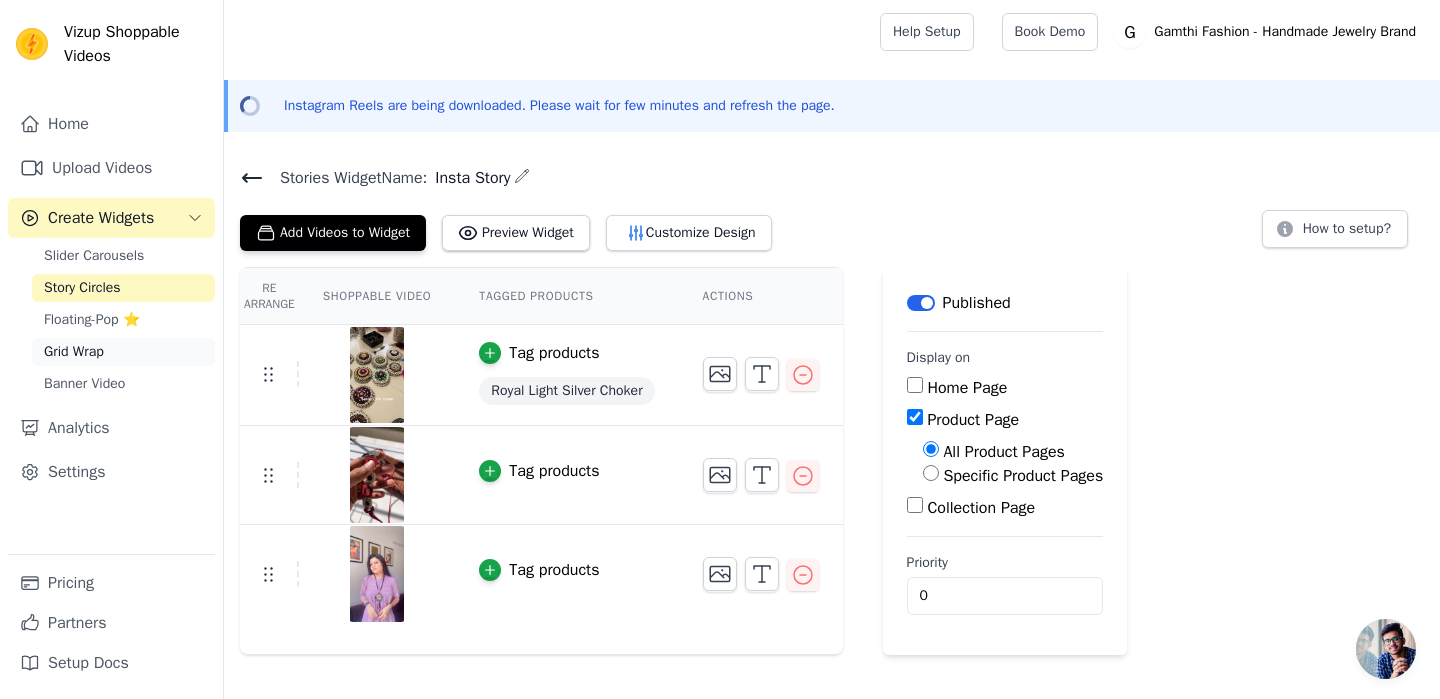 click on "Grid Wrap" at bounding box center (74, 352) 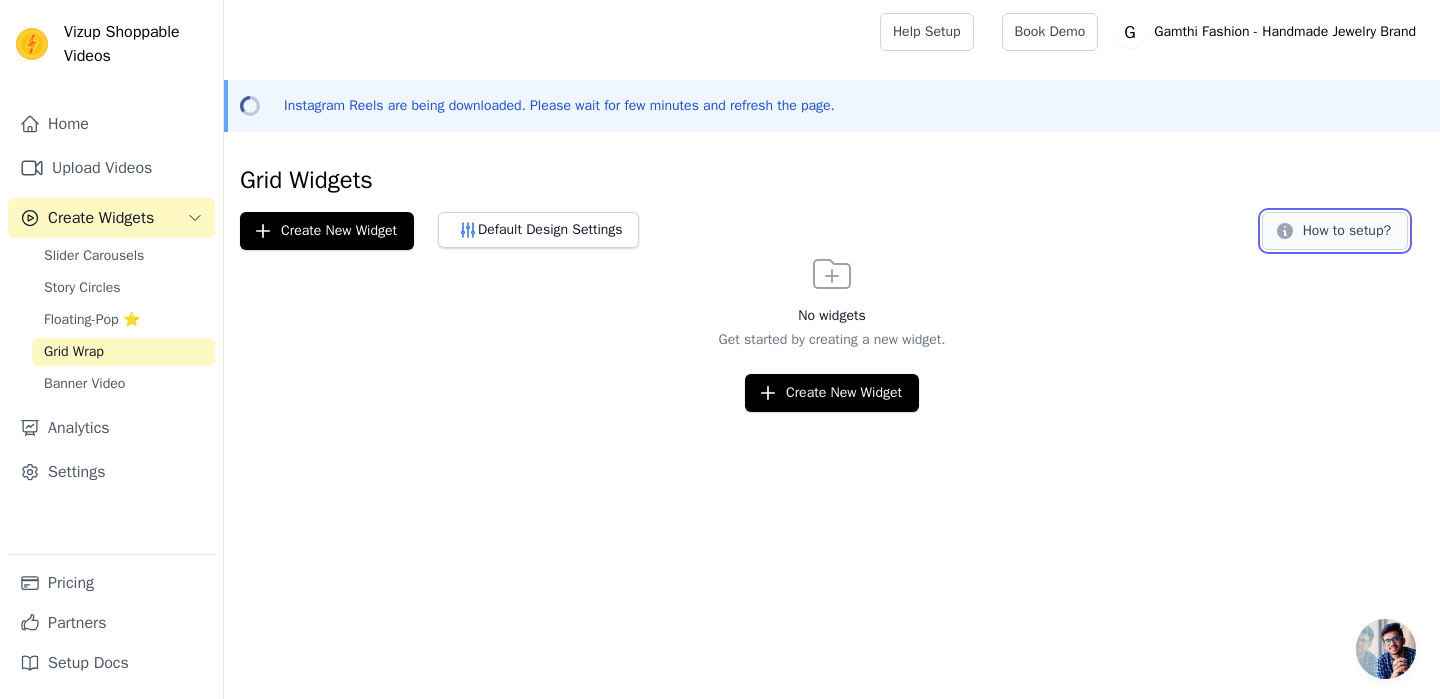 click on "How to setup?" at bounding box center [1335, 231] 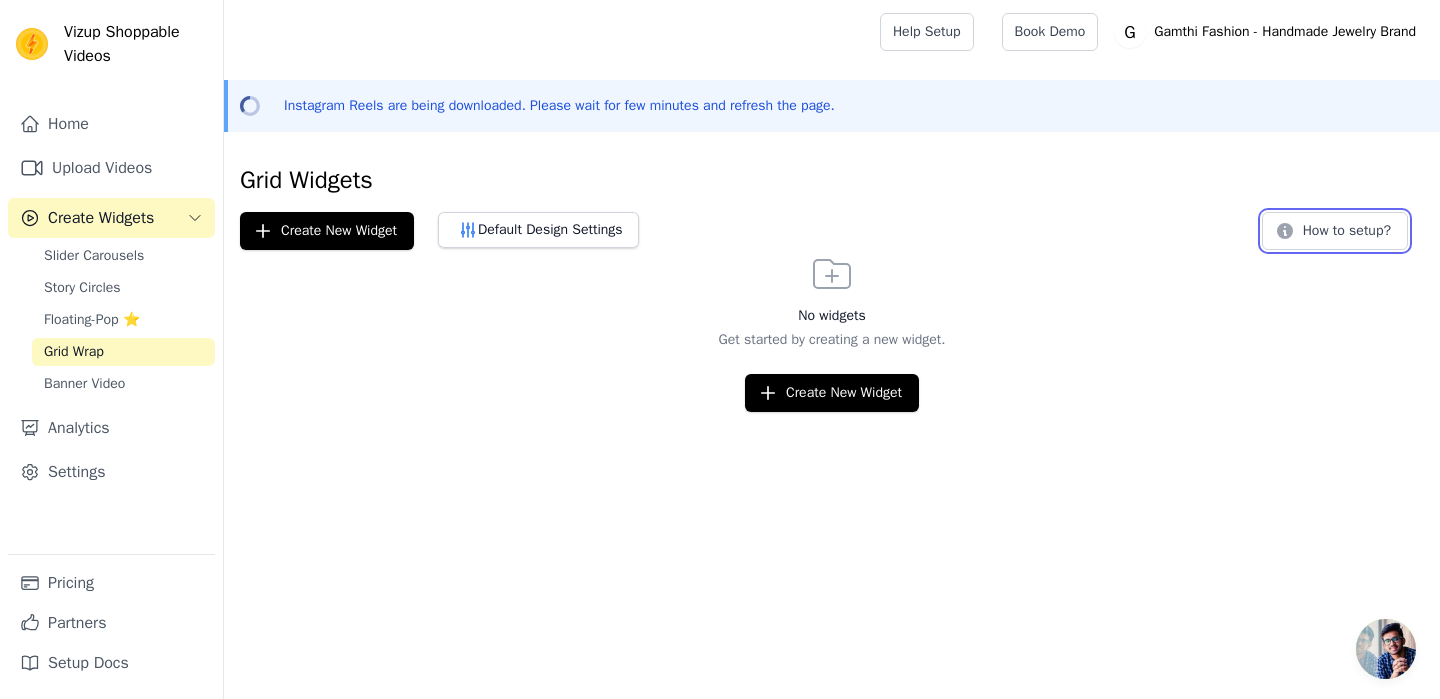 type 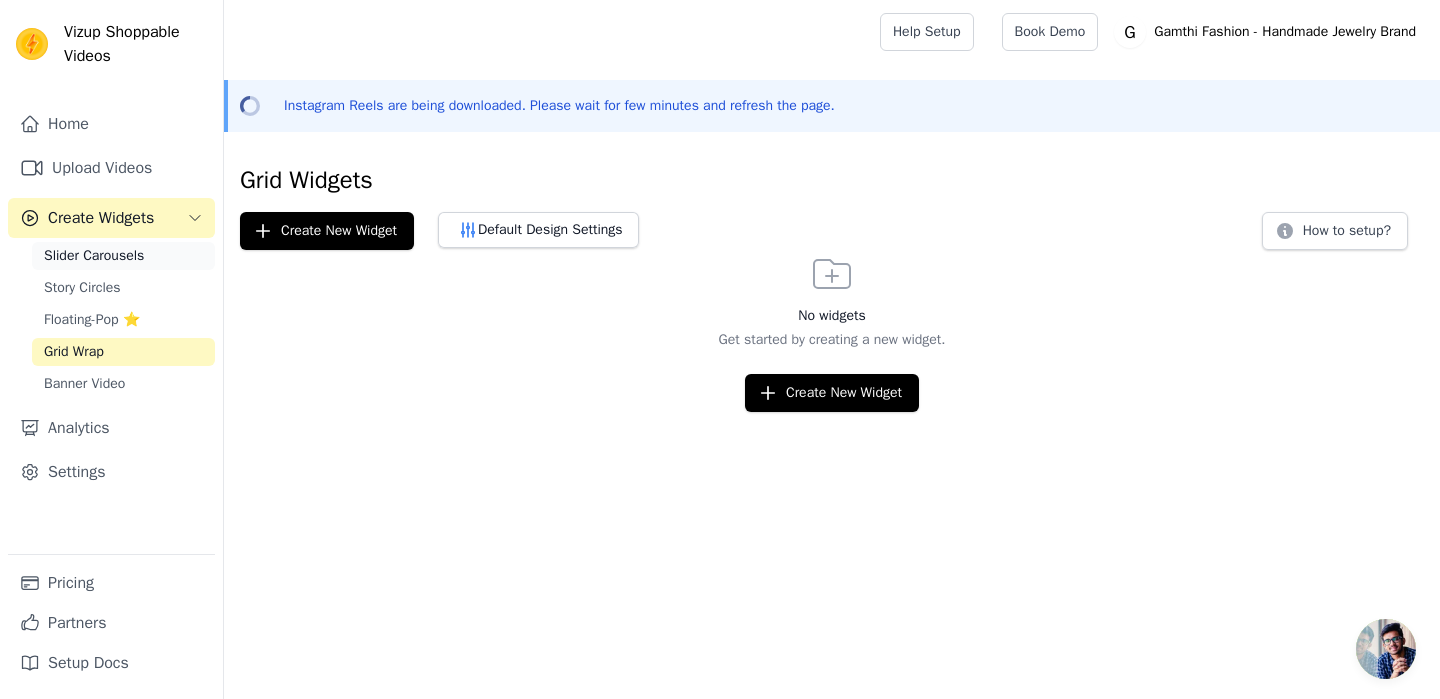 click on "Slider Carousels" at bounding box center (94, 256) 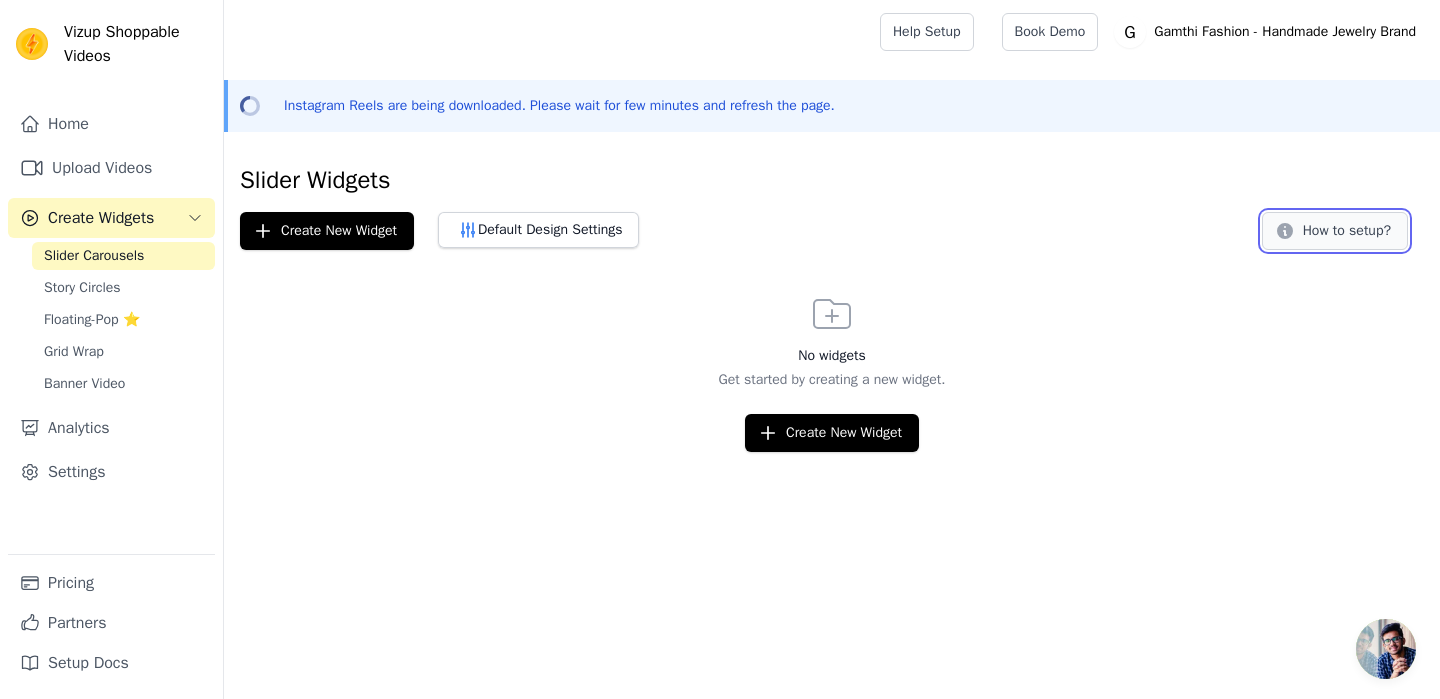 click on "How to setup?" at bounding box center [1335, 231] 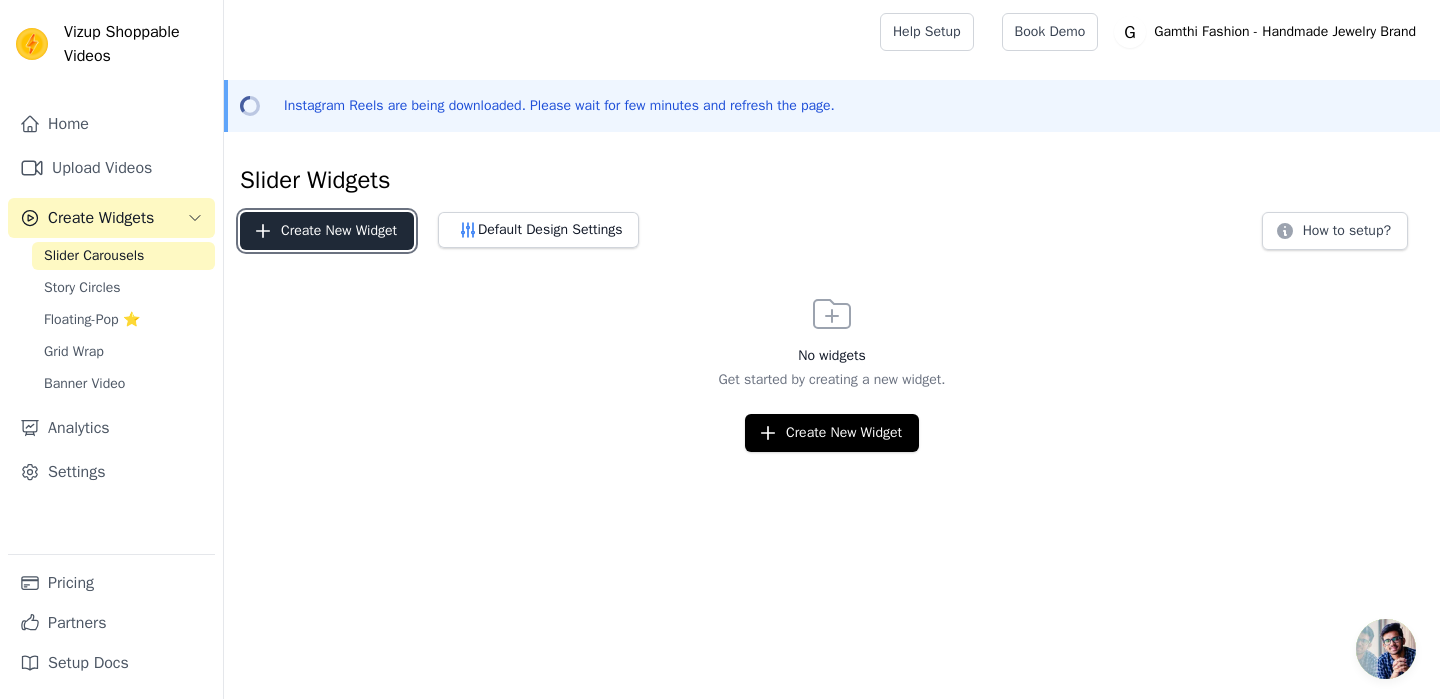 click on "Create New Widget" at bounding box center [327, 231] 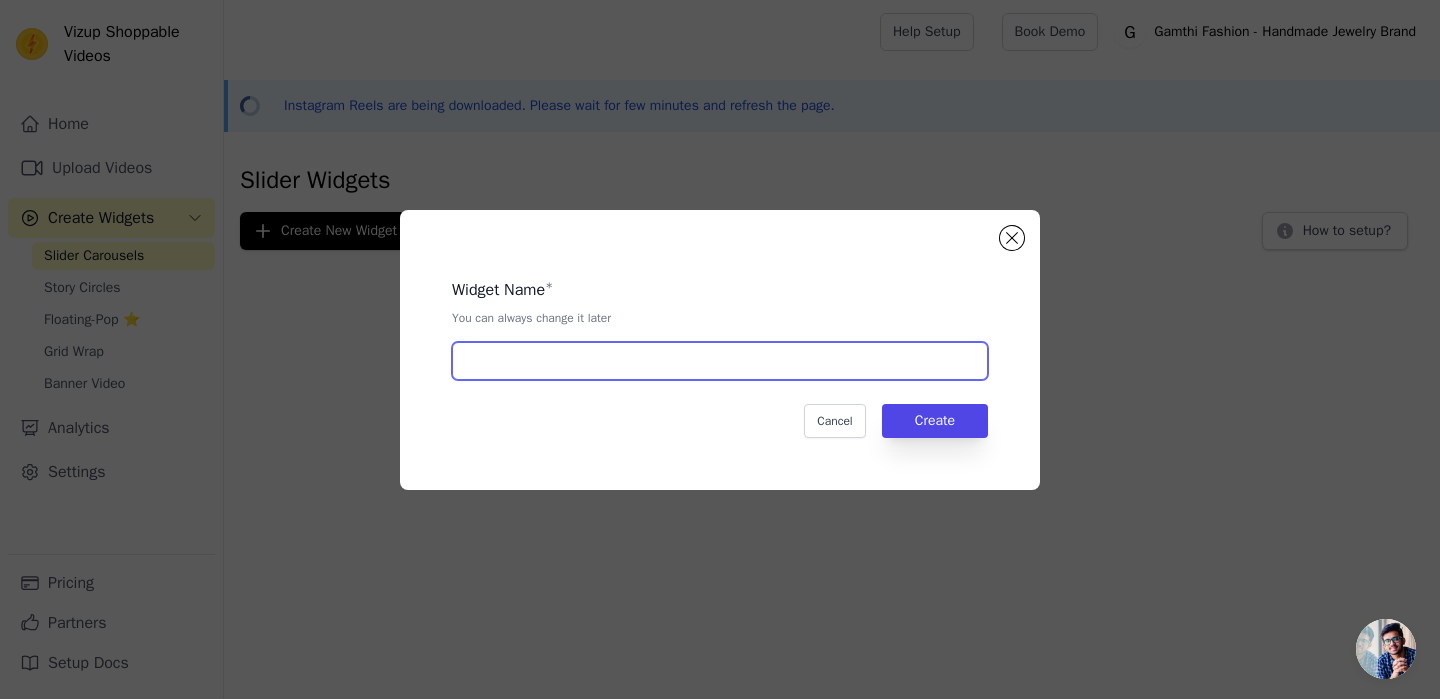 click at bounding box center (720, 361) 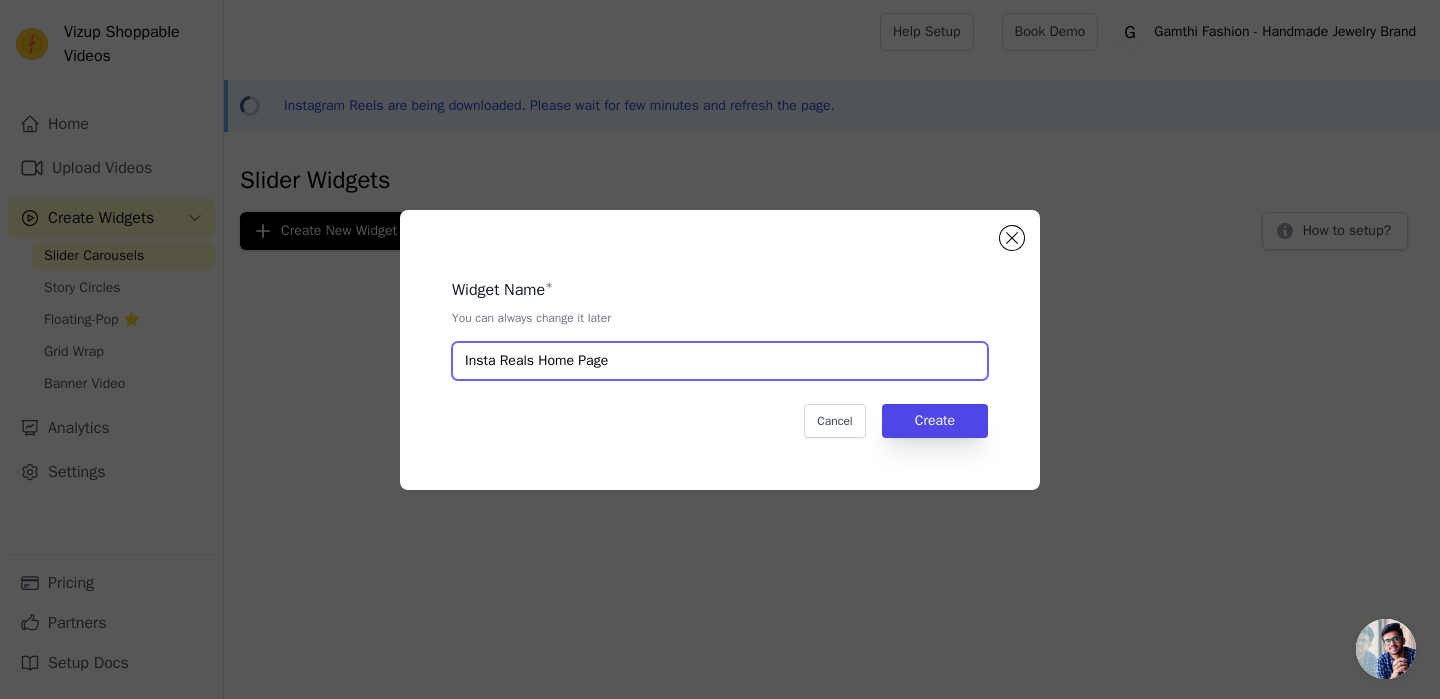type on "Insta Reals Home Page" 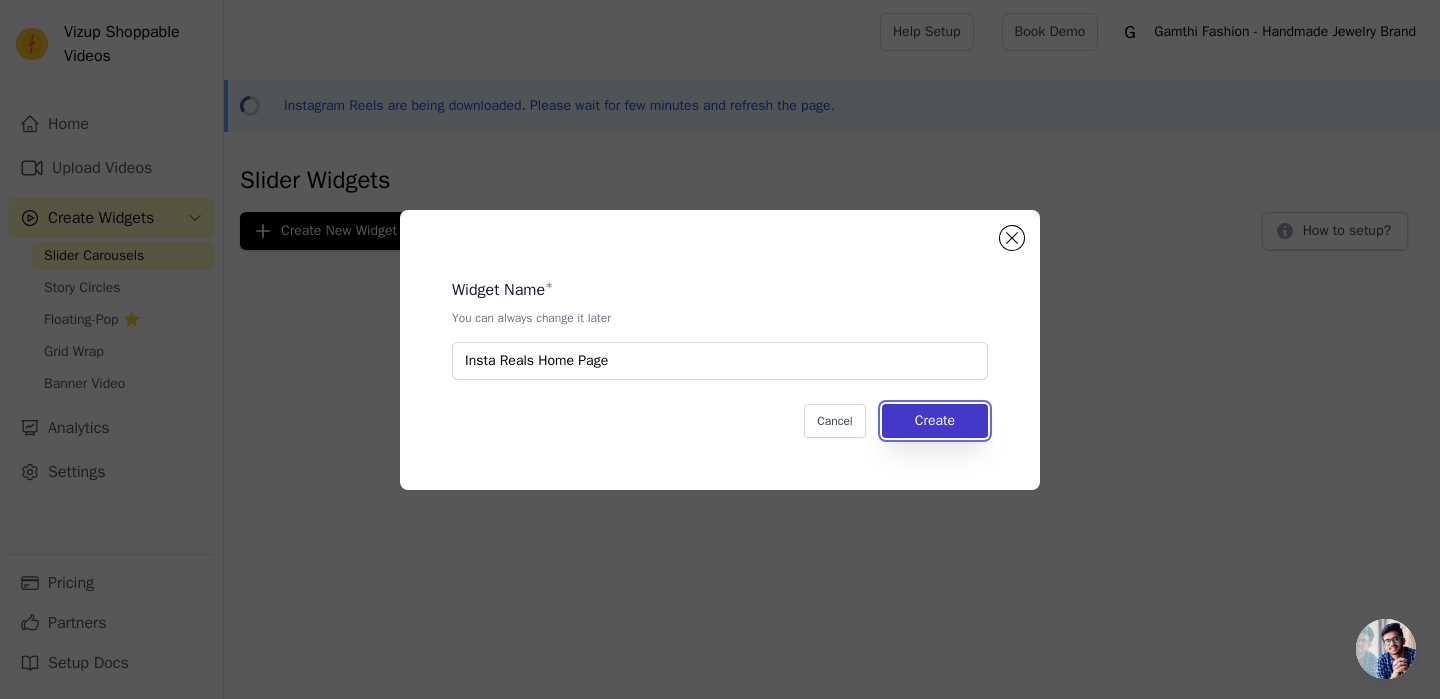 click on "Create" at bounding box center [935, 421] 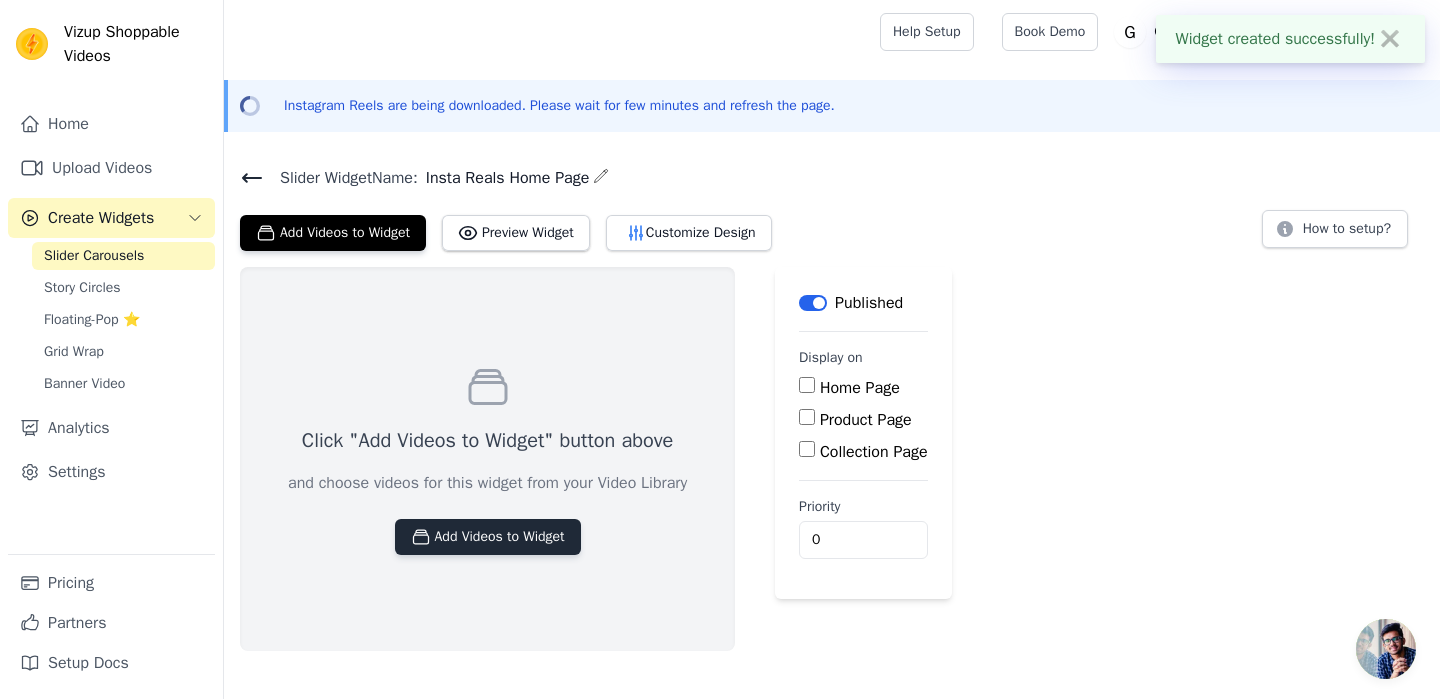 click on "Add Videos to Widget" at bounding box center [488, 537] 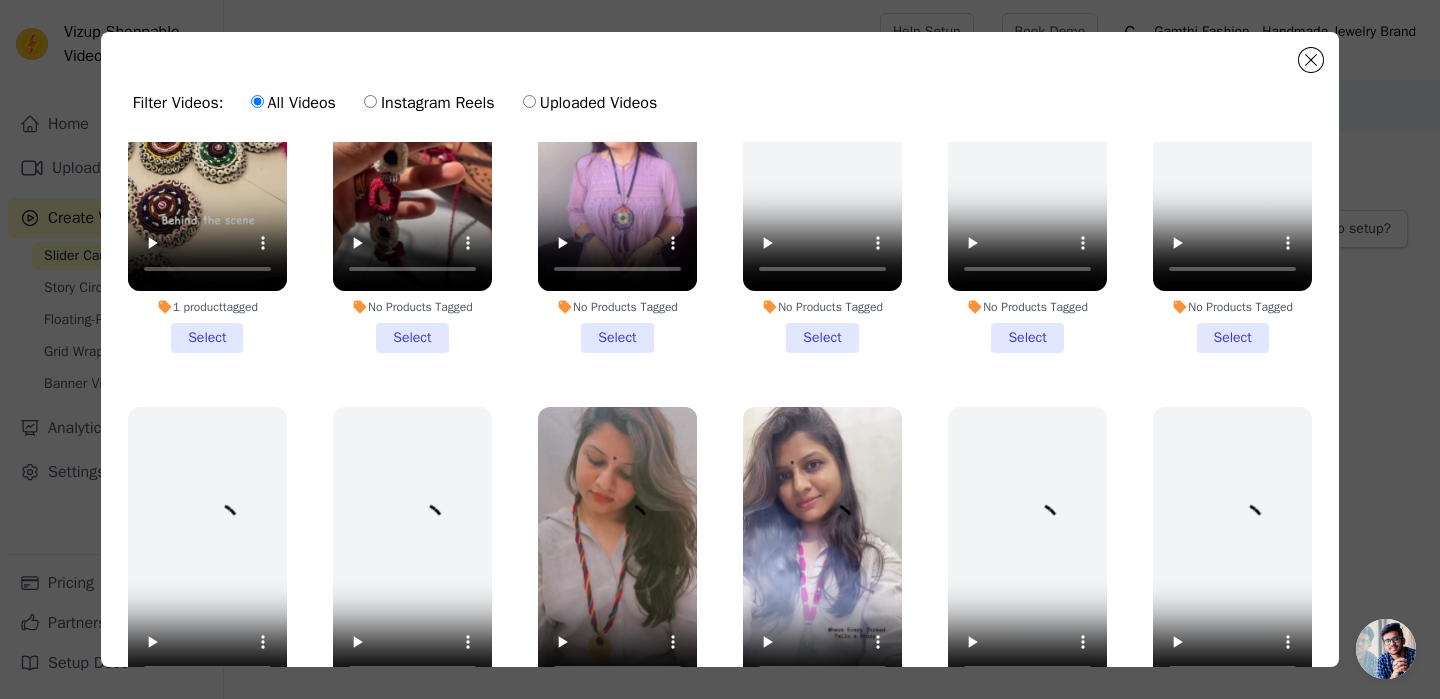 scroll, scrollTop: 0, scrollLeft: 0, axis: both 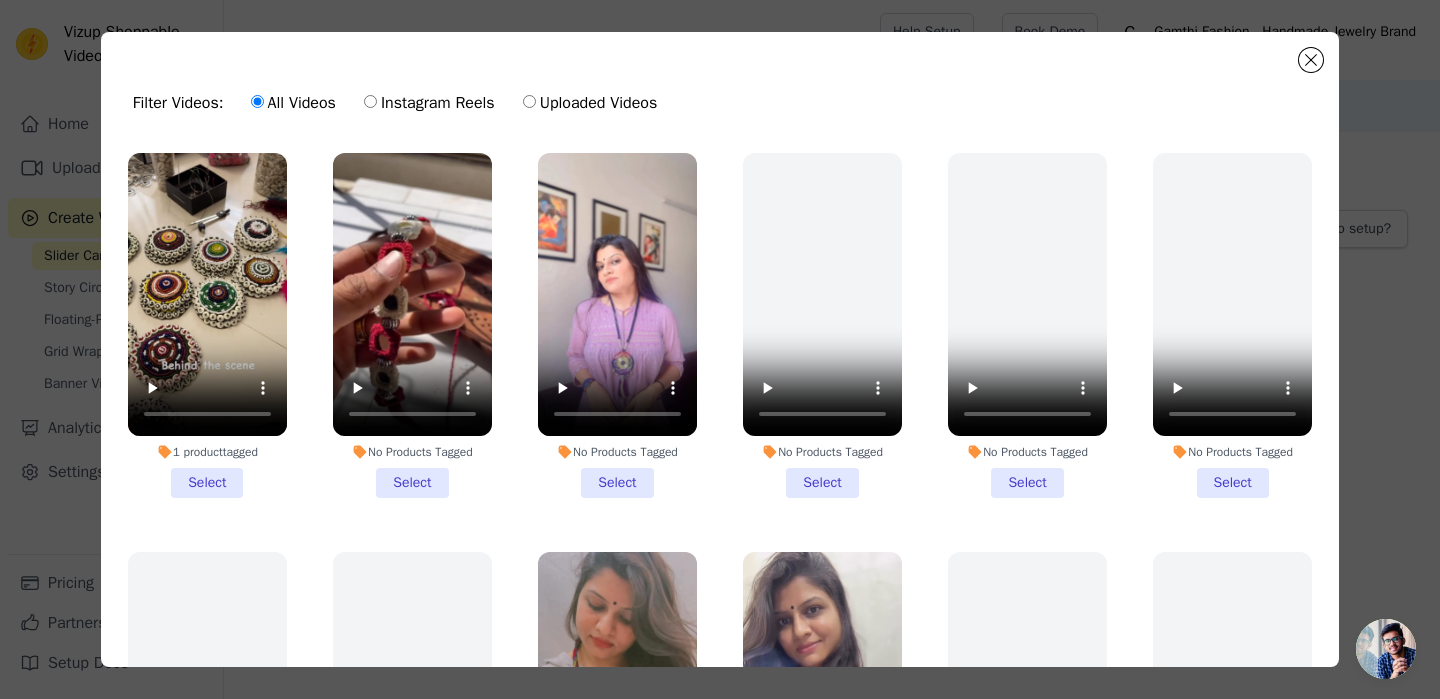 click on "1   product  tagged     Select" at bounding box center (207, 325) 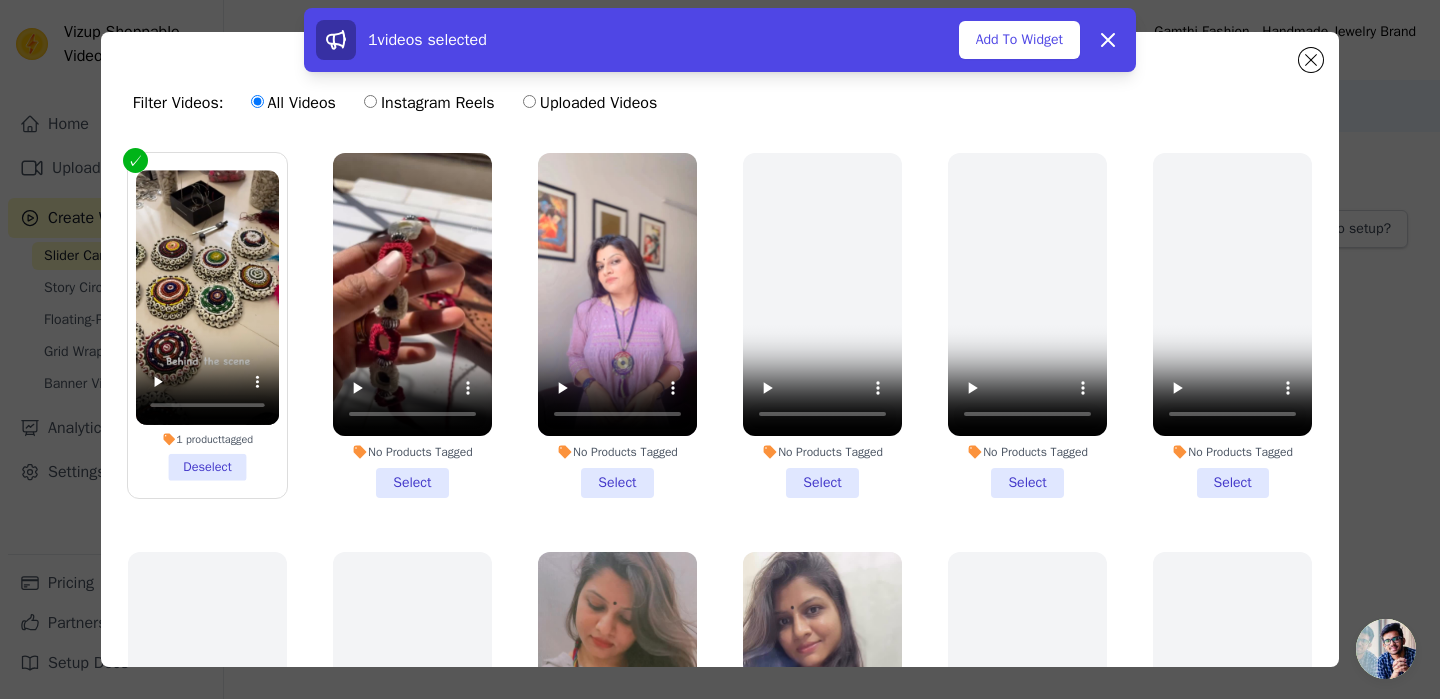 click on "No Products Tagged     Select" at bounding box center (617, 325) 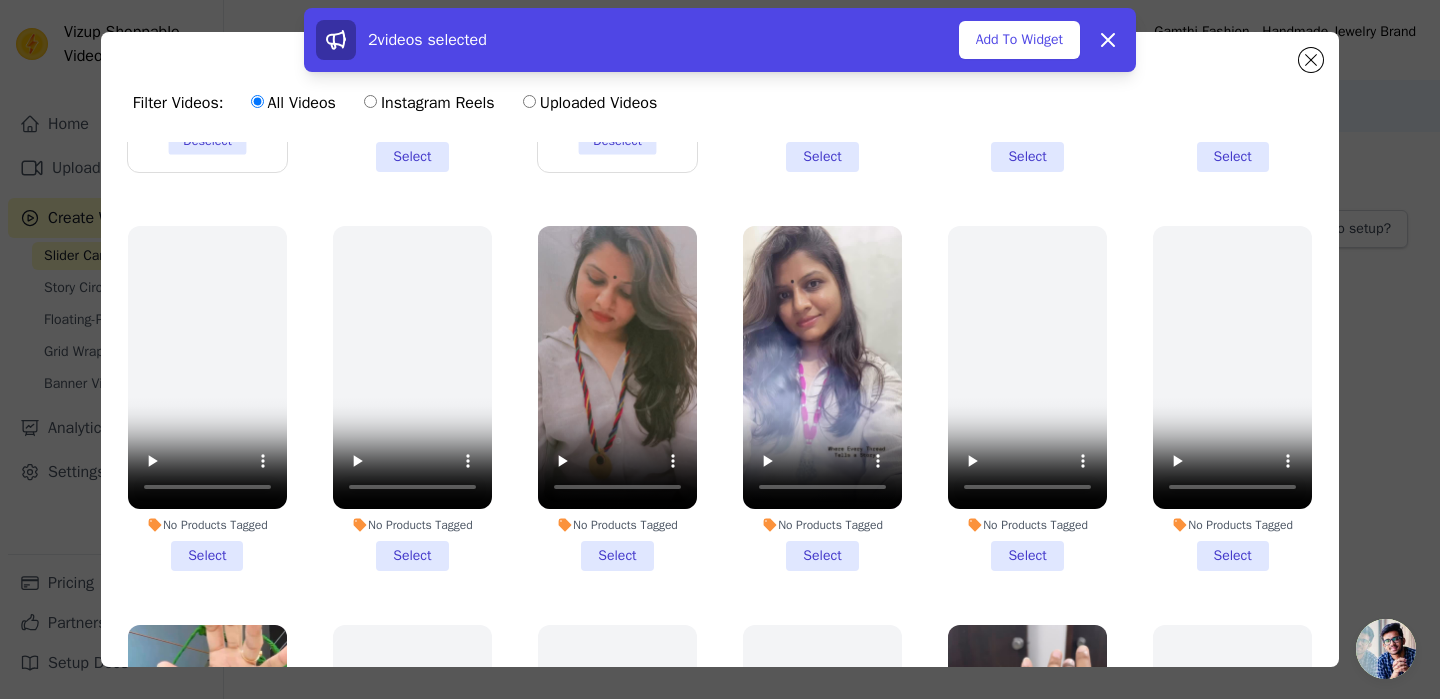 scroll, scrollTop: 342, scrollLeft: 0, axis: vertical 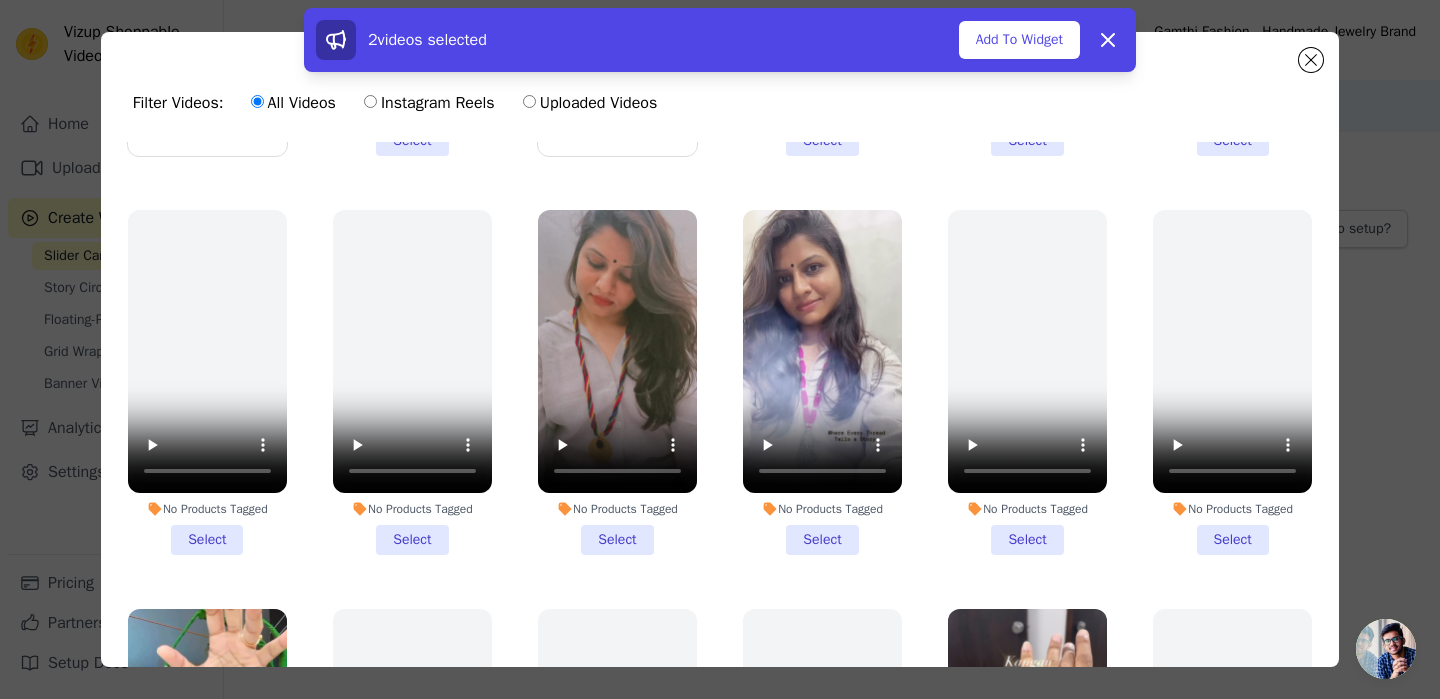 click on "No Products Tagged     Select" at bounding box center [617, 382] 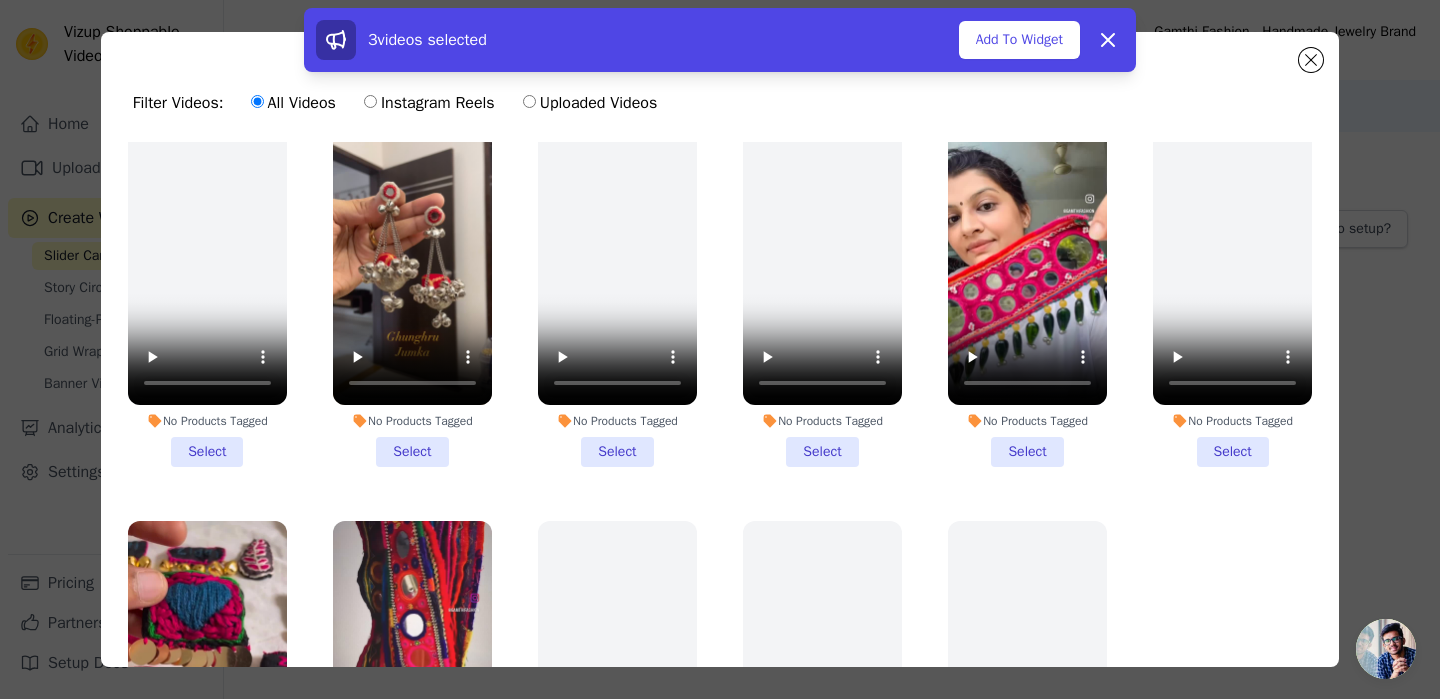 scroll, scrollTop: 1293, scrollLeft: 0, axis: vertical 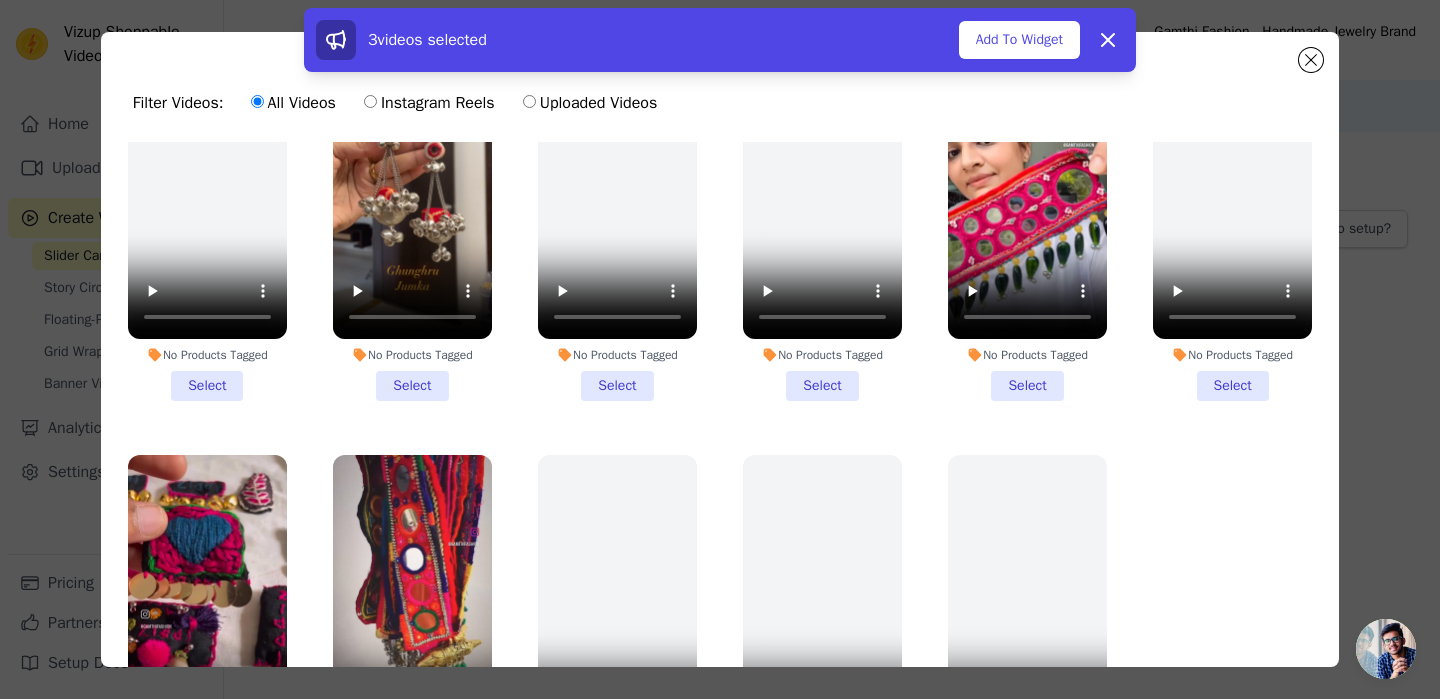 click on "No Products Tagged     Select" at bounding box center (412, 228) 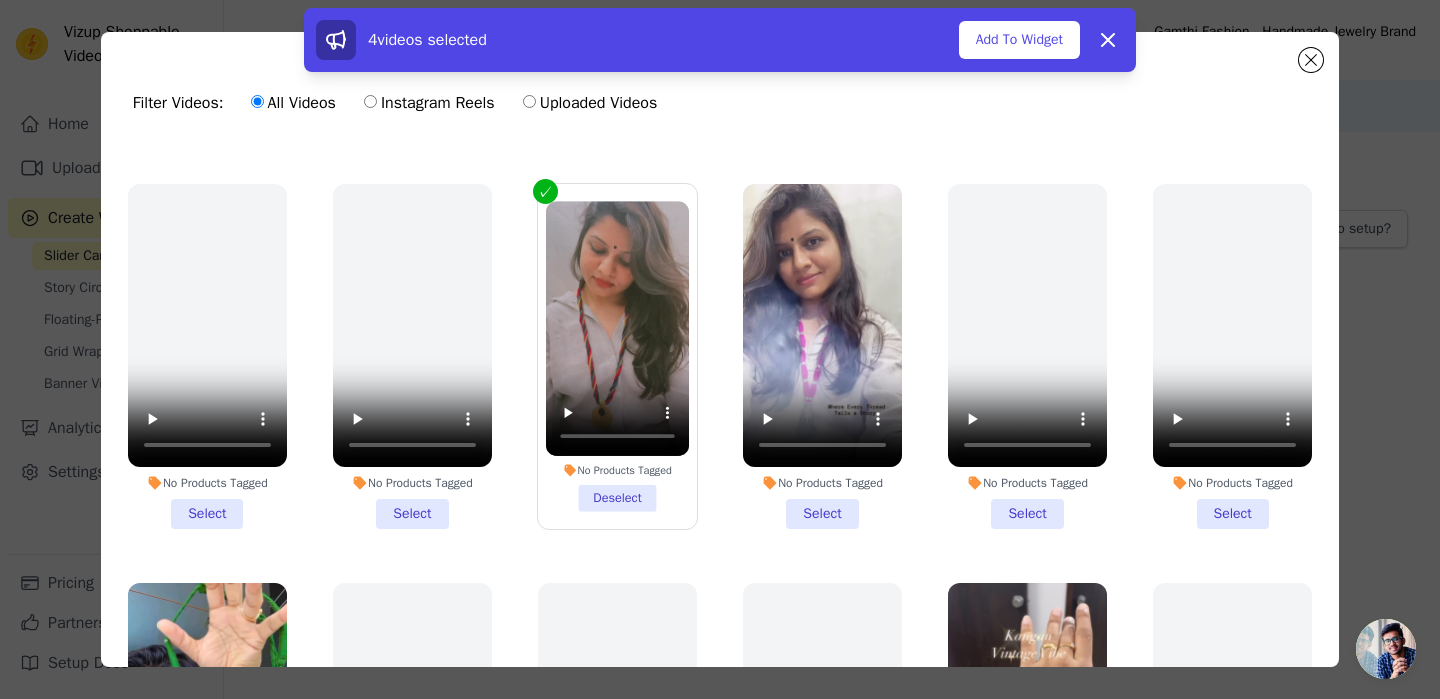 scroll, scrollTop: 291, scrollLeft: 0, axis: vertical 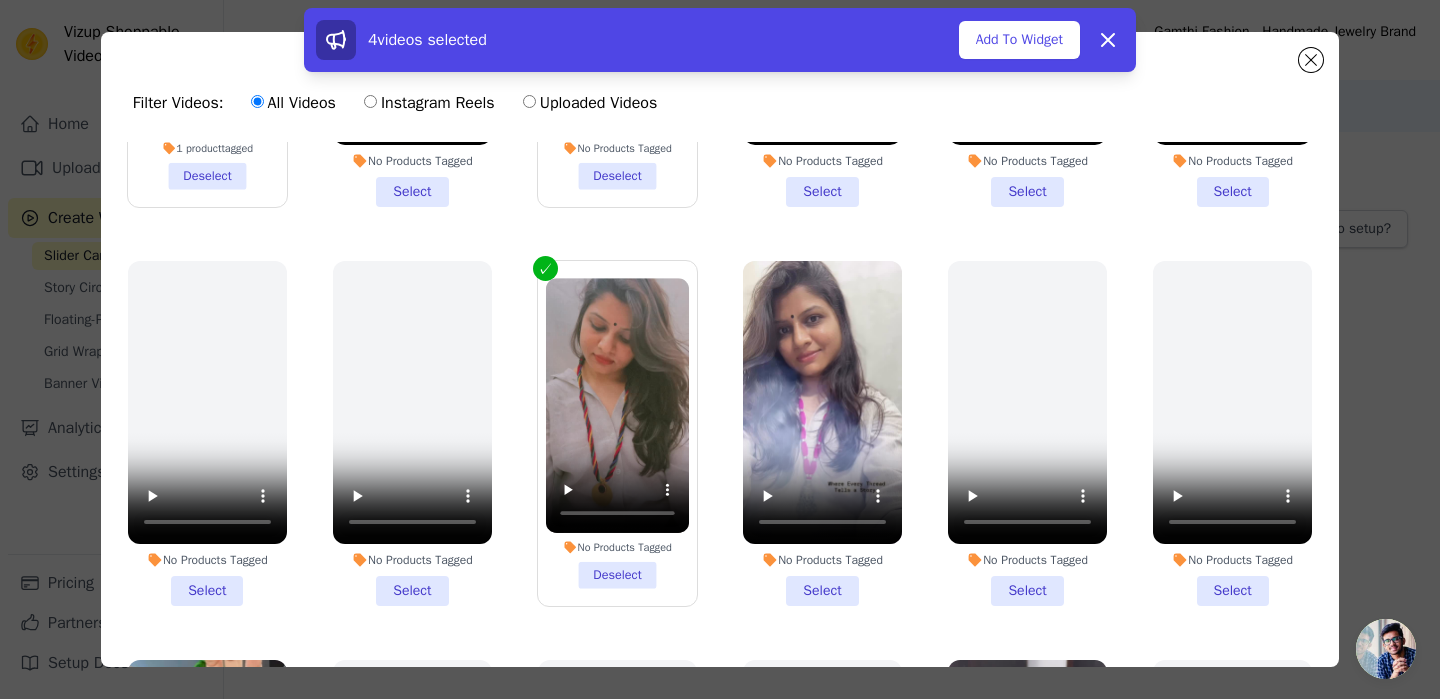 click on "No Products Tagged     Select" at bounding box center (822, 433) 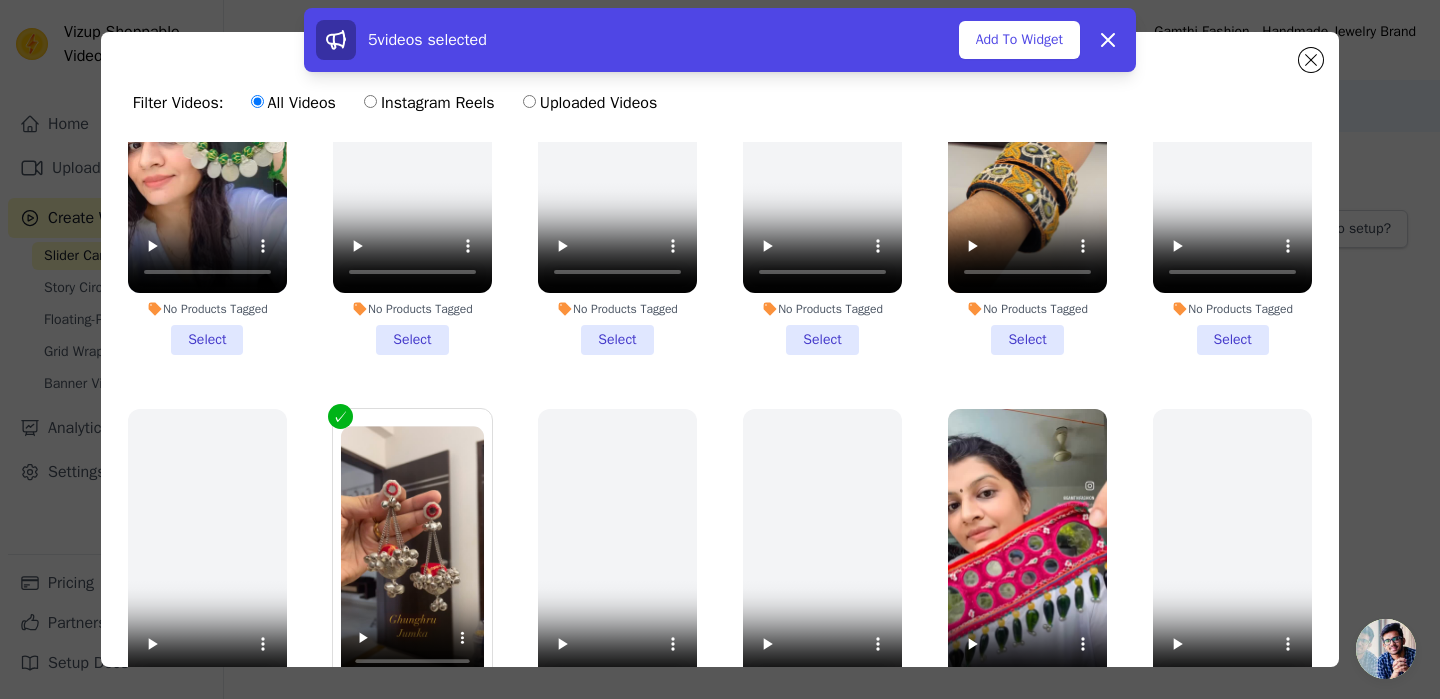 scroll, scrollTop: 1359, scrollLeft: 0, axis: vertical 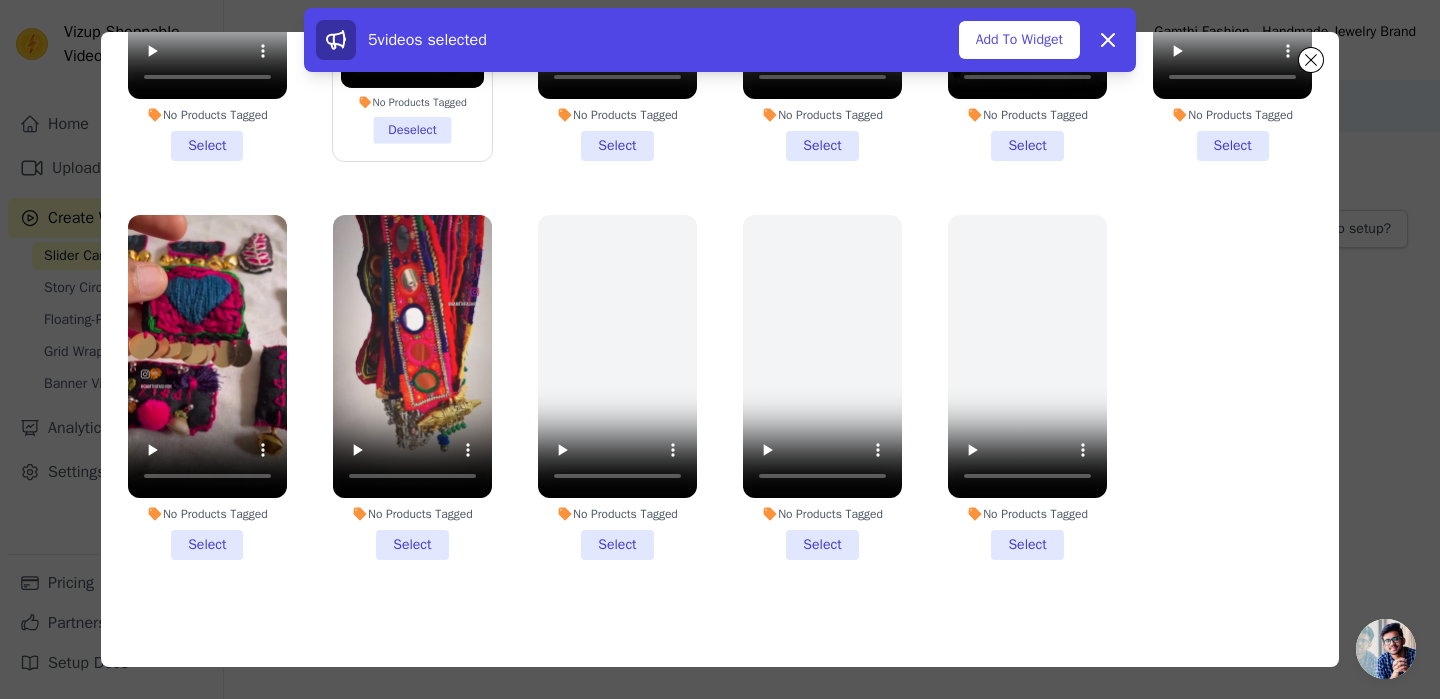 click on "No Products Tagged     Select" at bounding box center (412, 387) 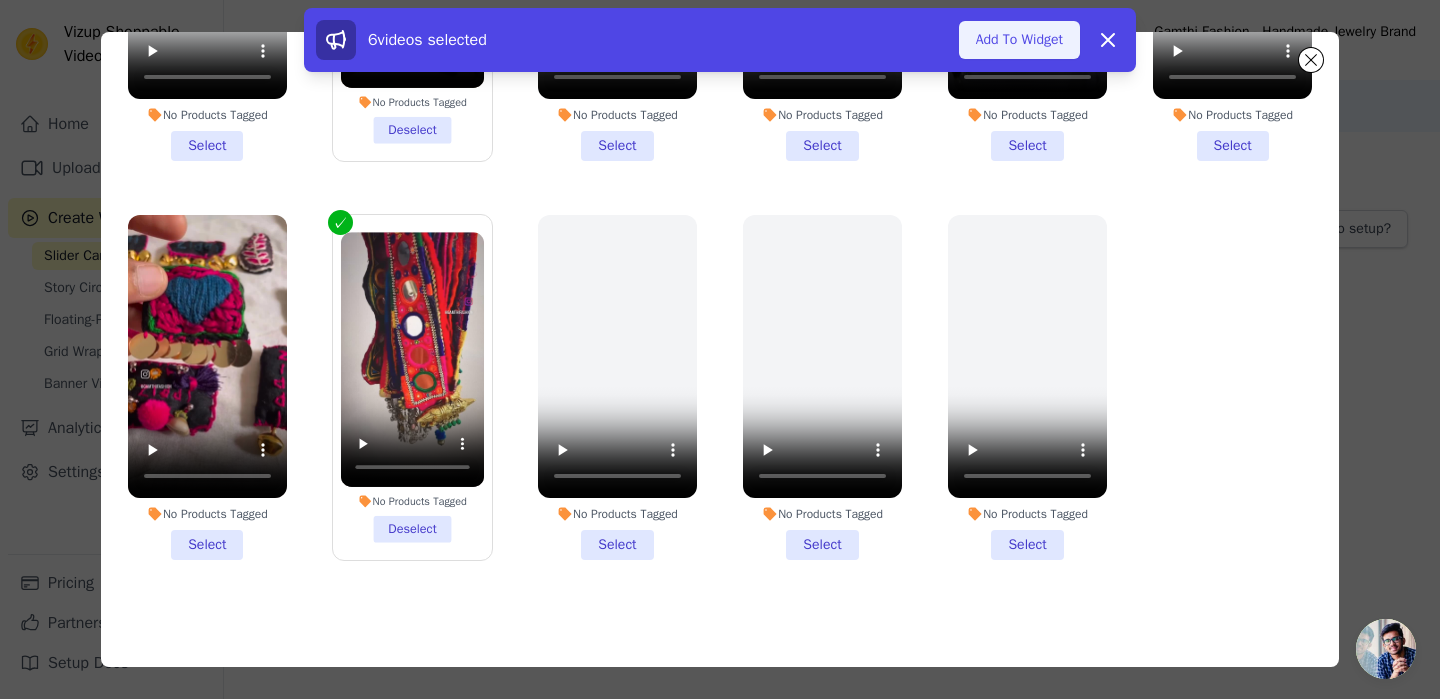 click on "Add To Widget" at bounding box center [1019, 40] 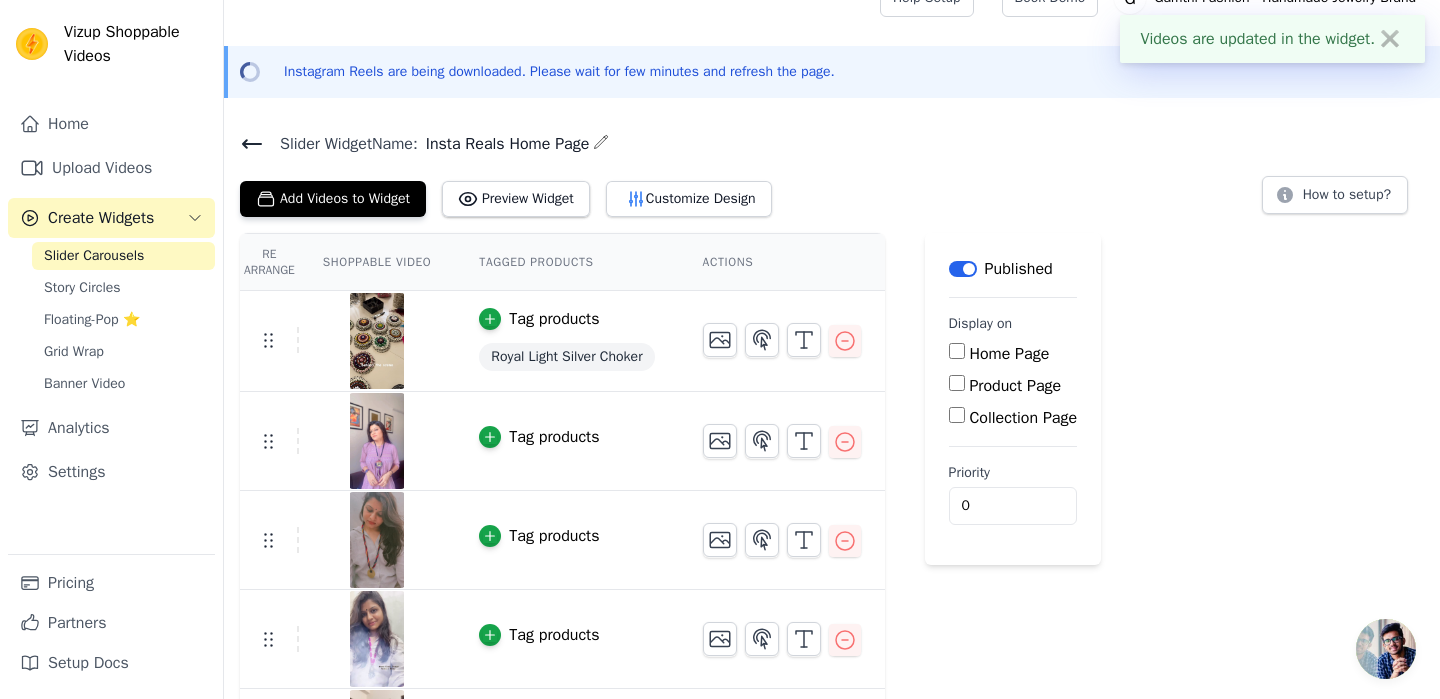 scroll, scrollTop: 0, scrollLeft: 0, axis: both 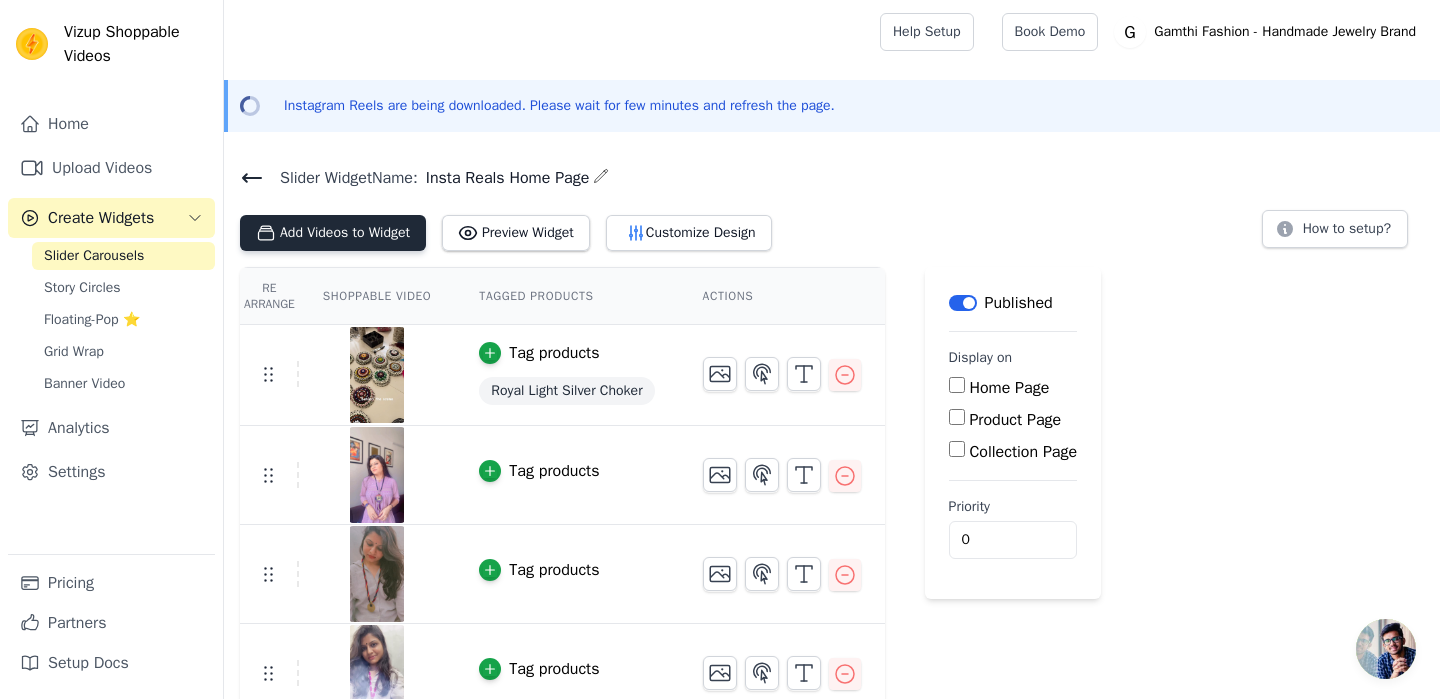 click on "Add Videos to Widget" at bounding box center (333, 233) 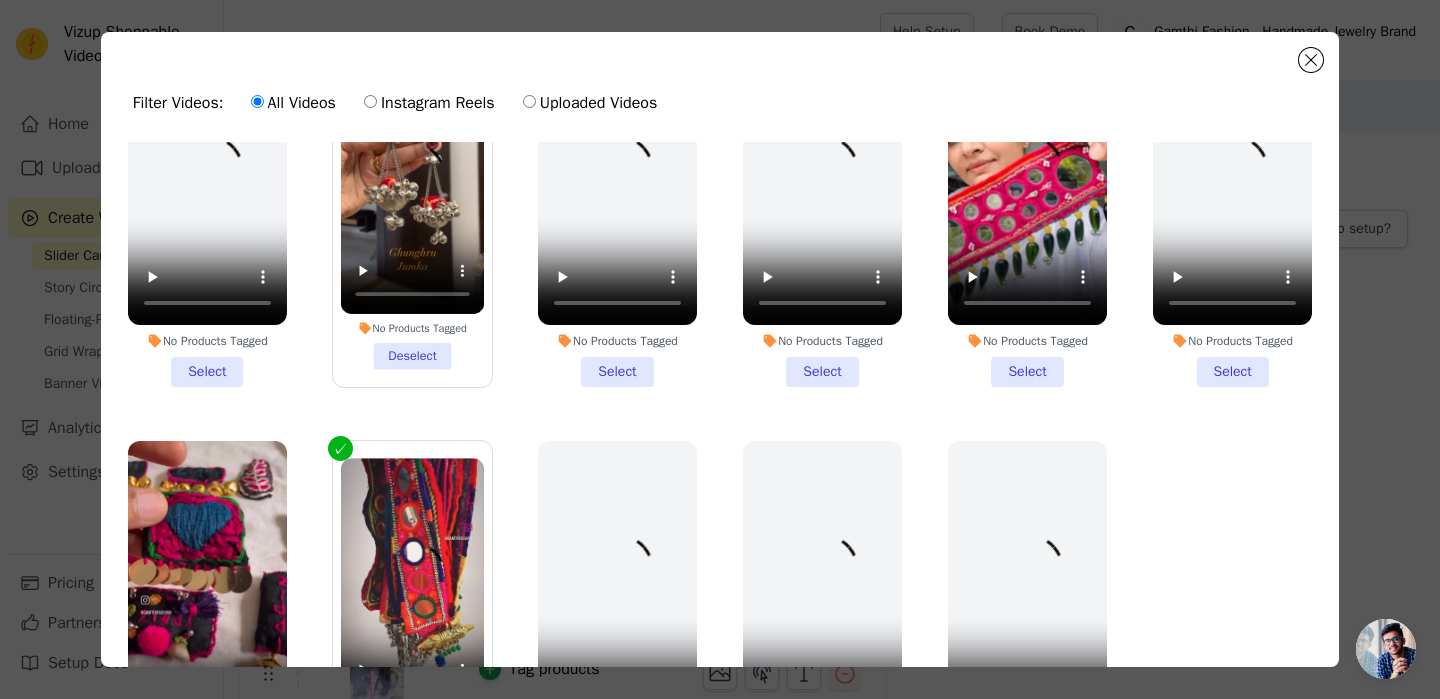 scroll, scrollTop: 1359, scrollLeft: 0, axis: vertical 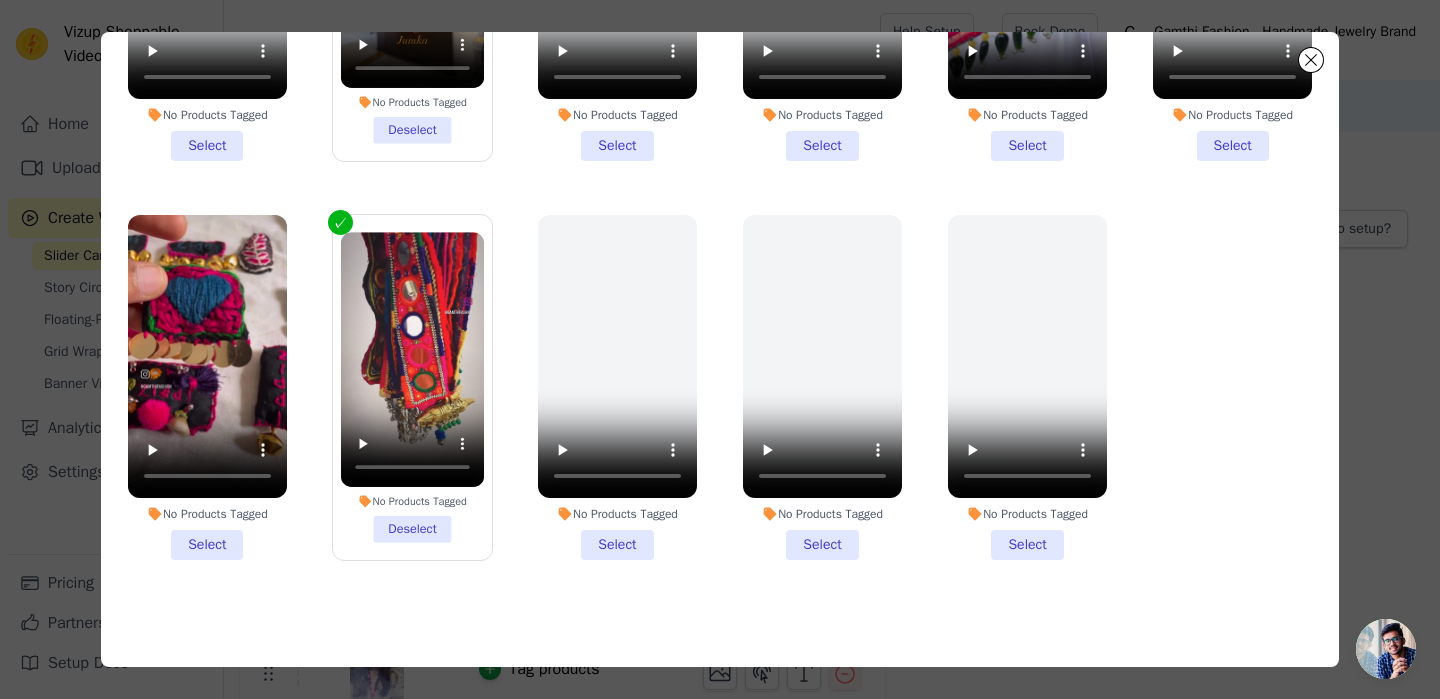 click on "No Products Tagged     Select" at bounding box center (207, 387) 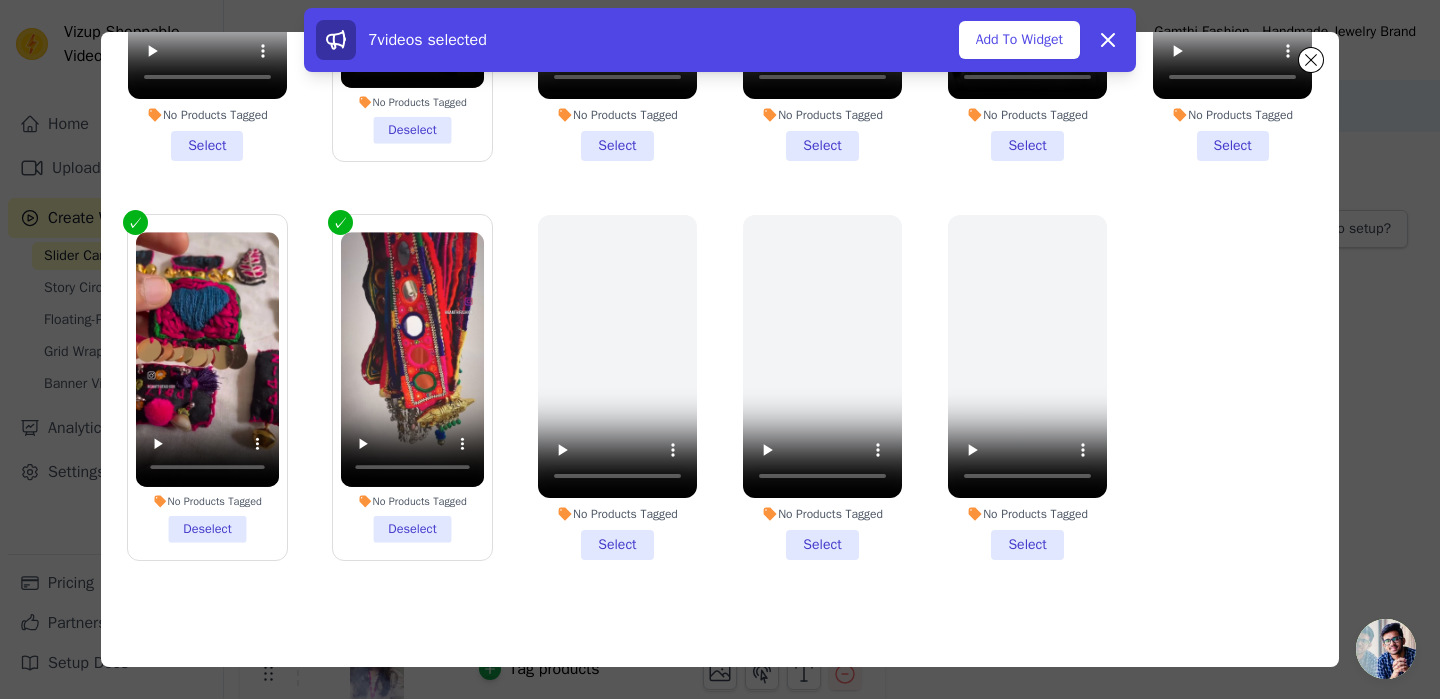 scroll, scrollTop: 1022, scrollLeft: 0, axis: vertical 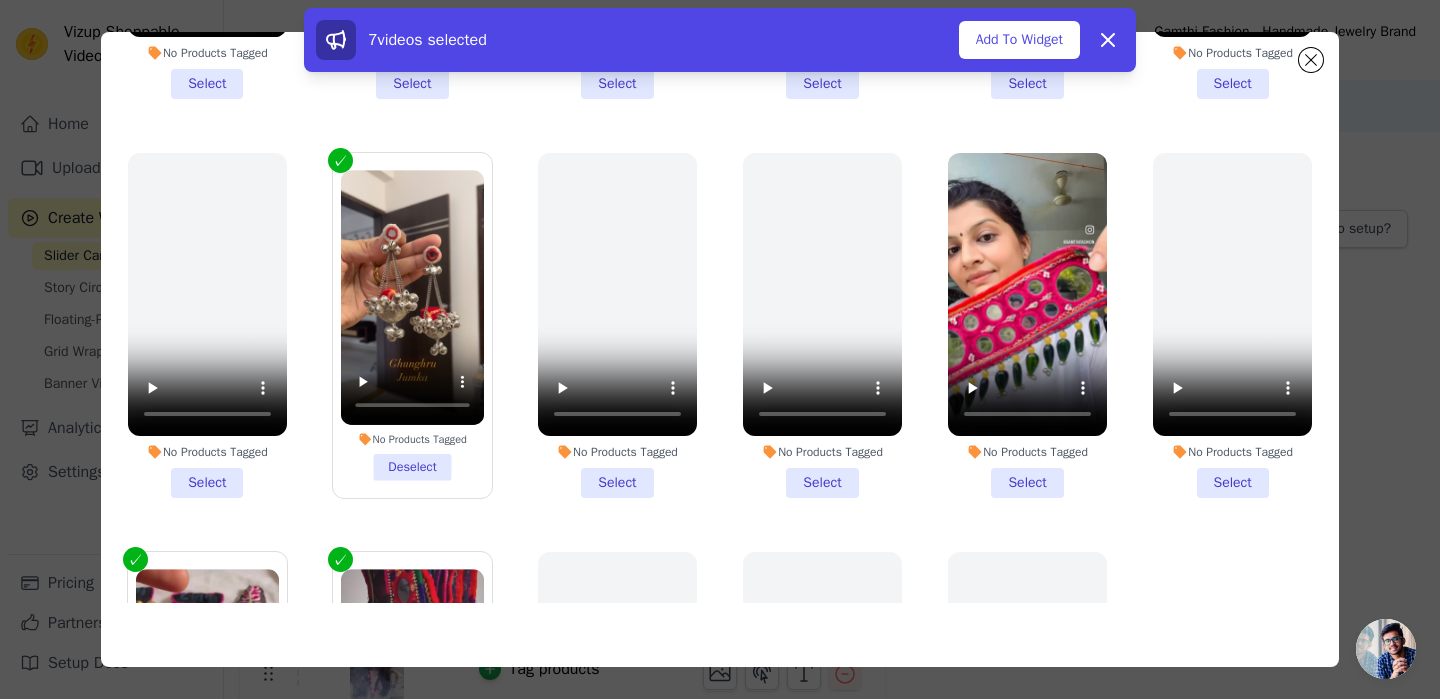 click on "No Products Tagged     Select" at bounding box center (1027, 325) 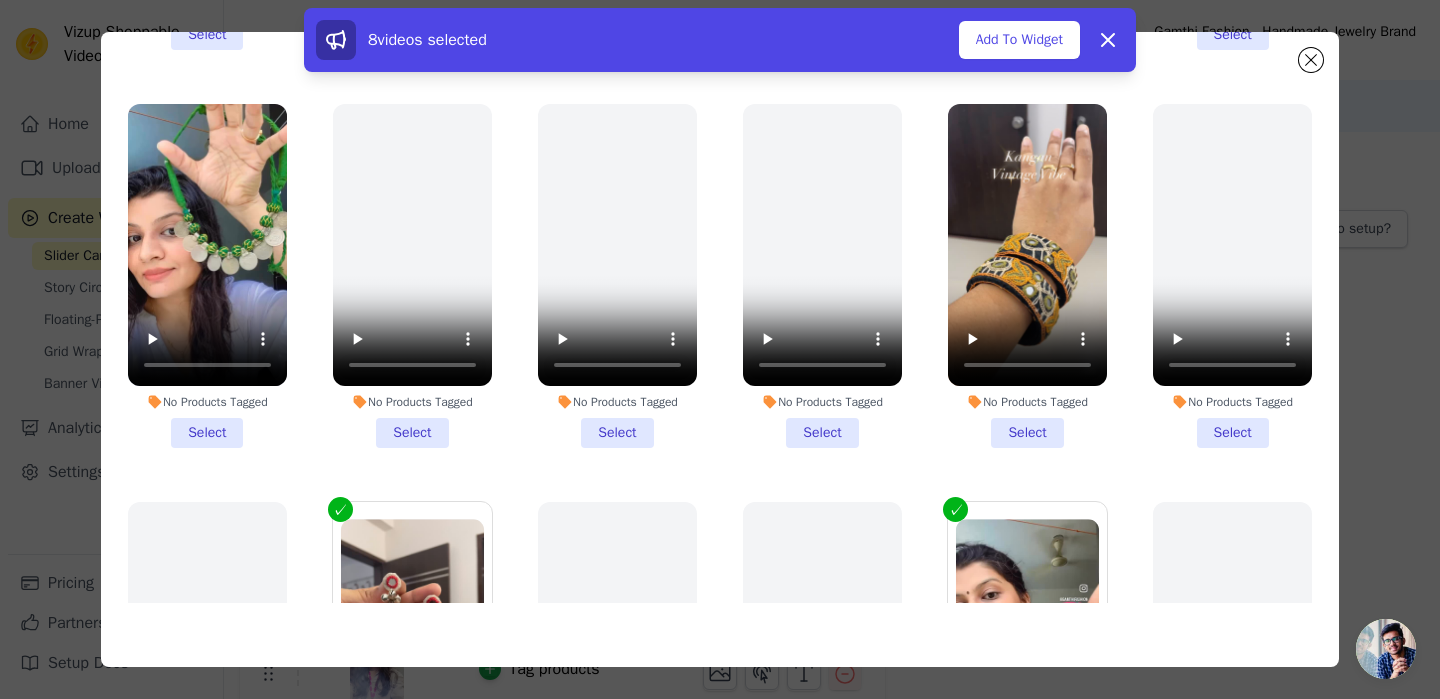 scroll, scrollTop: 639, scrollLeft: 0, axis: vertical 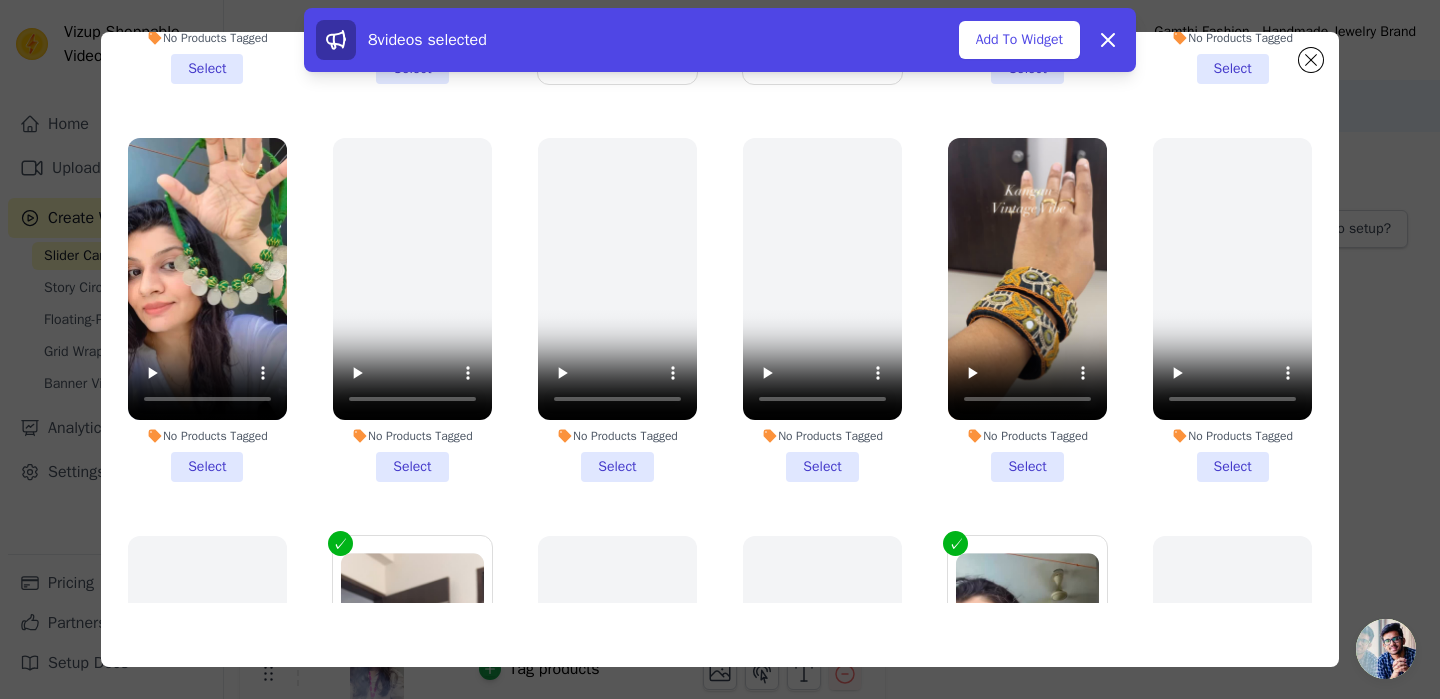 click on "No Products Tagged     Select" at bounding box center [1027, 310] 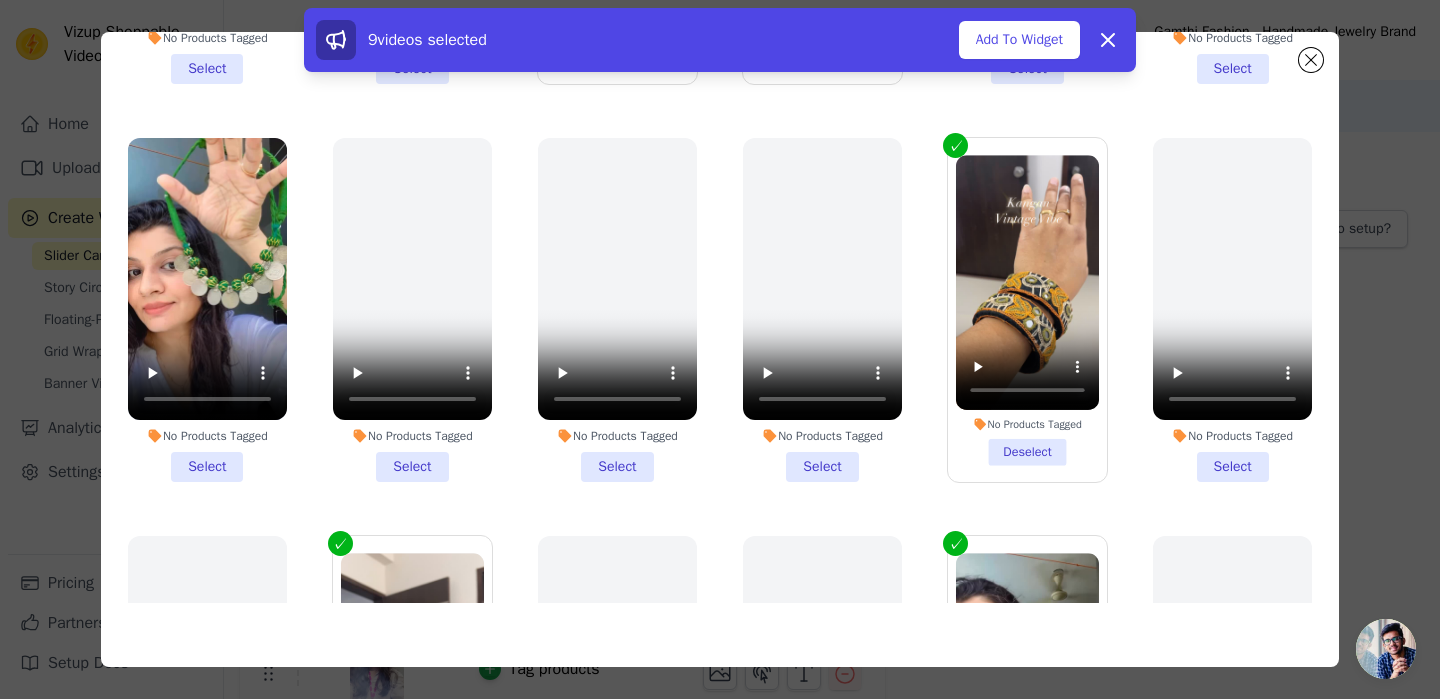 click on "No Products Tagged     Select" at bounding box center [207, 310] 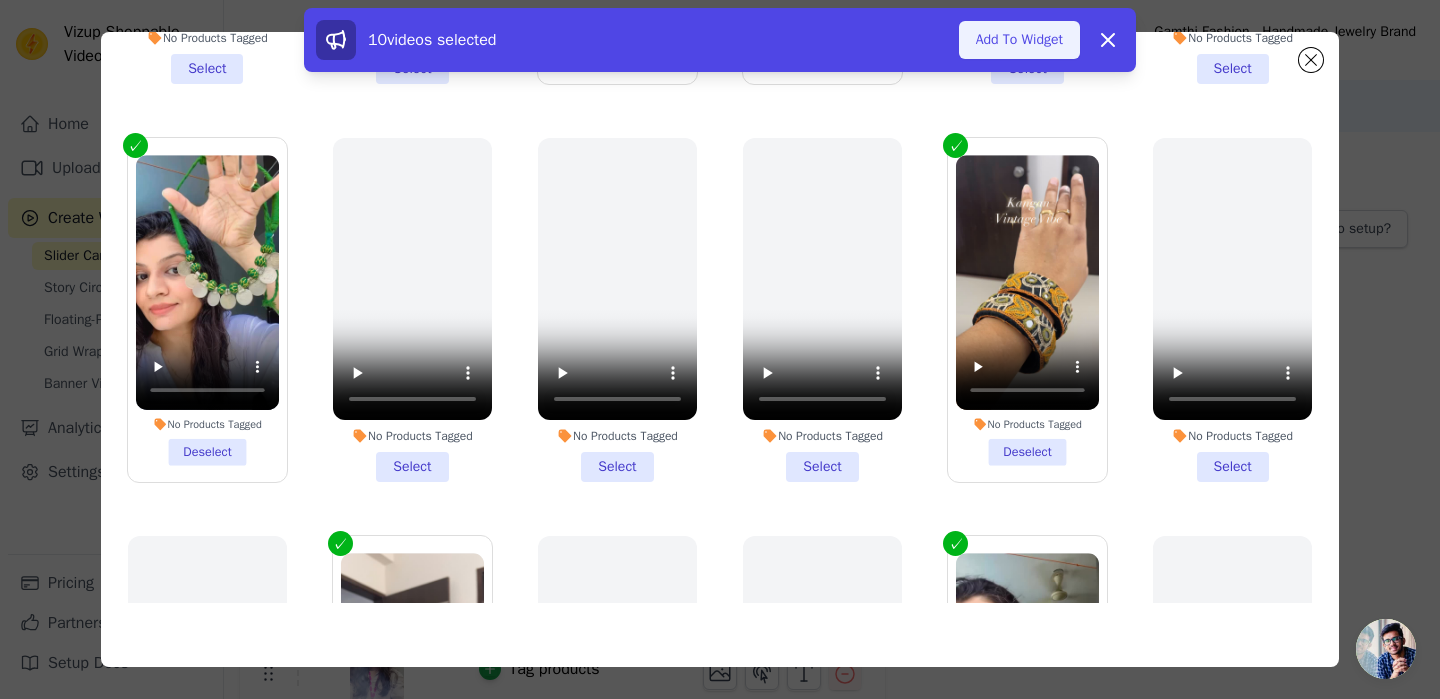 click on "Add To Widget" at bounding box center (1019, 40) 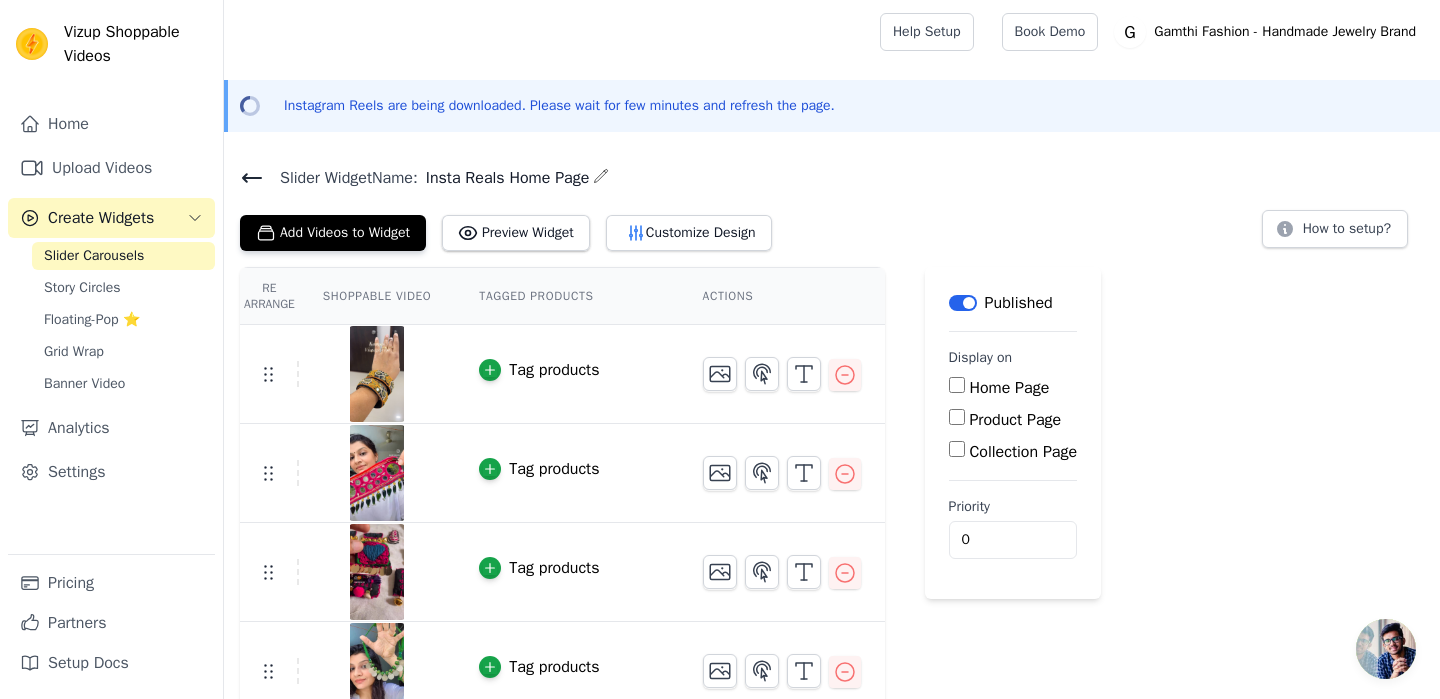 click on "Home Page" at bounding box center [957, 385] 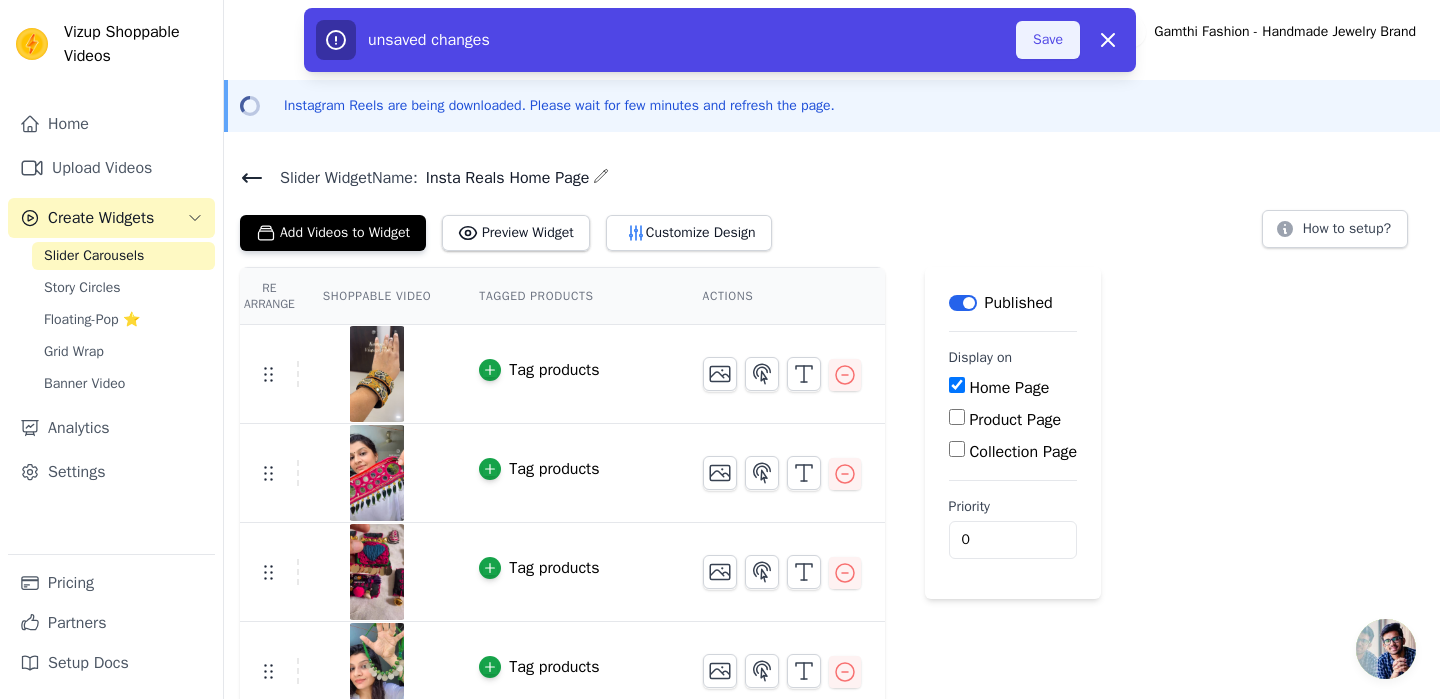 click on "Save" at bounding box center (1048, 40) 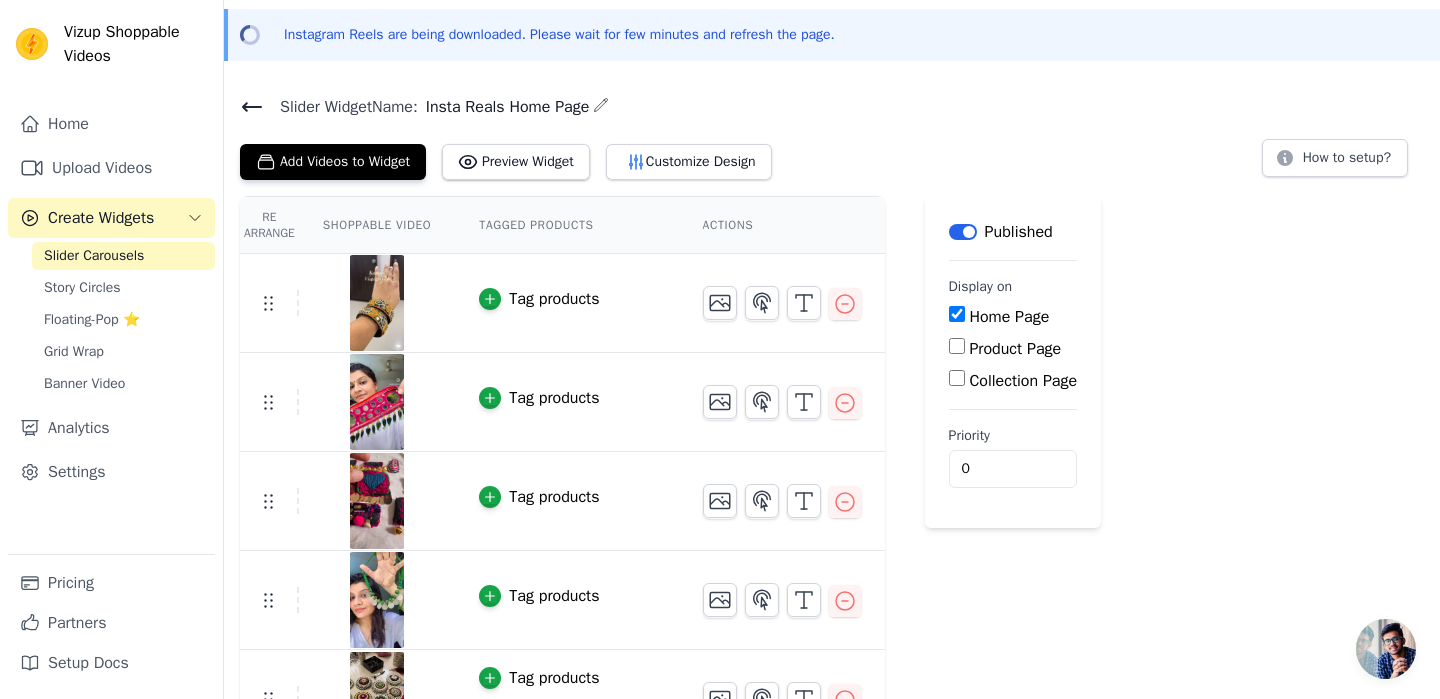 scroll, scrollTop: 74, scrollLeft: 0, axis: vertical 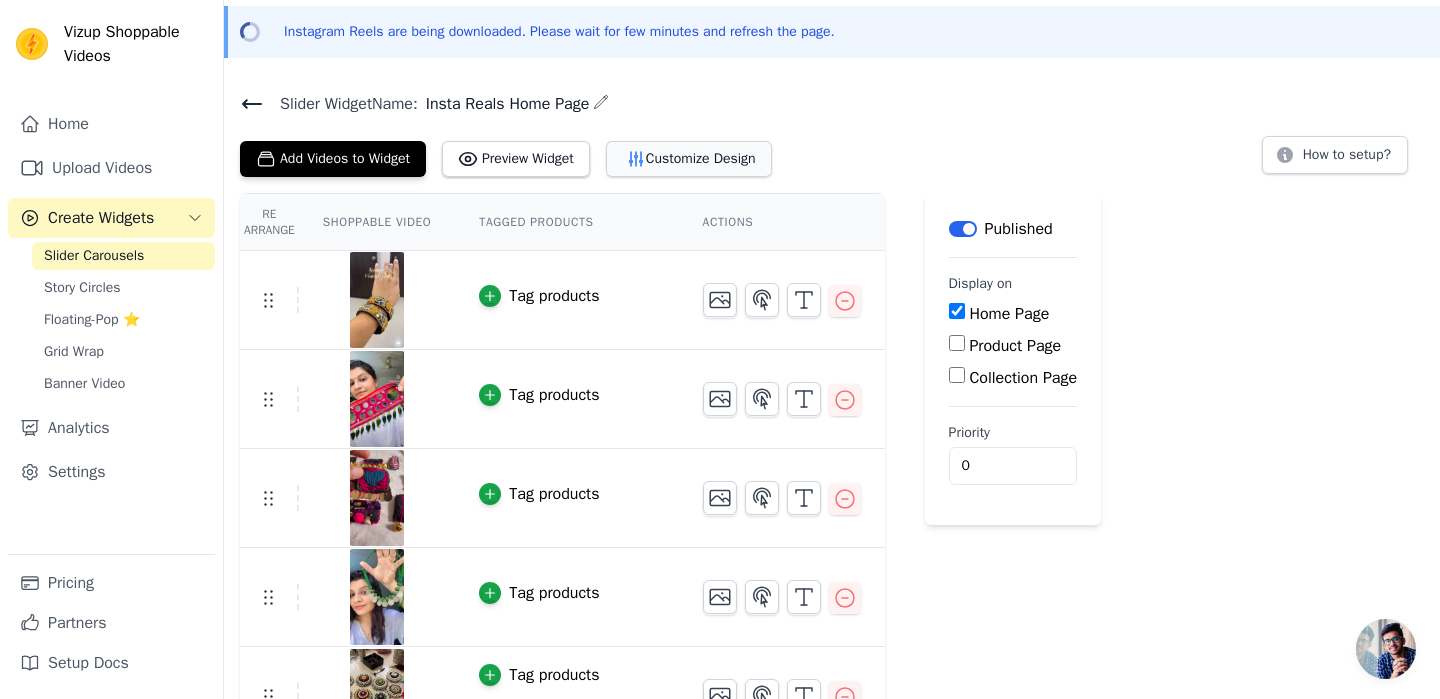 click on "Customize Design" at bounding box center [689, 159] 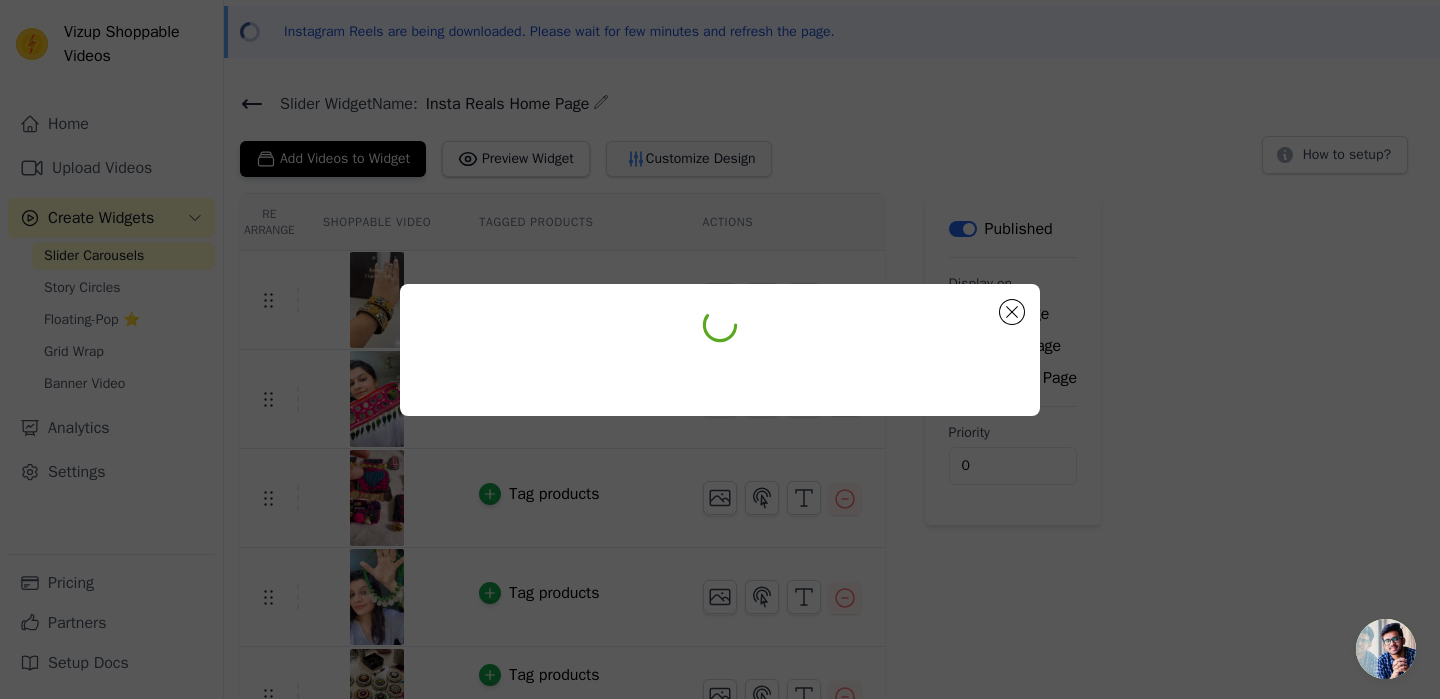 scroll, scrollTop: 0, scrollLeft: 0, axis: both 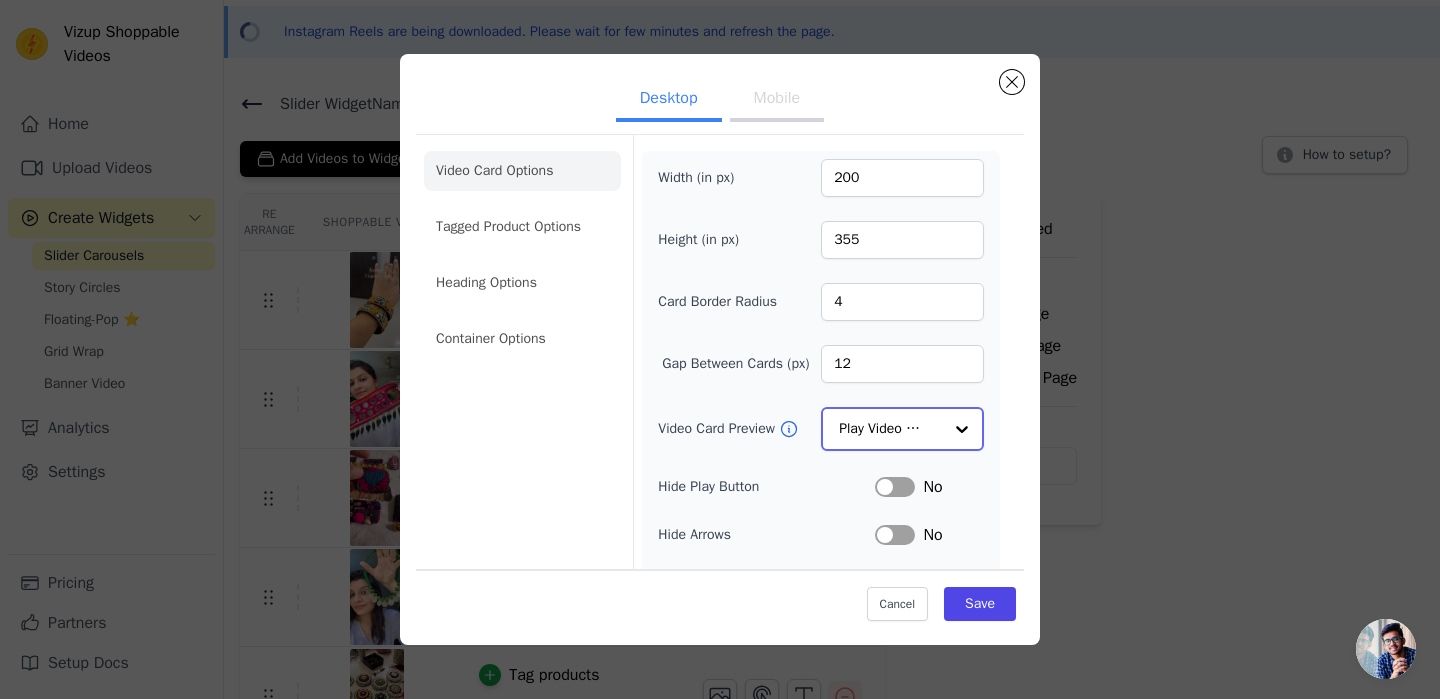 click on "Video Card Preview" 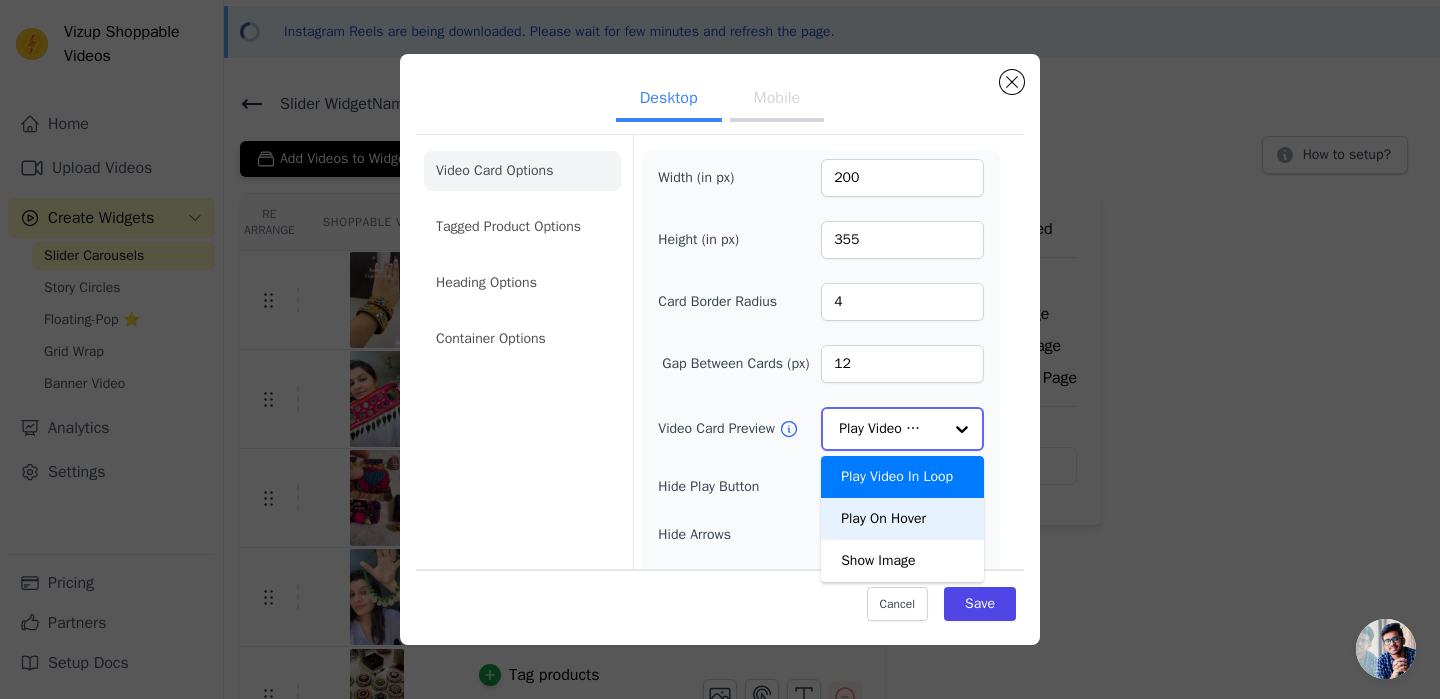 click on "Play On Hover" at bounding box center (902, 519) 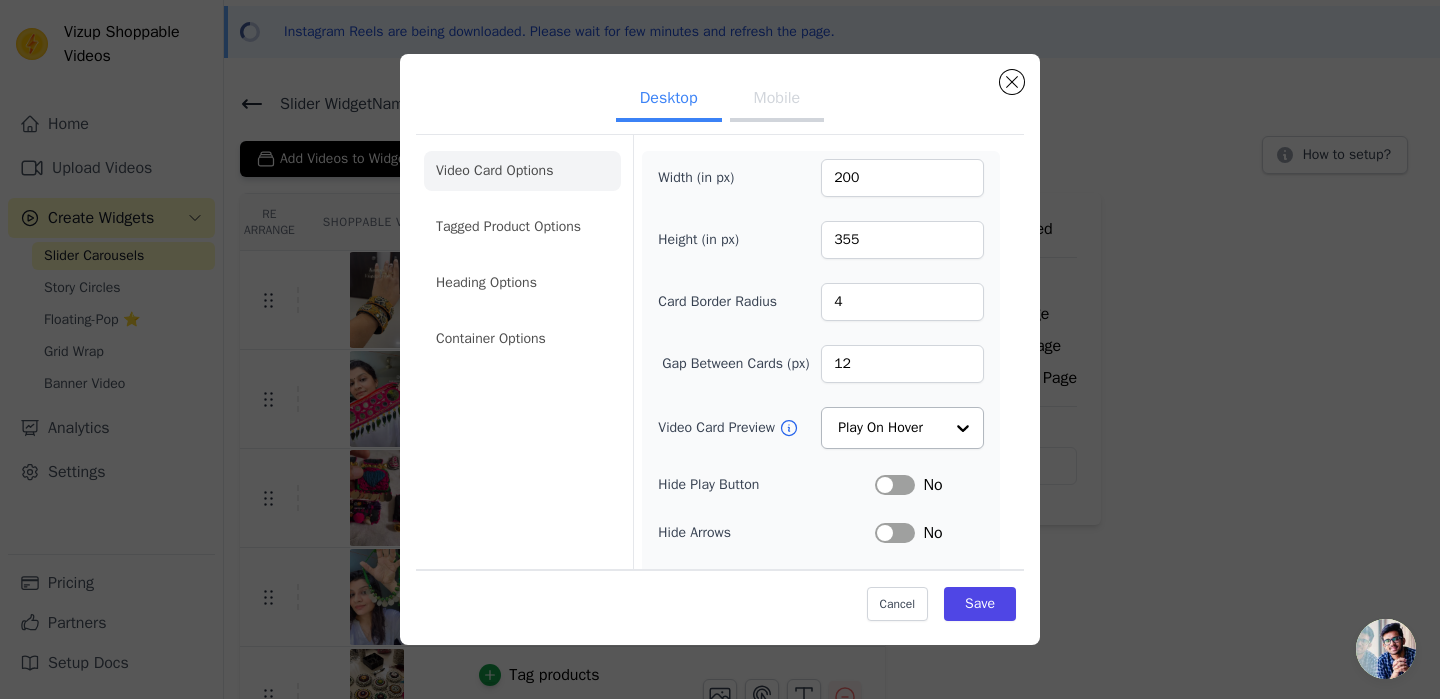 click on "Width (in px)   200   Height (in px)   355   Card Border Radius   4   Gap Between Cards (px)   12   Video Card Preview           Play On Hover               Hide Play Button   Label     No   Hide Arrows   Label     No   Remove Video Card Shadow     Label     No   Auto Loop Slider     Label     No   Shopping Icon on Video Cards   Label     No   Add to Cart on Video Cards     Label     No" at bounding box center (821, 448) 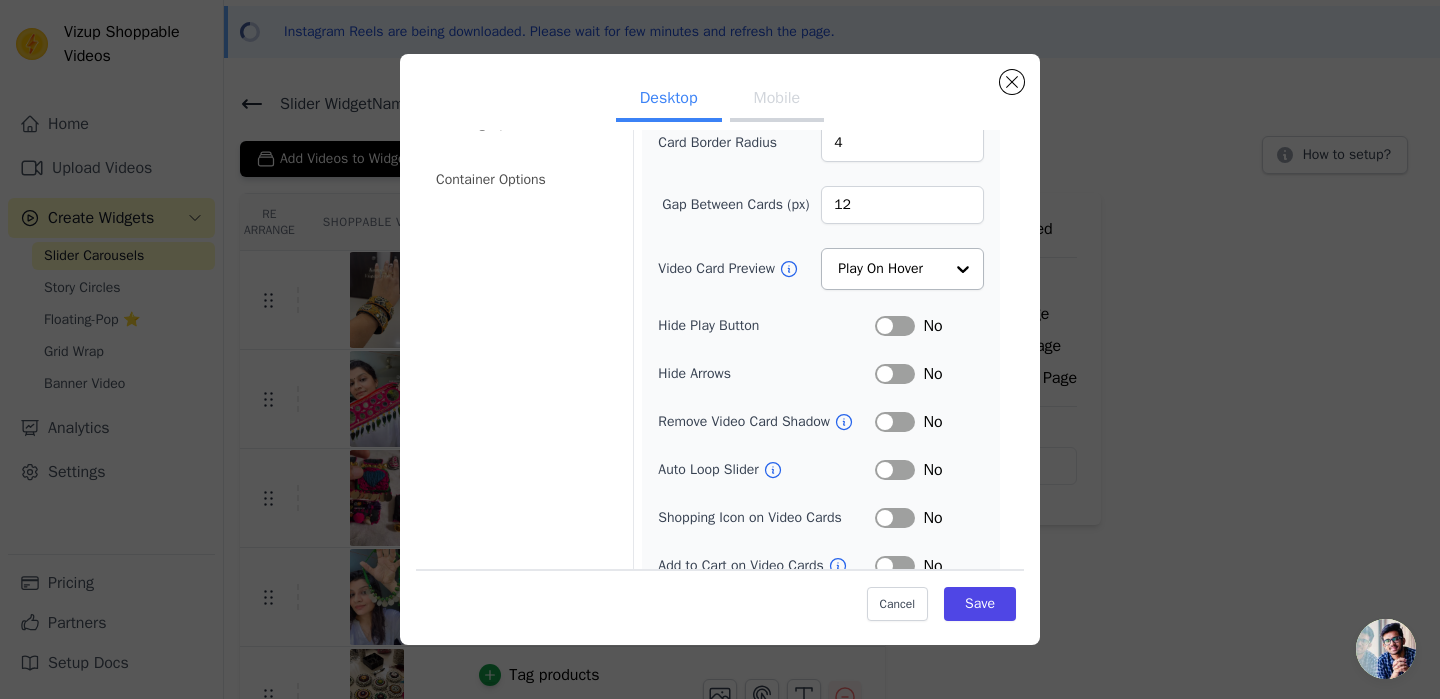 scroll, scrollTop: 179, scrollLeft: 0, axis: vertical 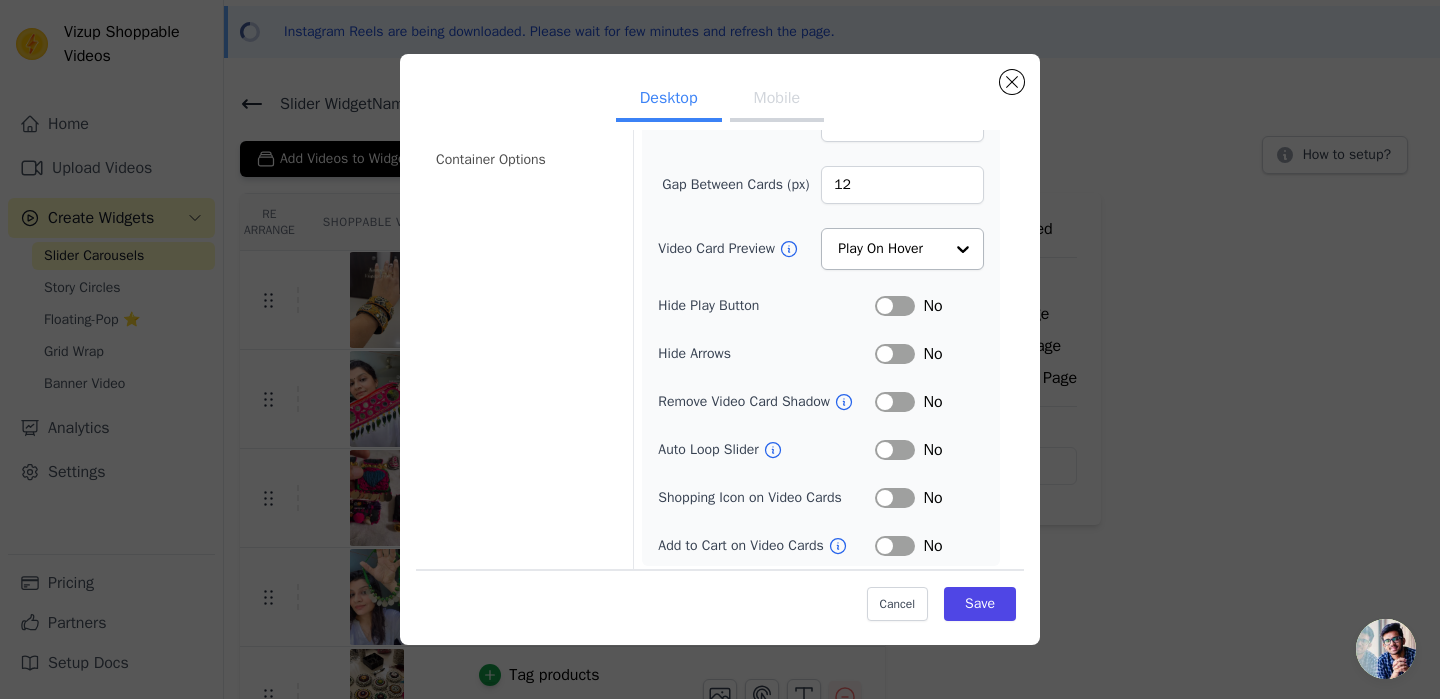 click on "Label" at bounding box center (895, 450) 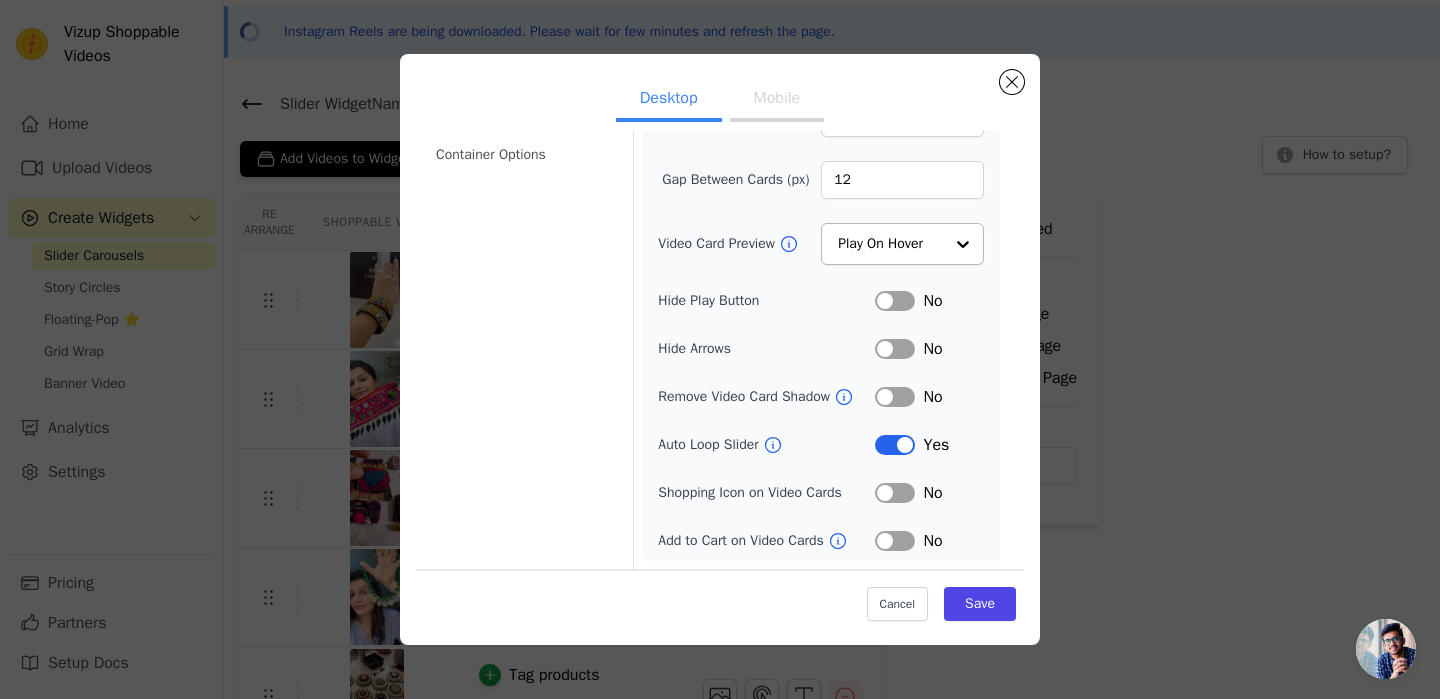 scroll, scrollTop: 185, scrollLeft: 0, axis: vertical 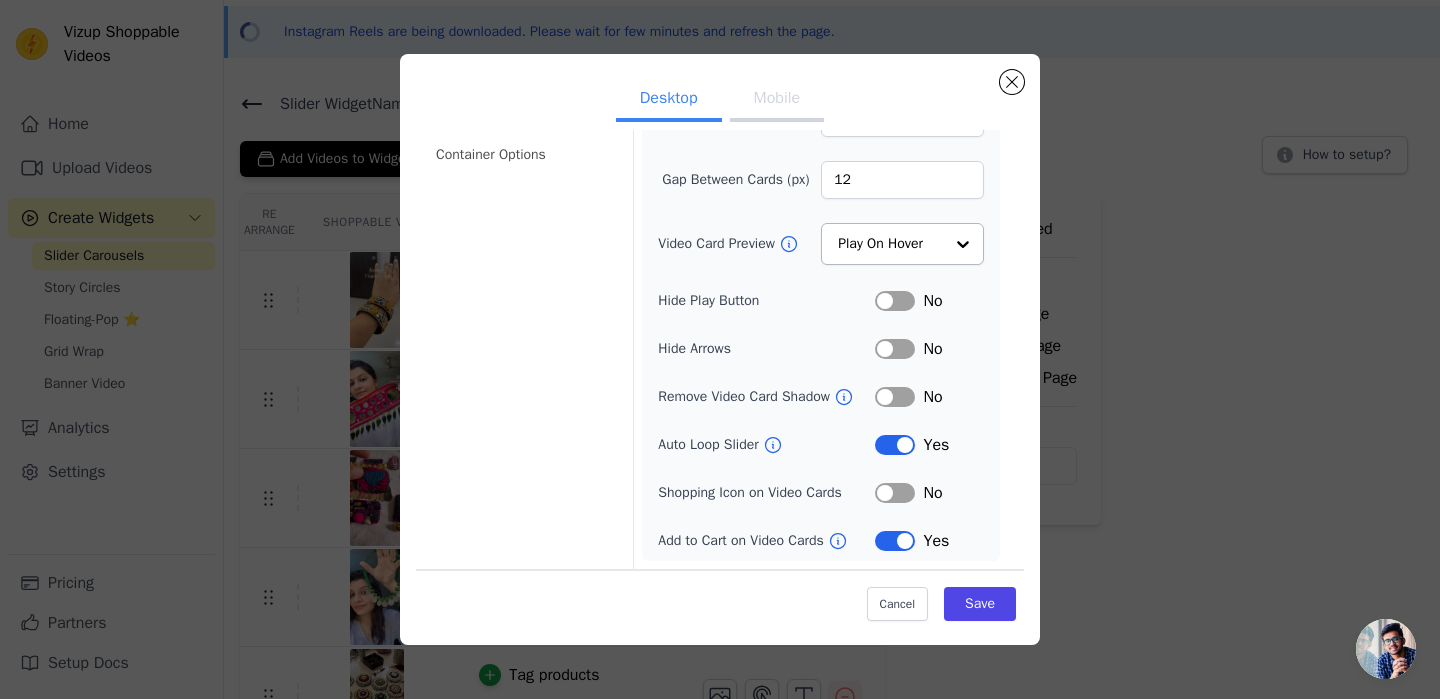 click on "Label" at bounding box center (895, 493) 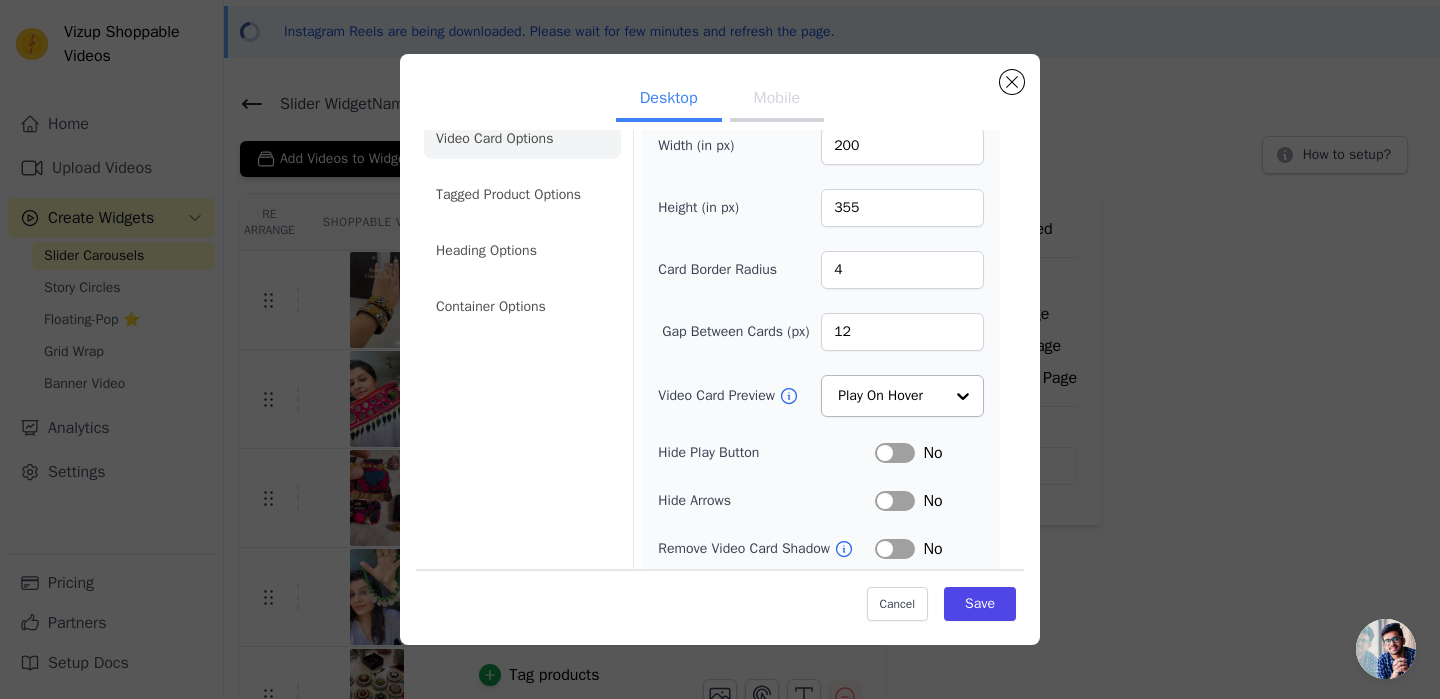 scroll, scrollTop: 0, scrollLeft: 0, axis: both 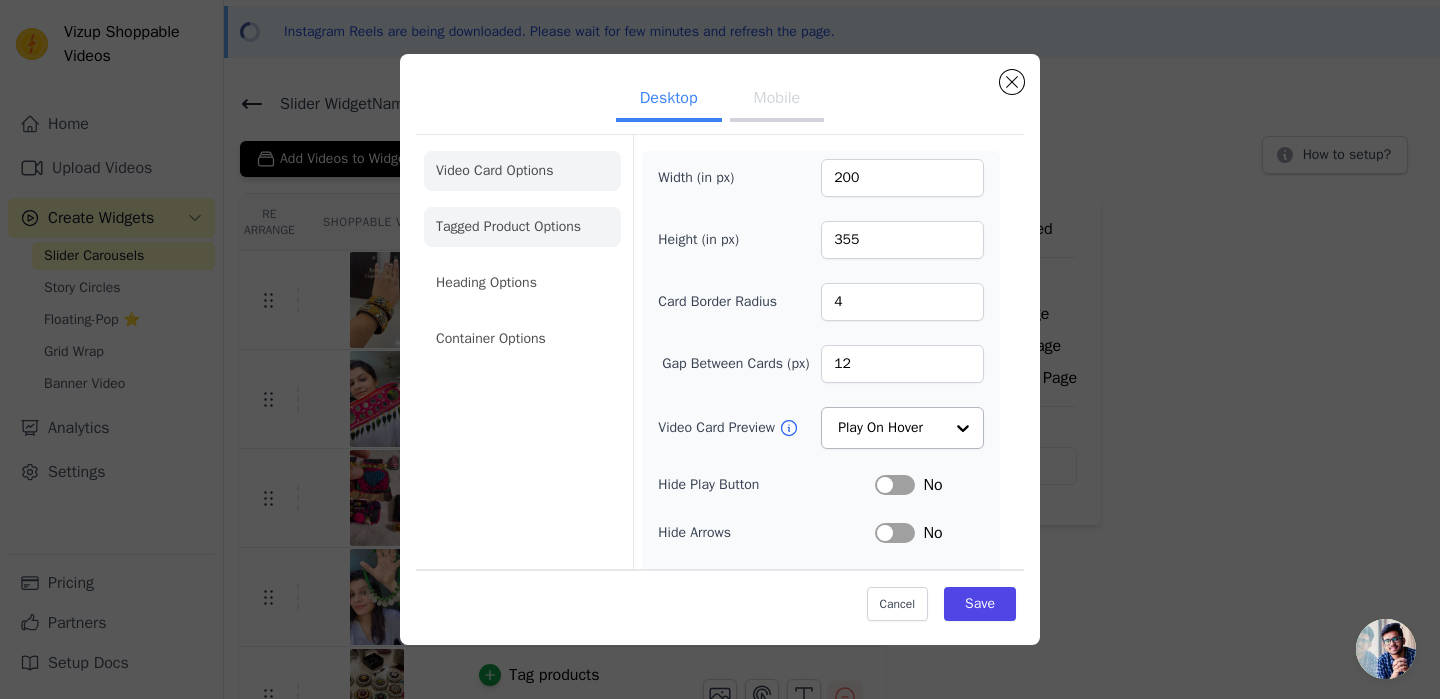 click on "Tagged Product Options" 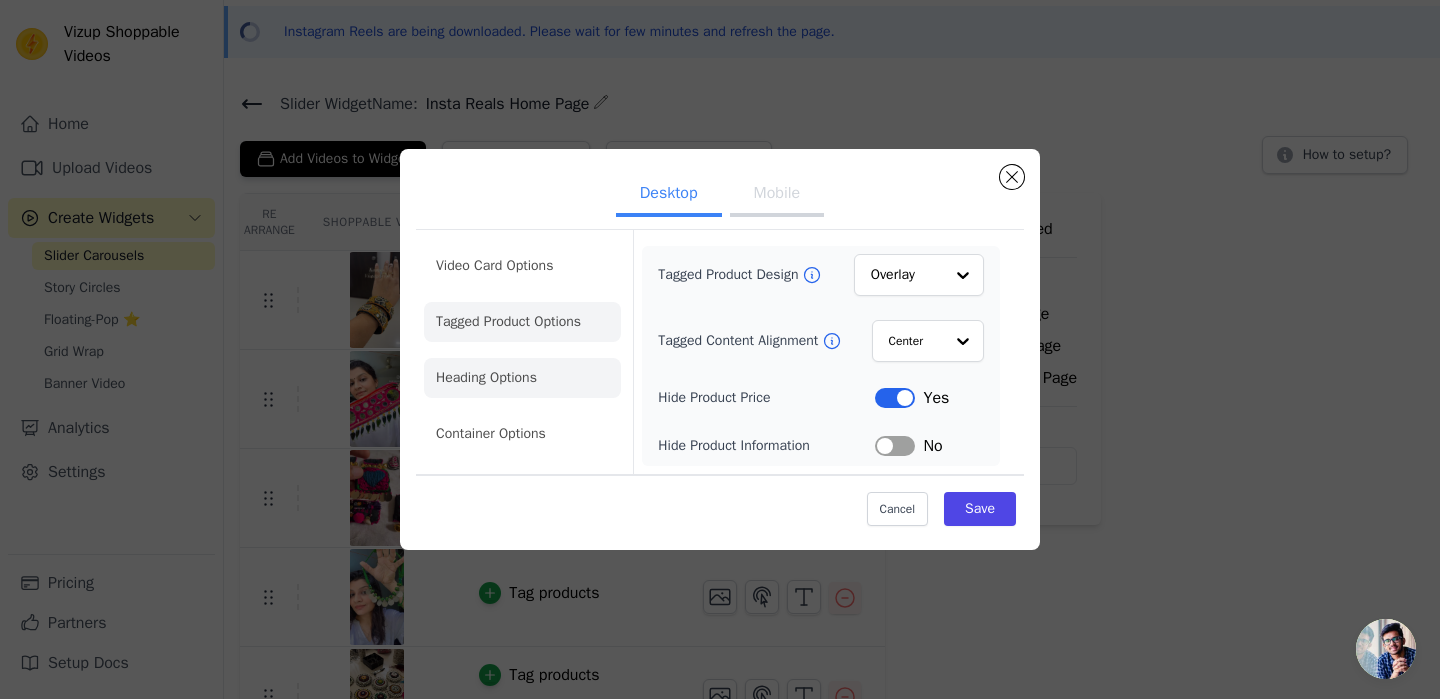click on "Heading Options" 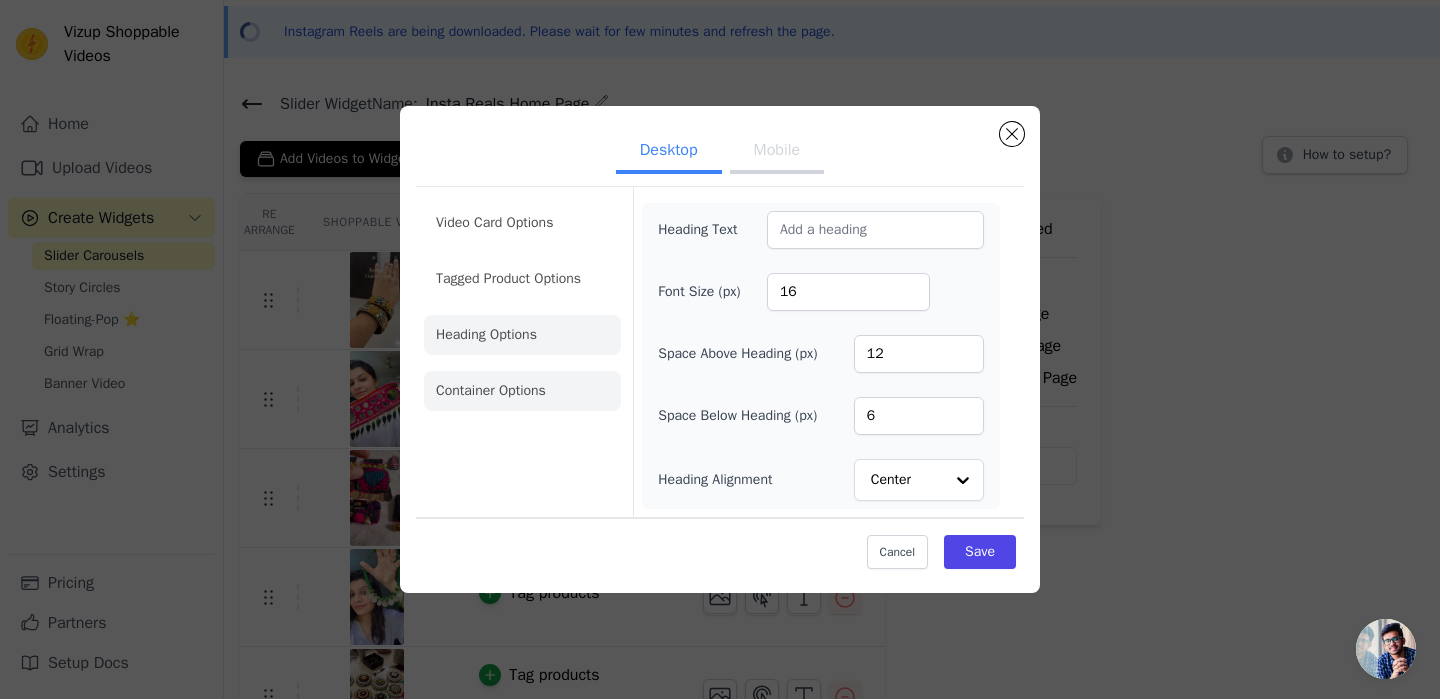 click on "Container Options" 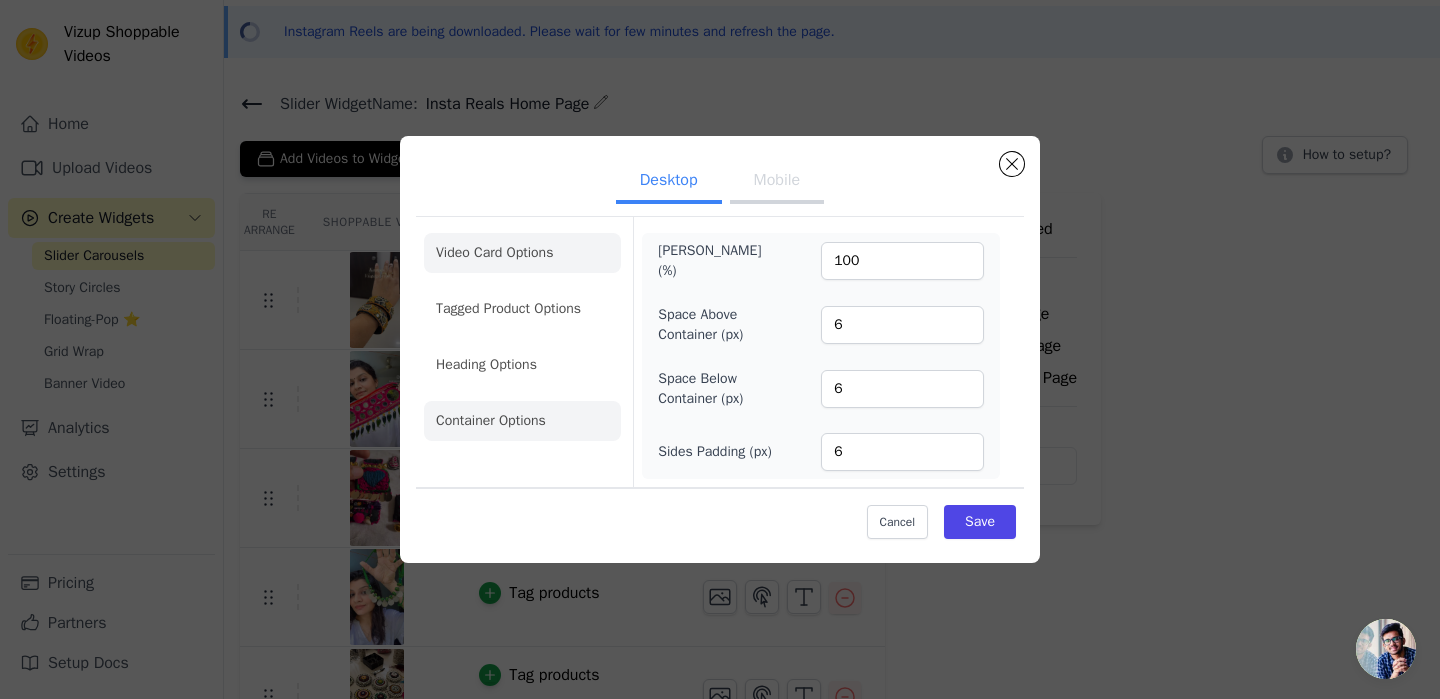 click on "Video Card Options" 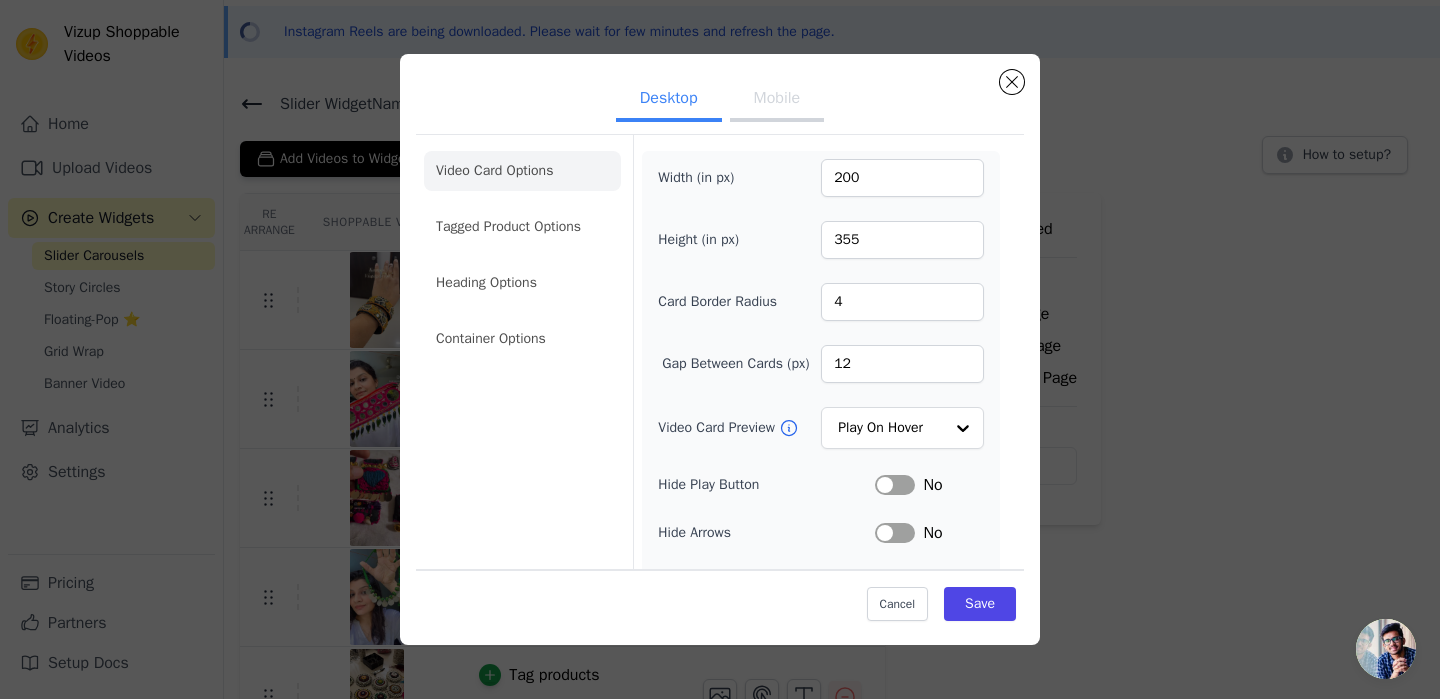 scroll, scrollTop: 186, scrollLeft: 0, axis: vertical 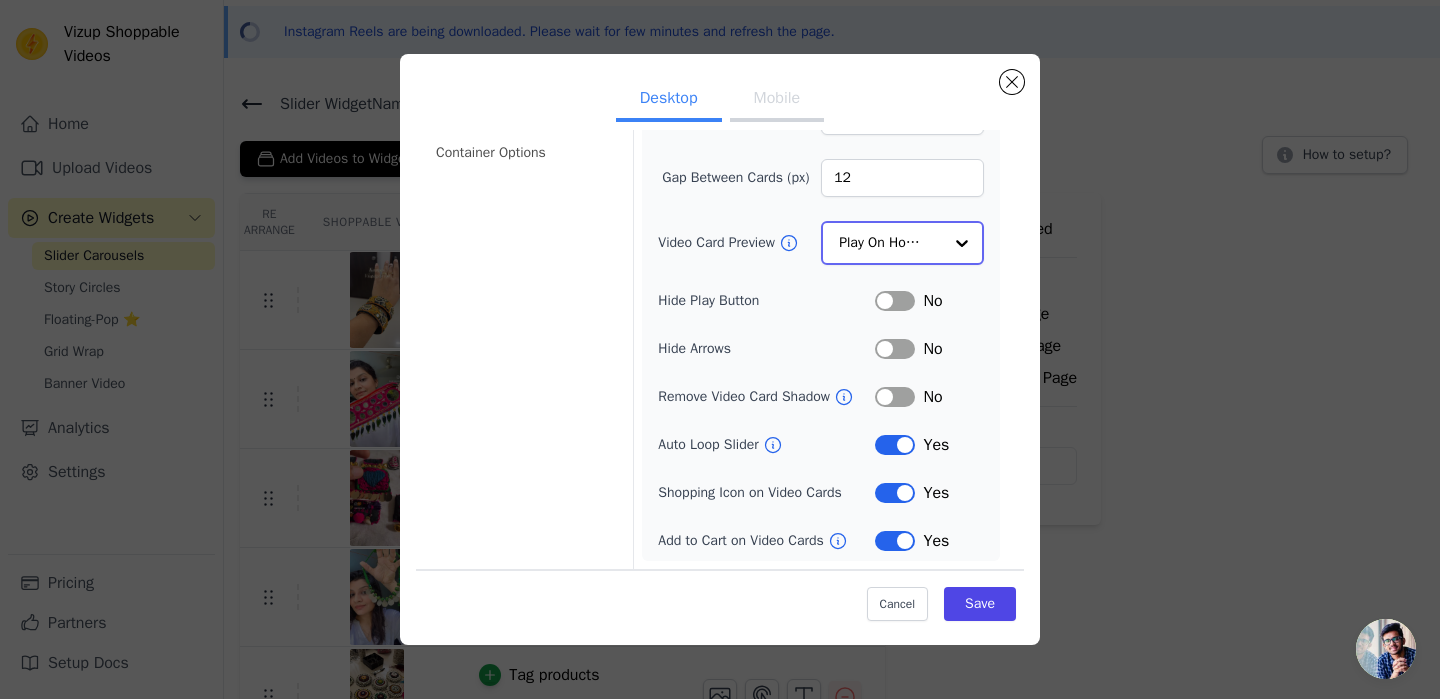 click at bounding box center [962, 243] 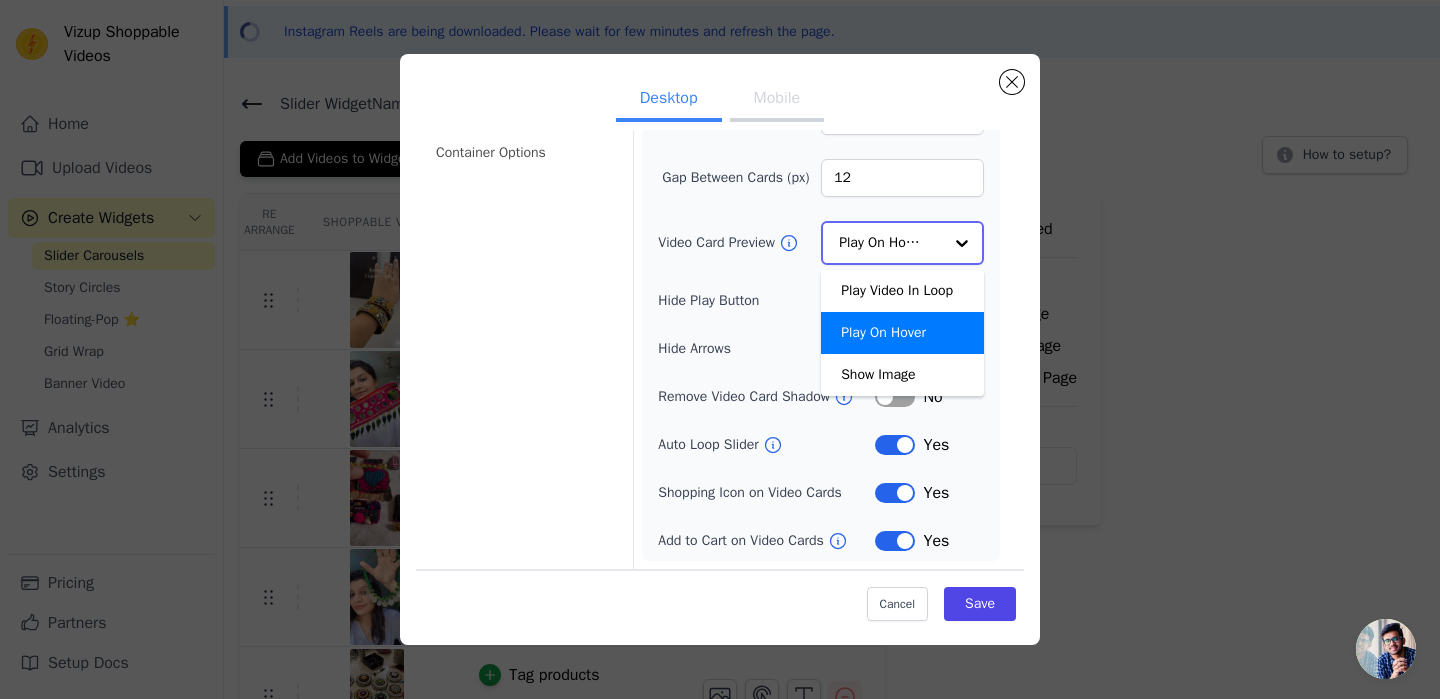 click on "Play On Hover" at bounding box center (902, 333) 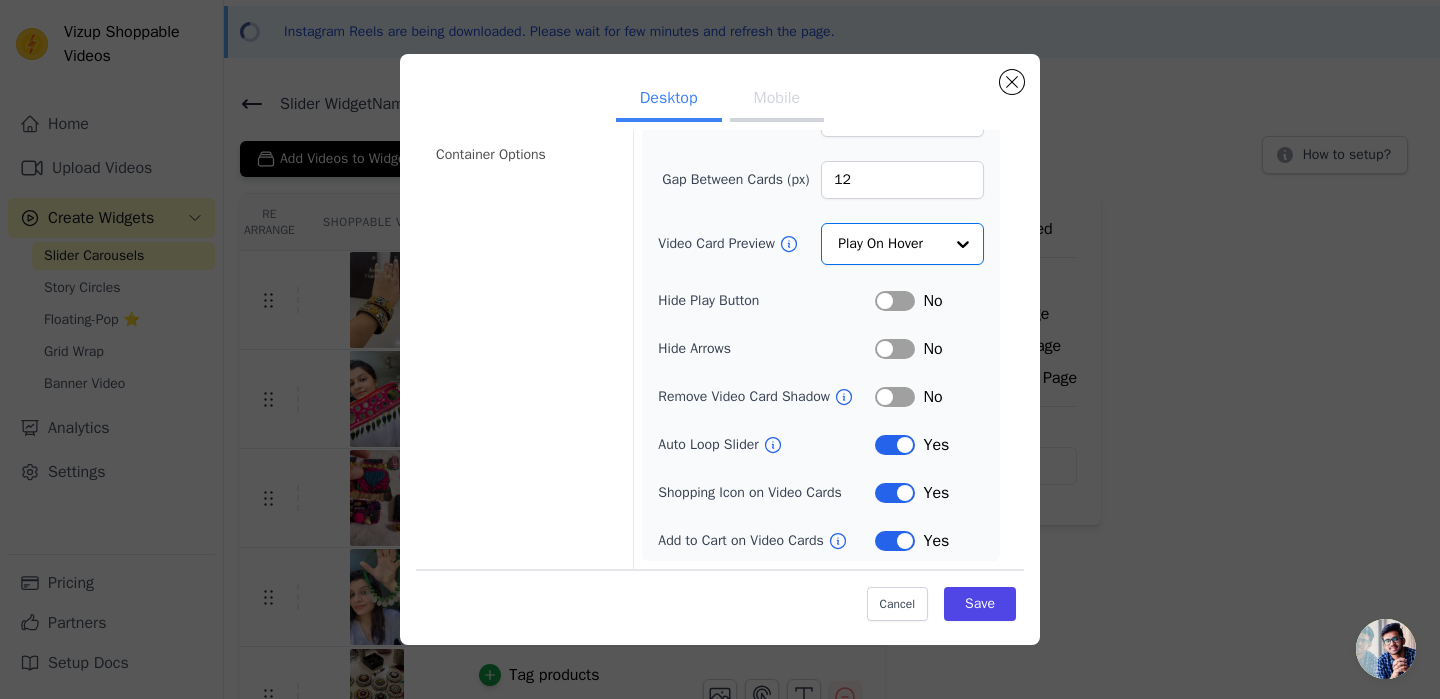 click on "Mobile" at bounding box center [777, 100] 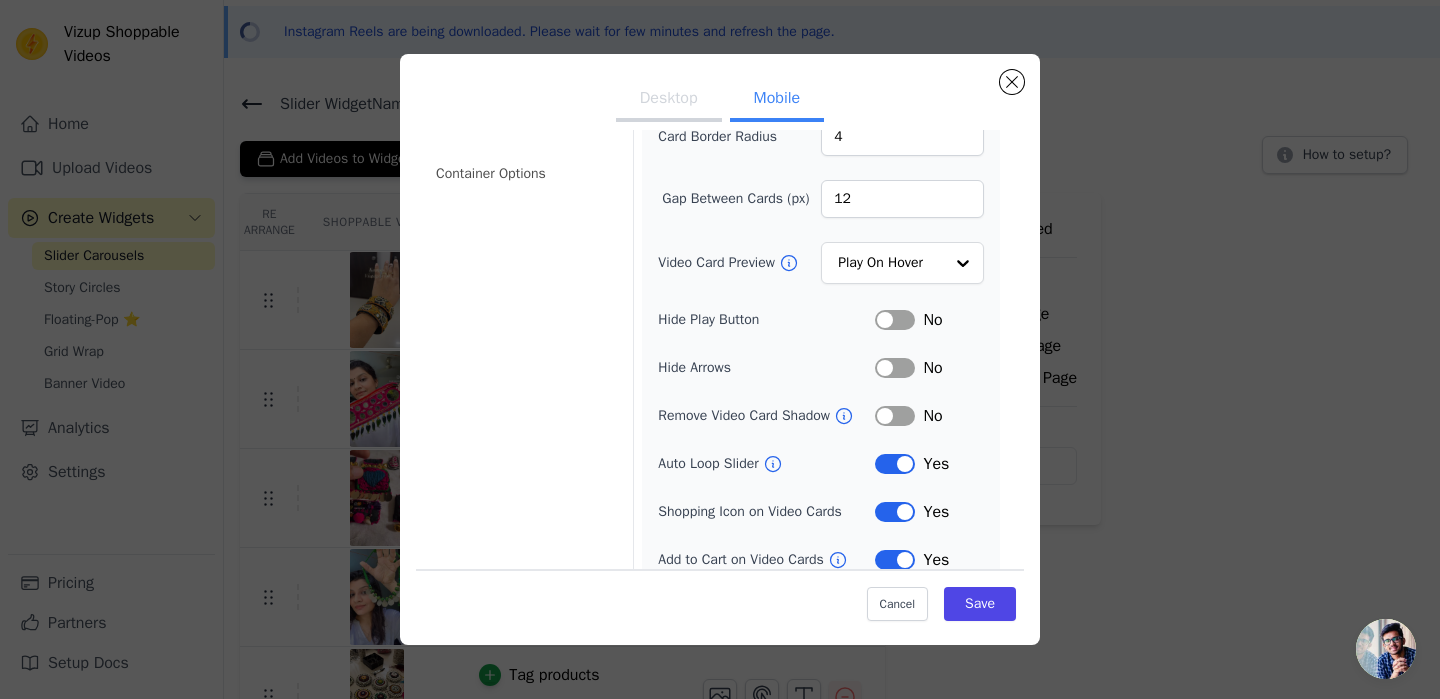 scroll, scrollTop: 163, scrollLeft: 0, axis: vertical 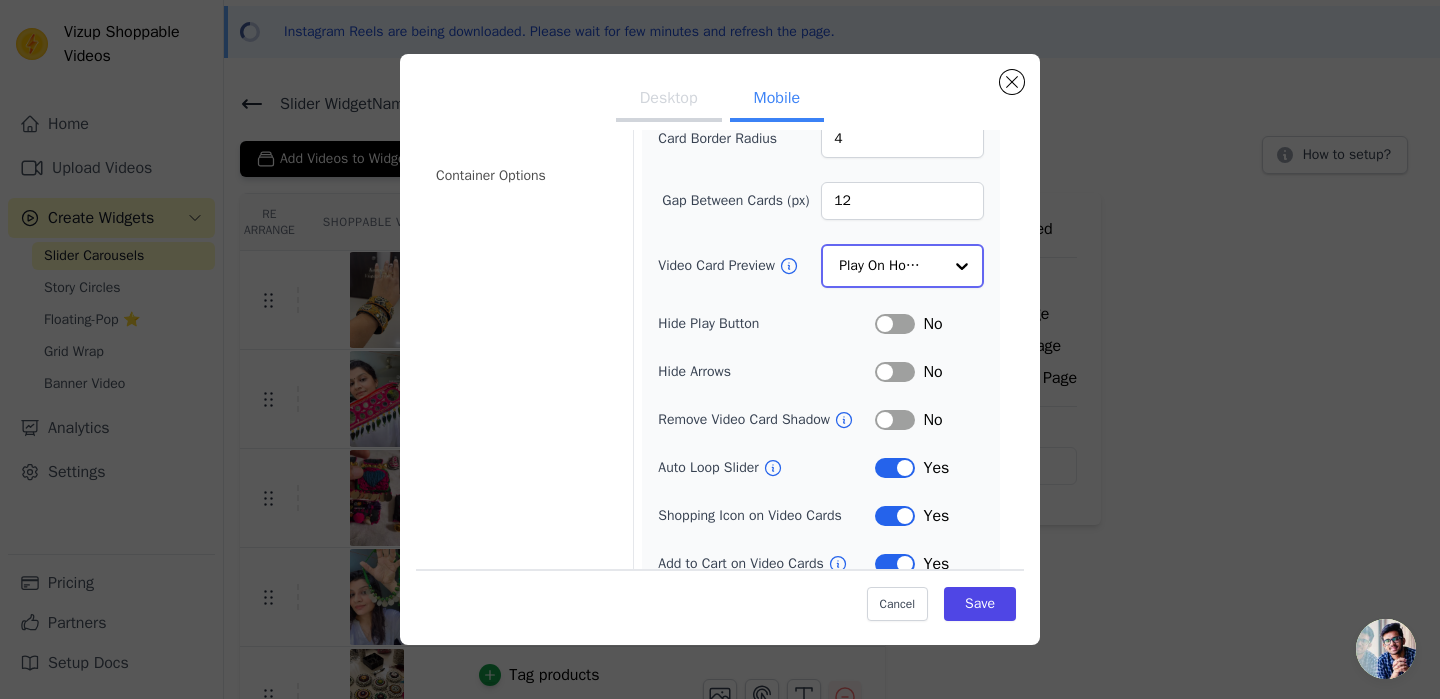 click on "Video Card Preview" 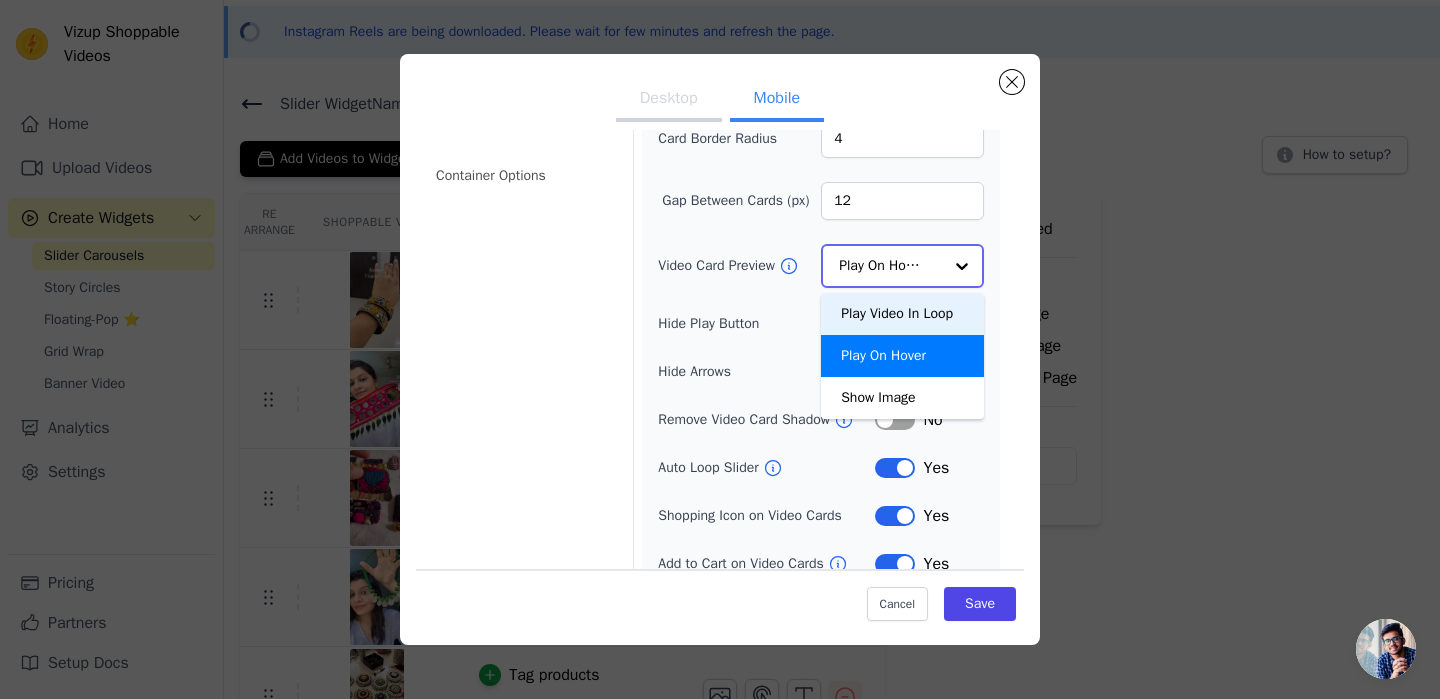 click on "Play Video In Loop" at bounding box center [902, 314] 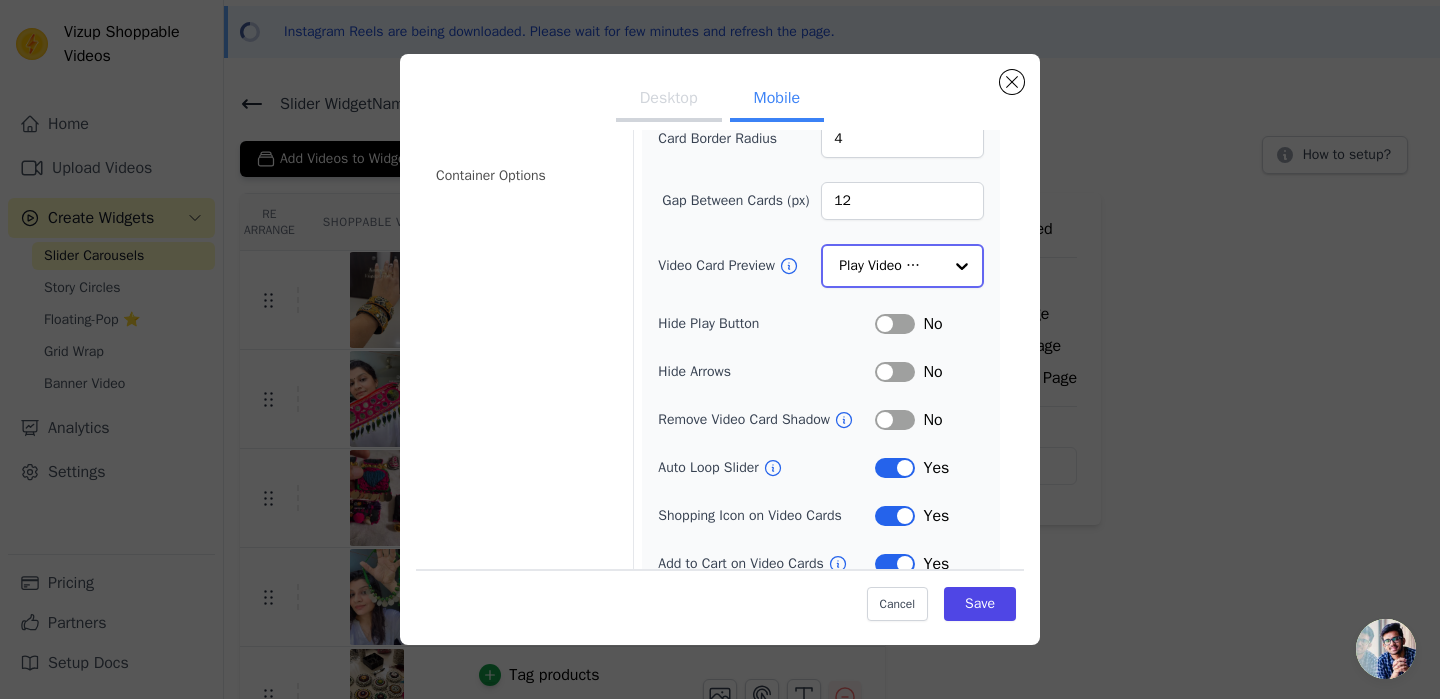 scroll, scrollTop: 236, scrollLeft: 0, axis: vertical 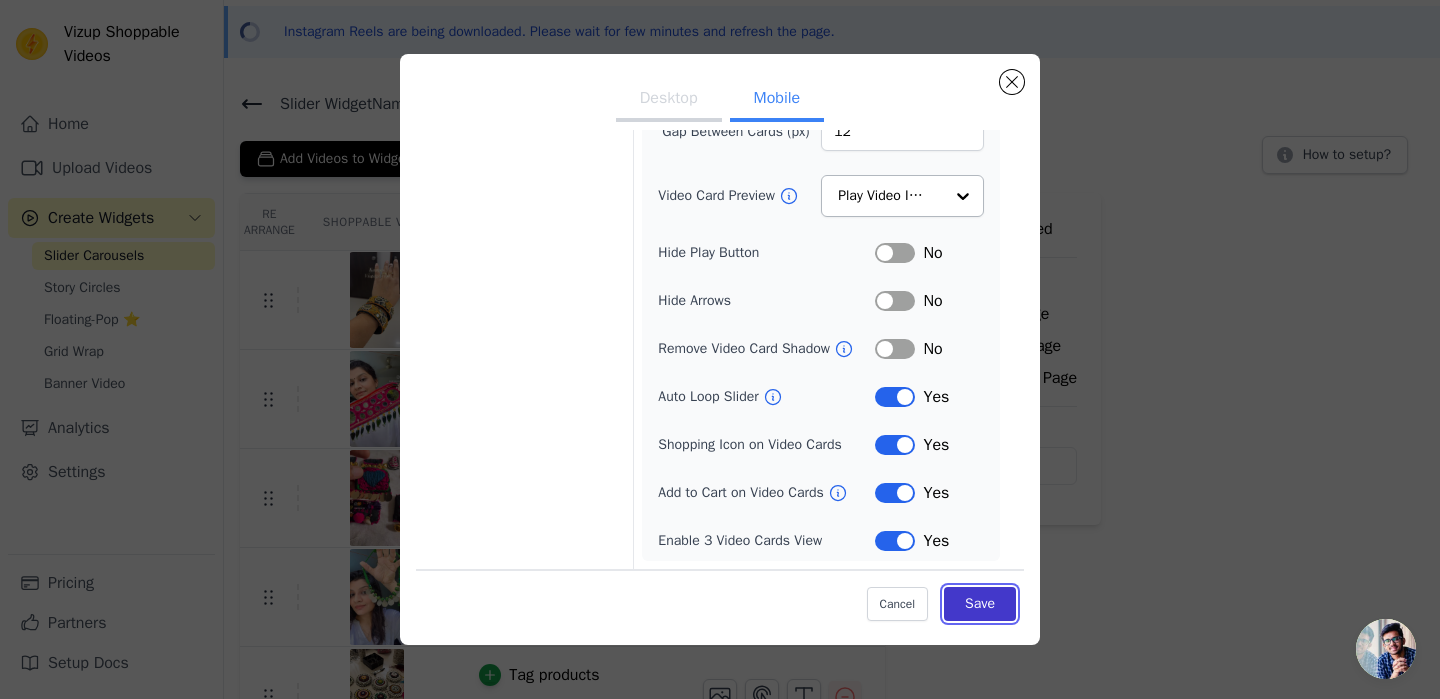 click on "Save" at bounding box center [980, 604] 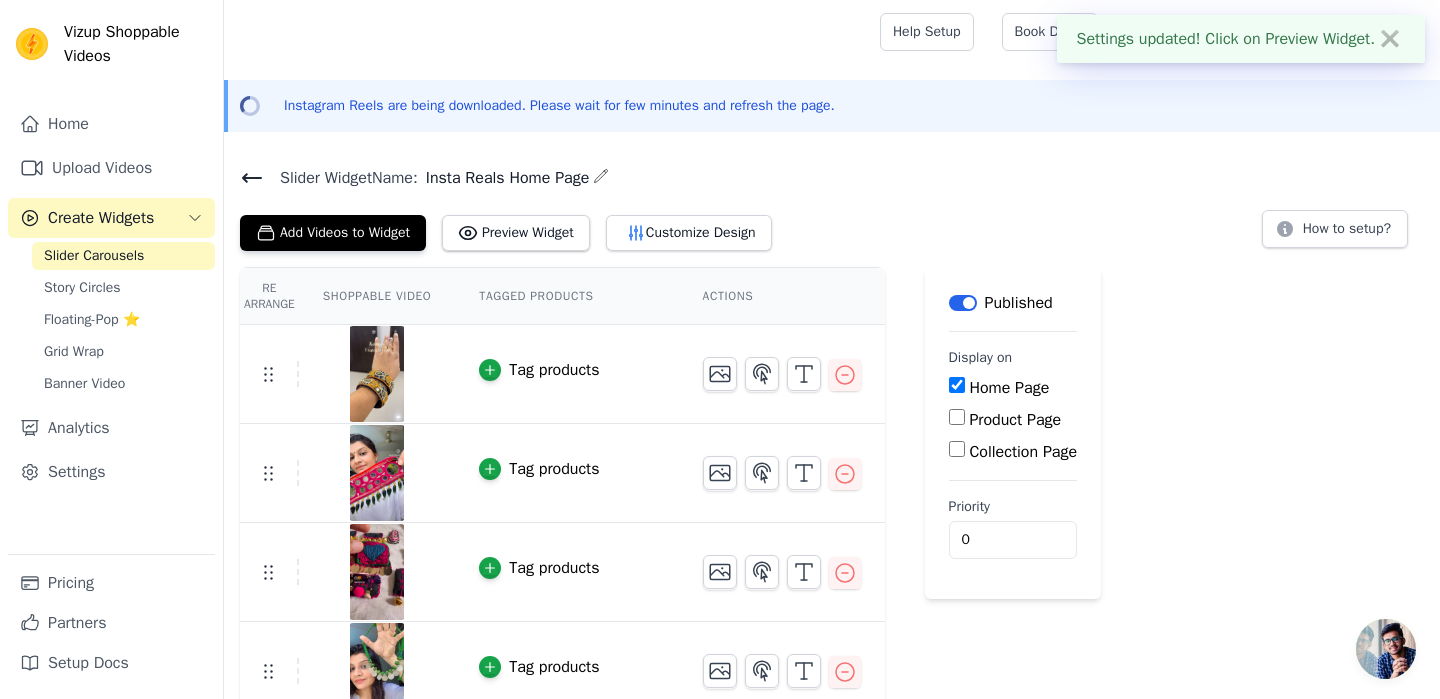 scroll, scrollTop: 74, scrollLeft: 0, axis: vertical 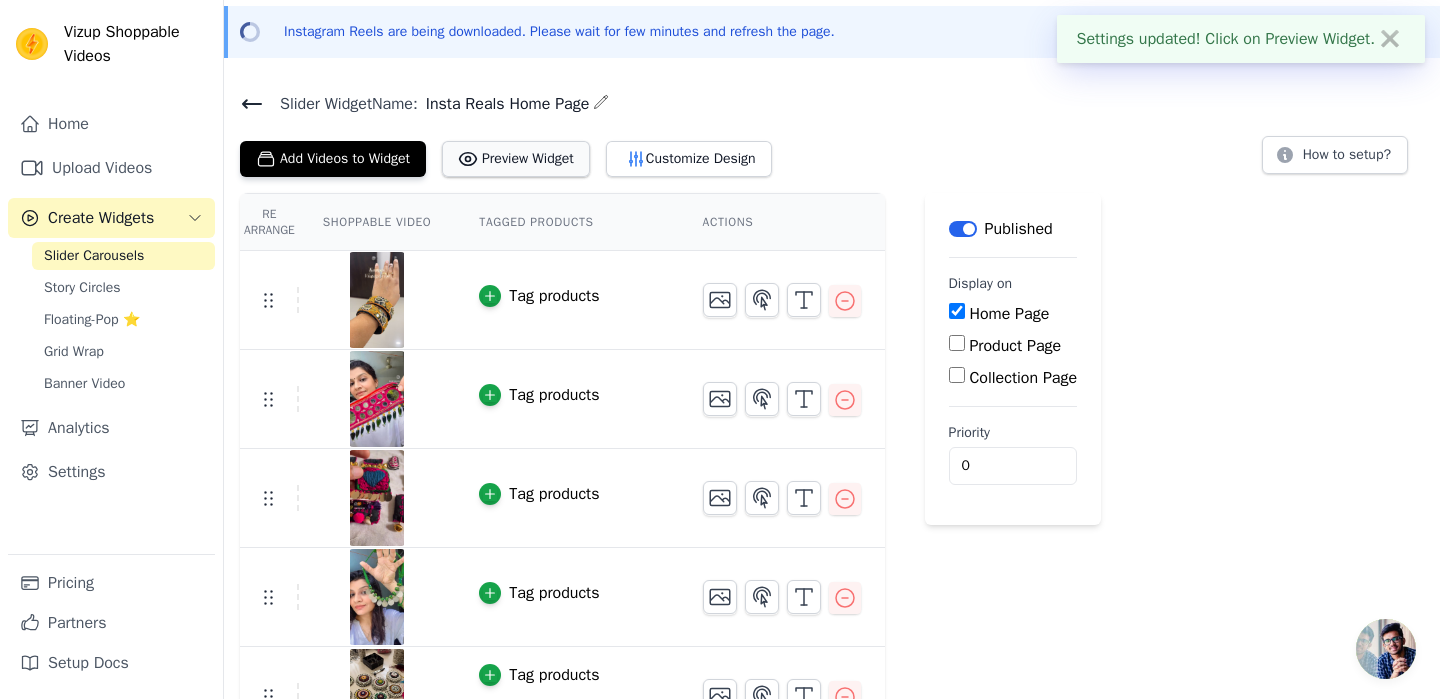 click on "Preview Widget" at bounding box center [516, 159] 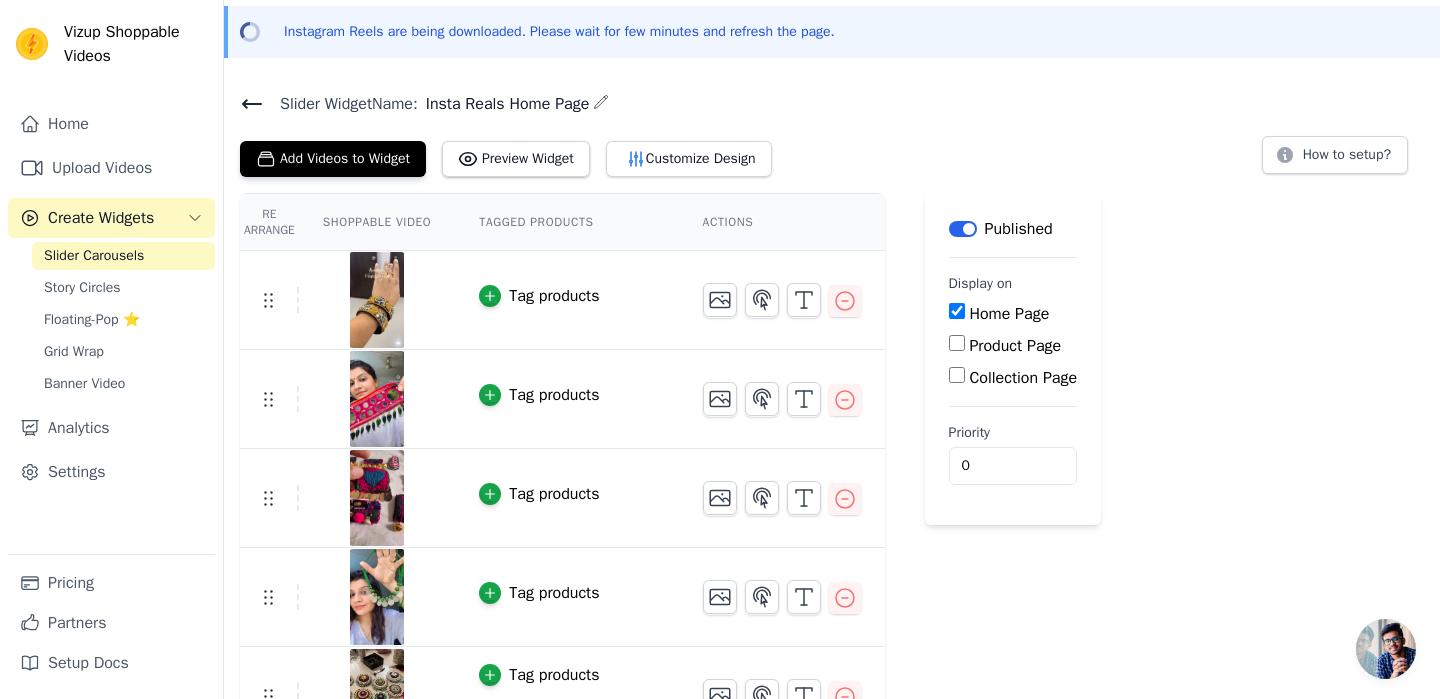 type 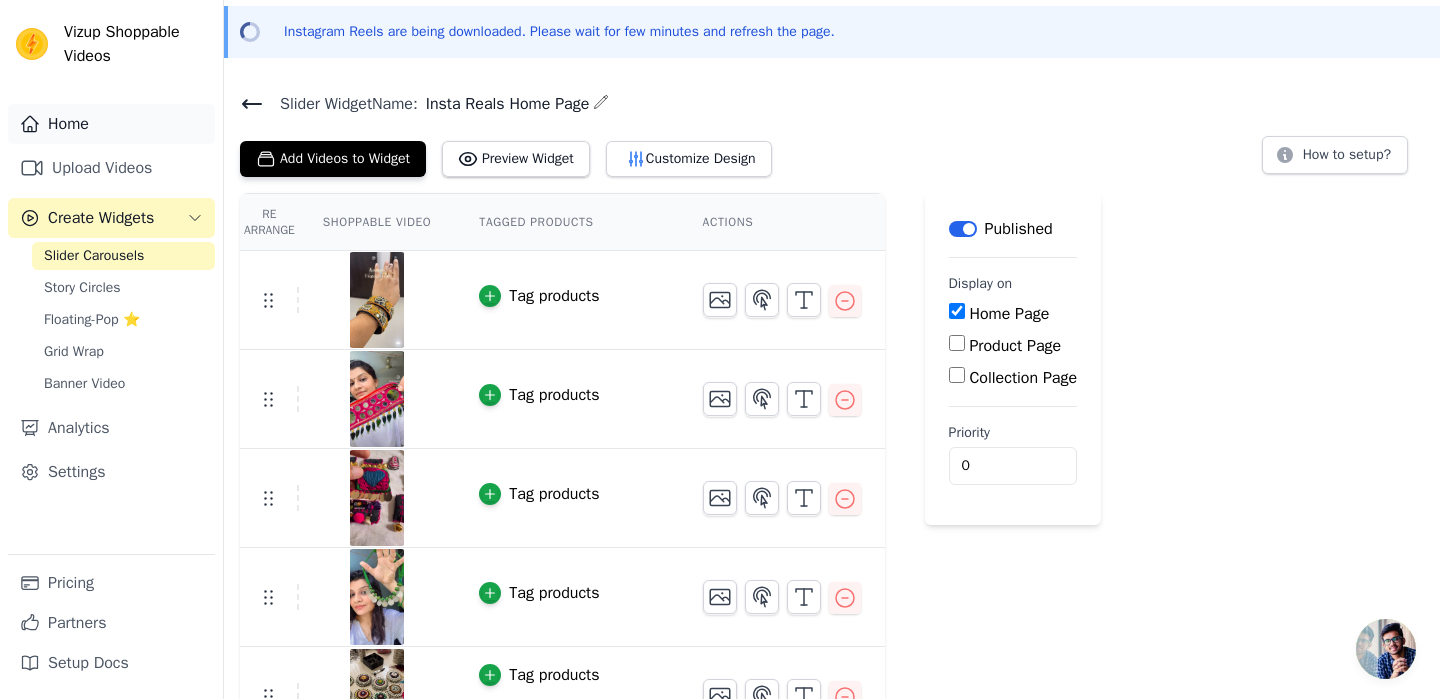 click on "Home" at bounding box center [111, 124] 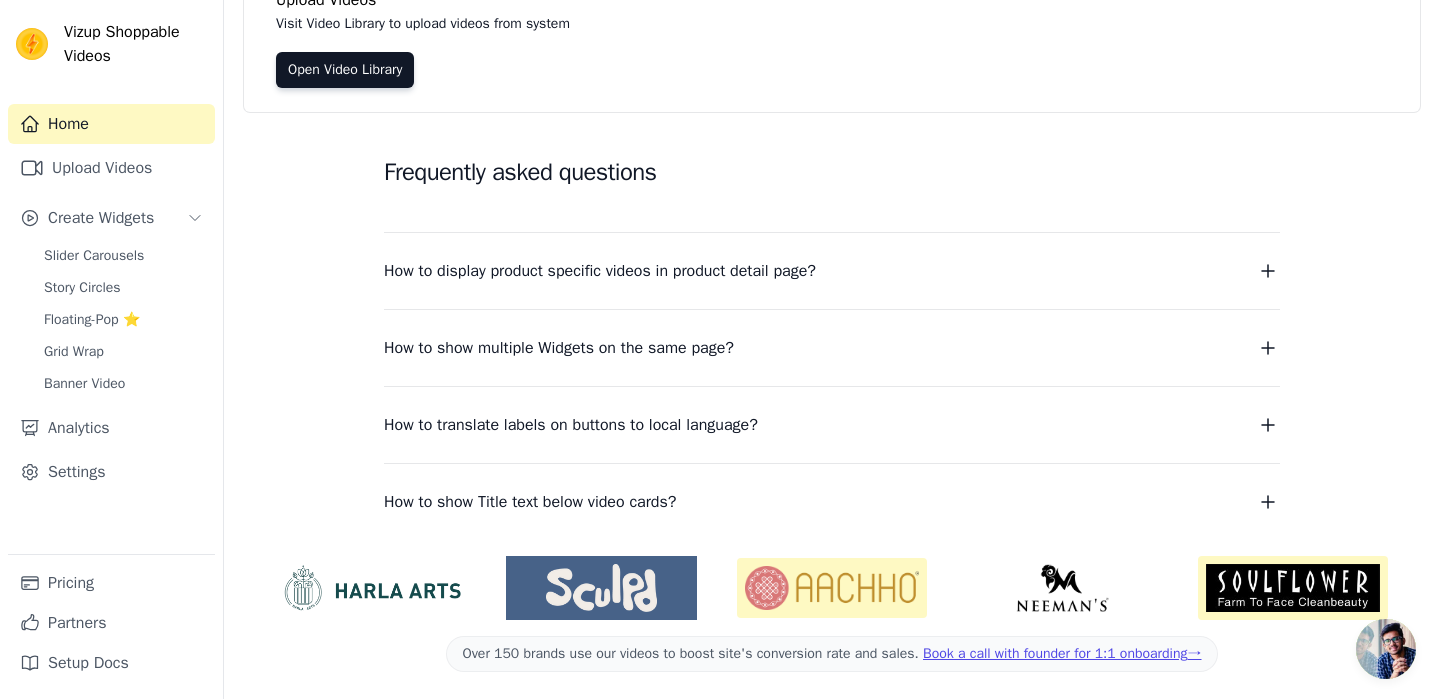scroll, scrollTop: 0, scrollLeft: 0, axis: both 